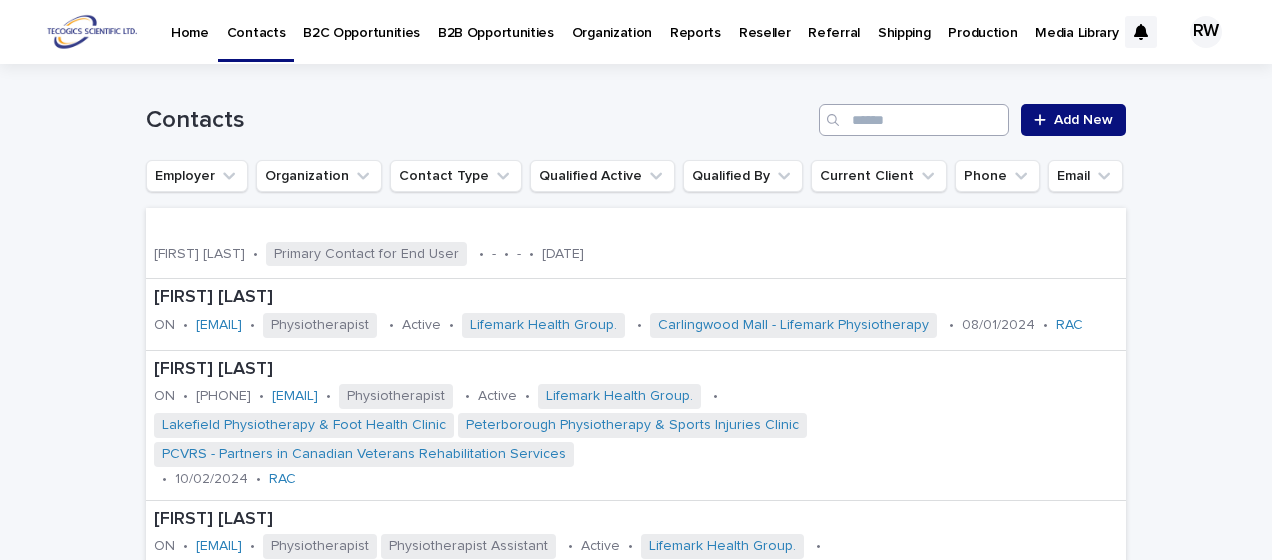 scroll, scrollTop: 0, scrollLeft: 0, axis: both 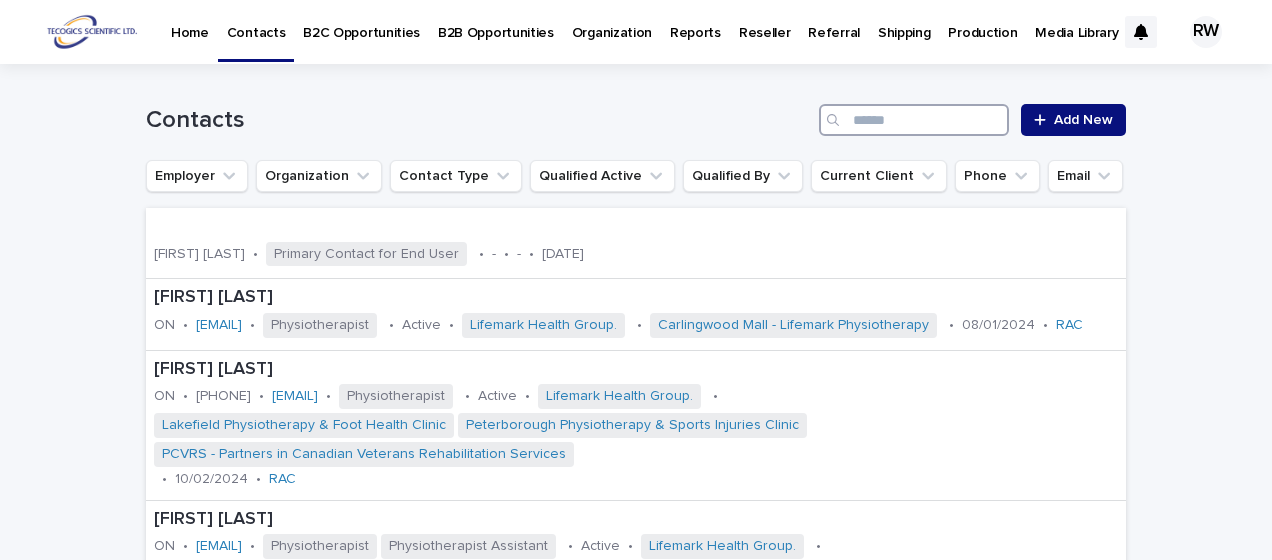 paste on "**********" 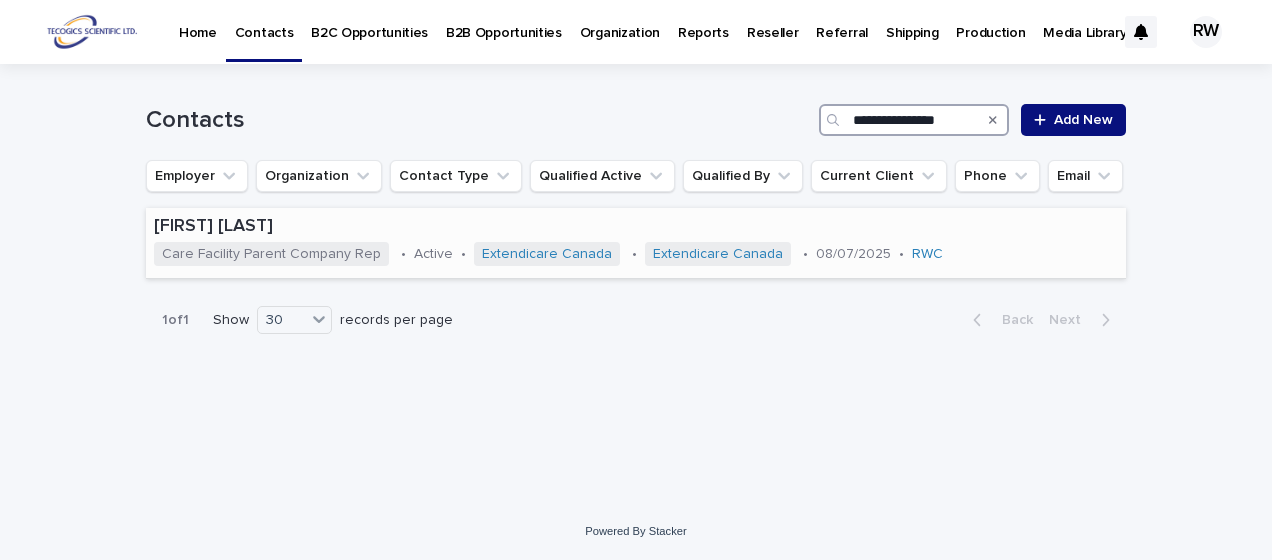 type on "**********" 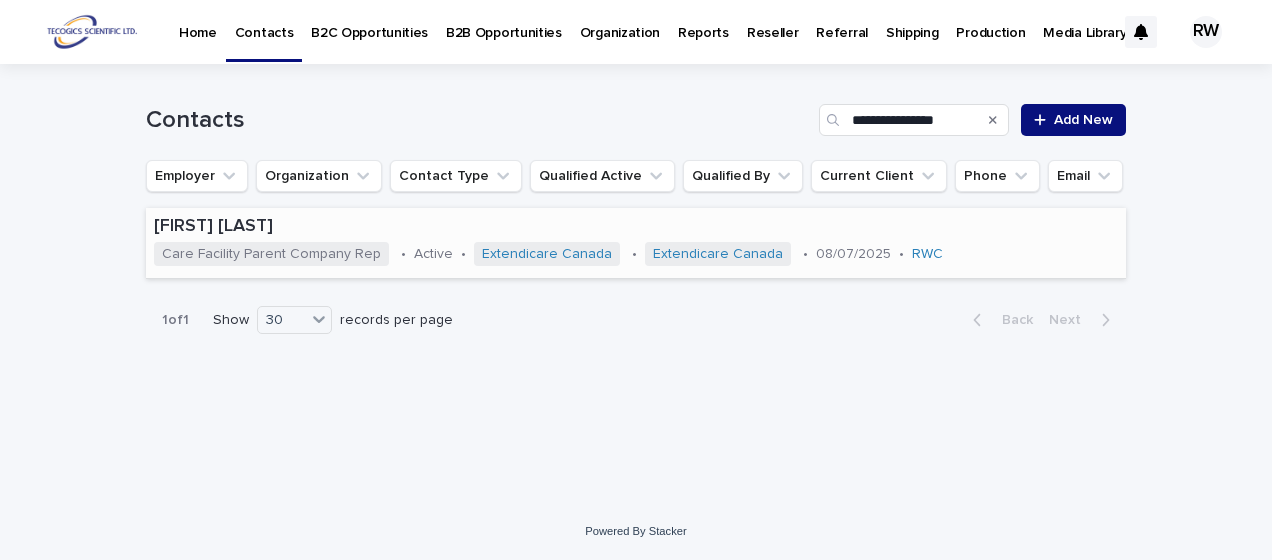click on "[FIRST] [LAST]" at bounding box center [608, 227] 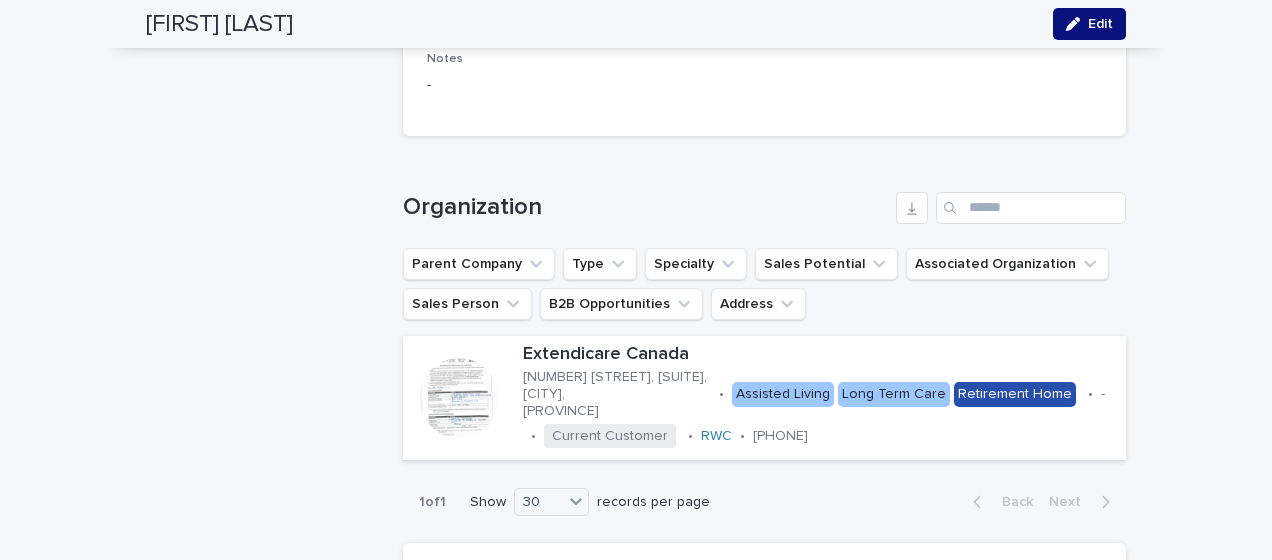scroll, scrollTop: 2900, scrollLeft: 0, axis: vertical 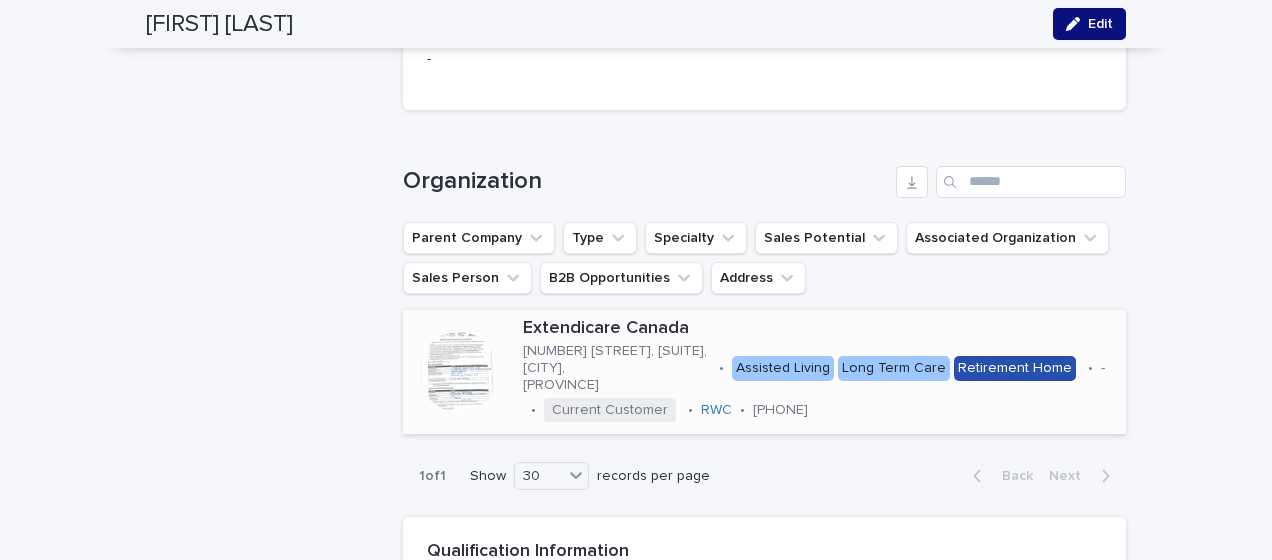 click on "Extendicare Canada [NUMBER] [STREET], [SUITE] [CITY],
[STATE] • Assisted Living Long Term Care Retirement Home • - • Current Customer  • RWC   • [PHONE]" at bounding box center [820, 372] 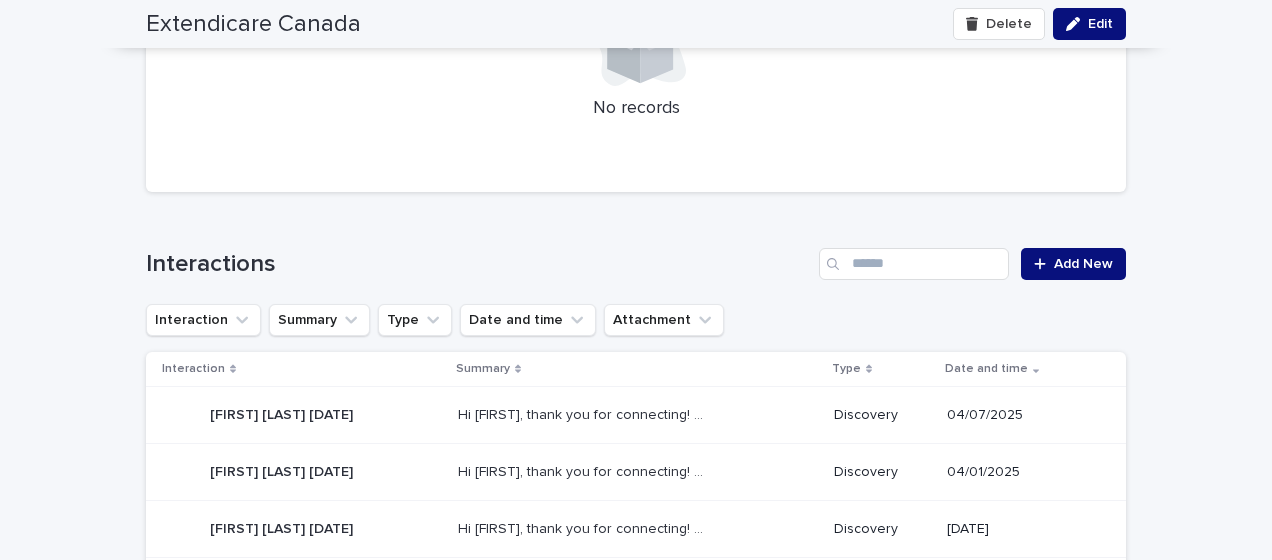scroll, scrollTop: 700, scrollLeft: 0, axis: vertical 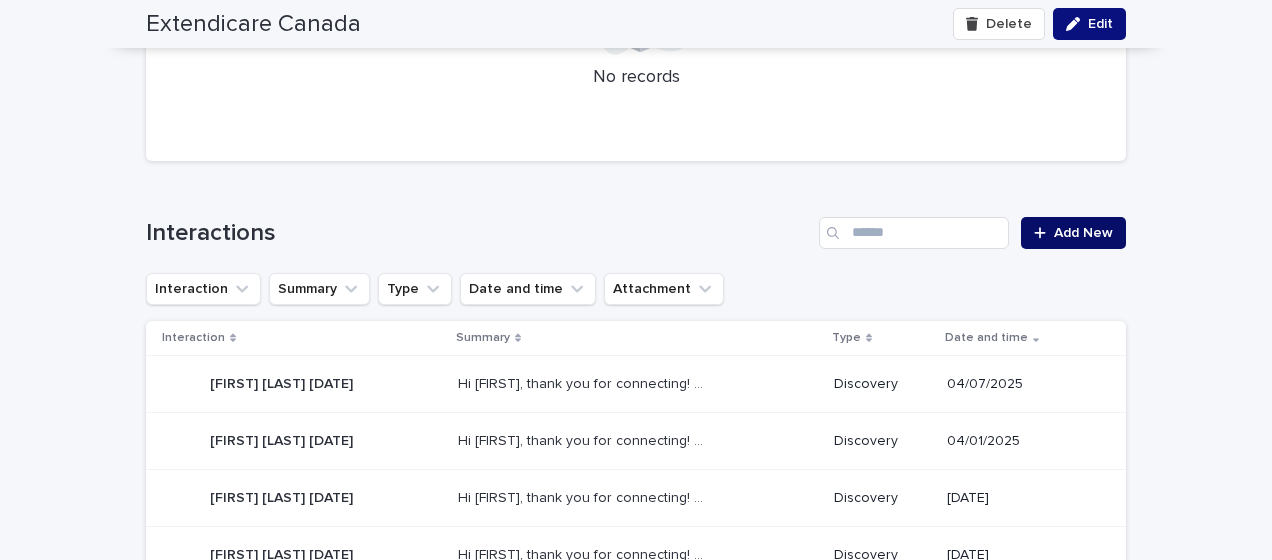 click on "Add New" at bounding box center [1083, 233] 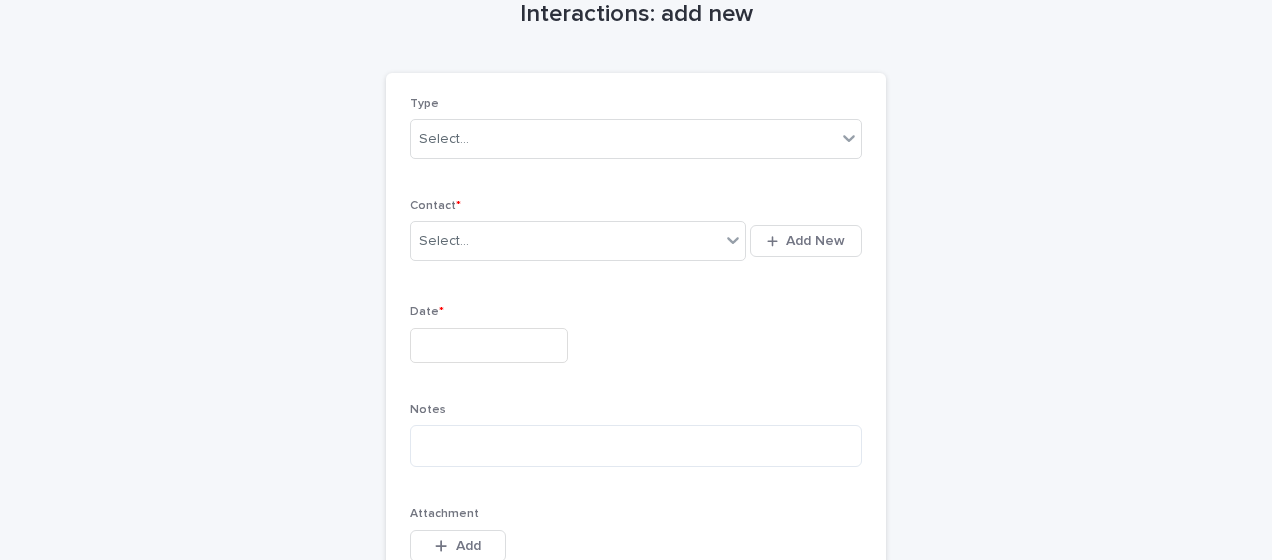 scroll, scrollTop: 104, scrollLeft: 0, axis: vertical 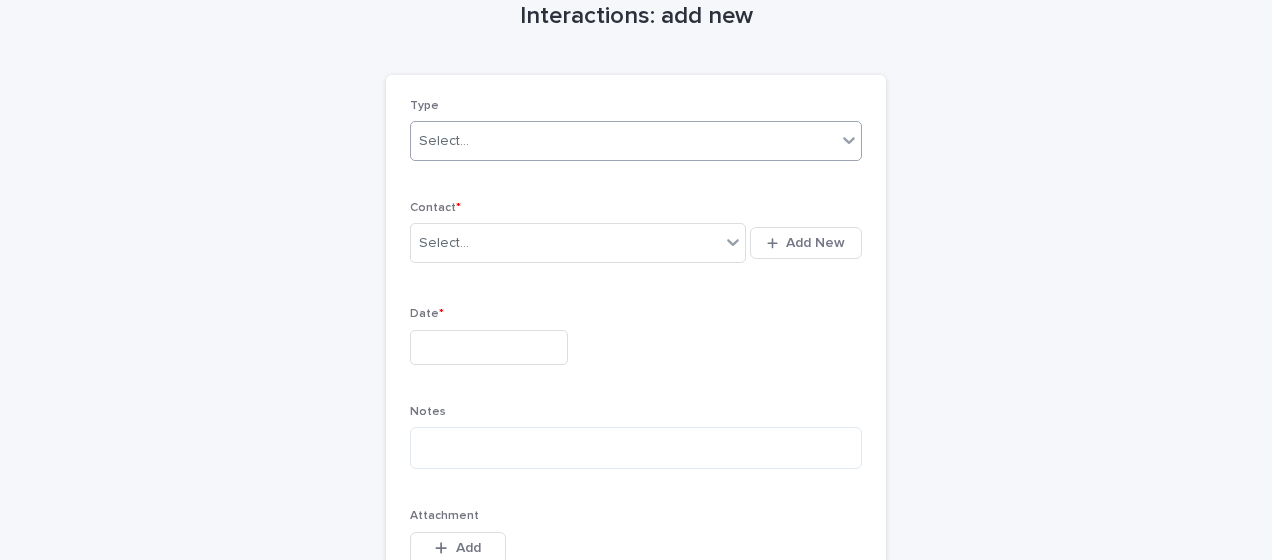 click on "Select..." at bounding box center [444, 141] 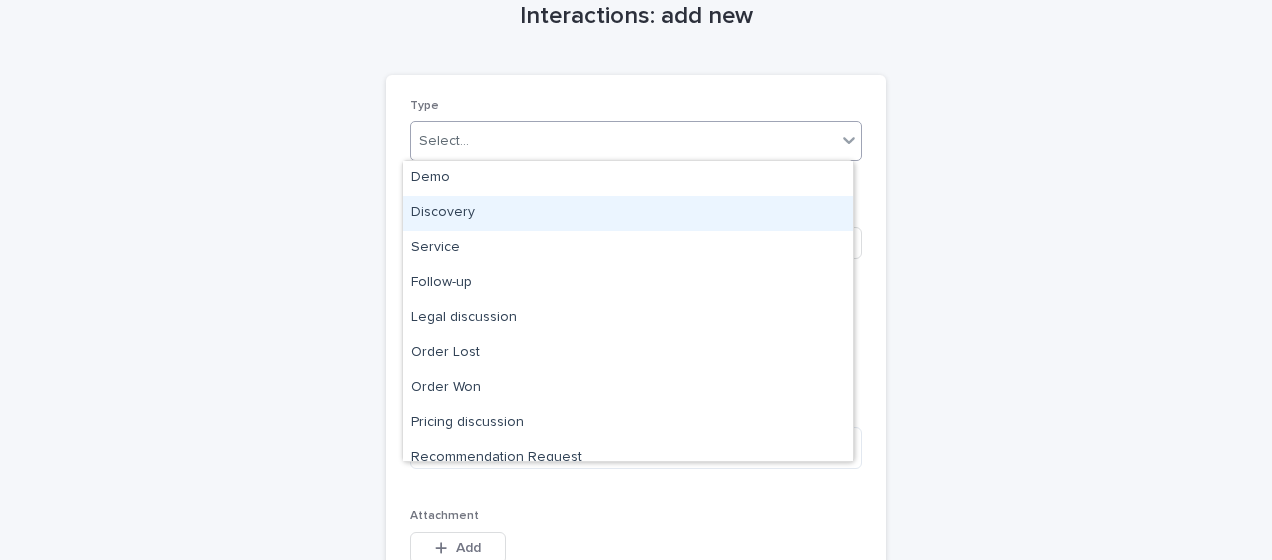 click on "Discovery" at bounding box center (628, 213) 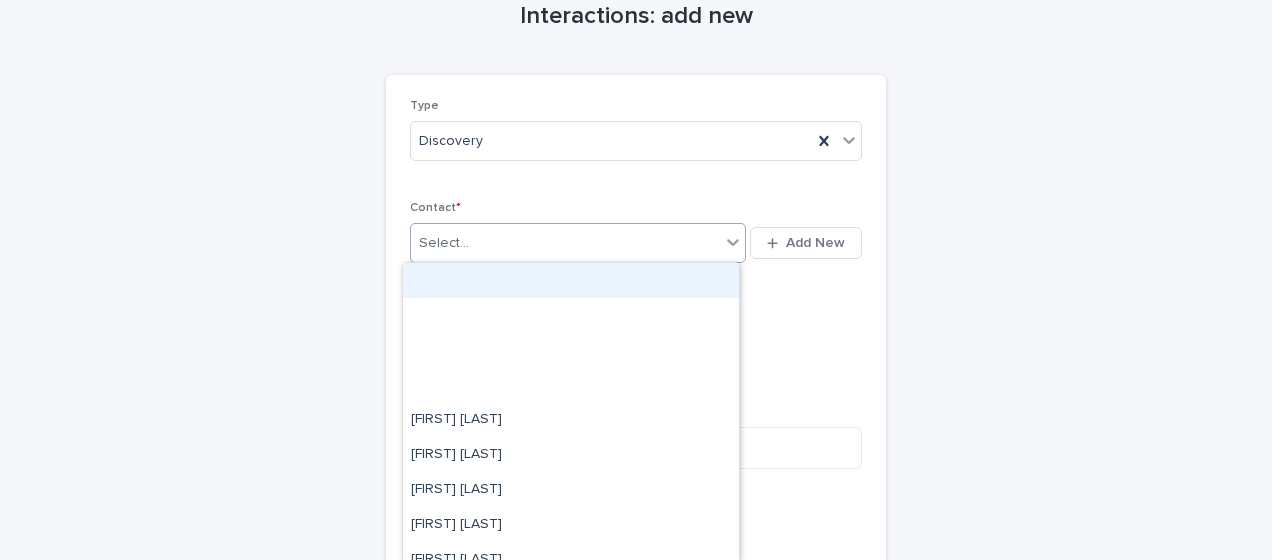 click on "Select..." at bounding box center (444, 243) 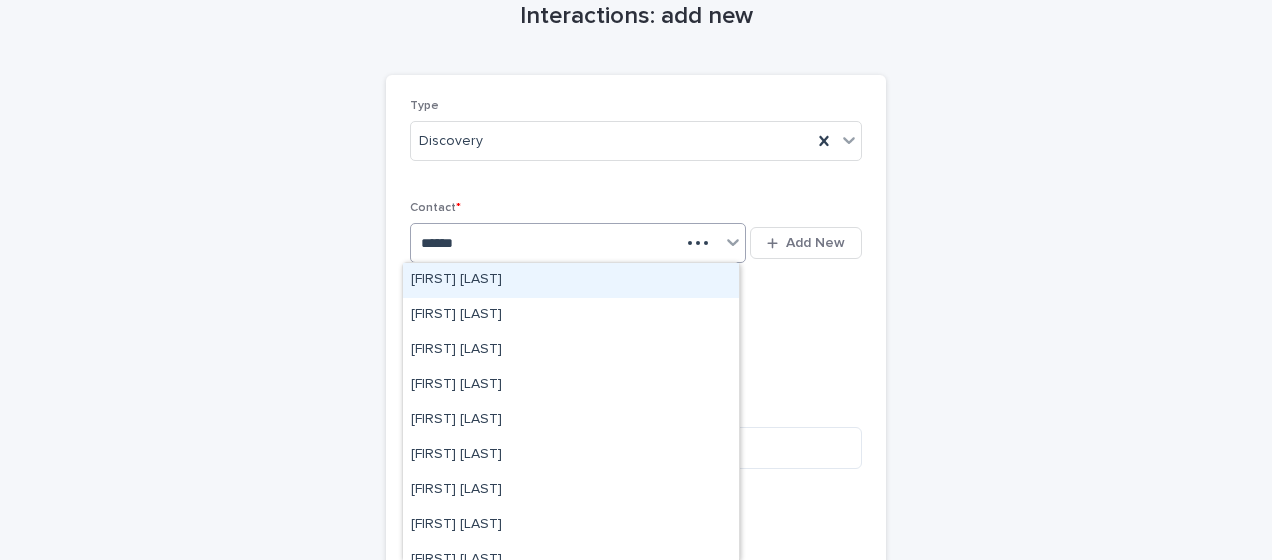 type on "*******" 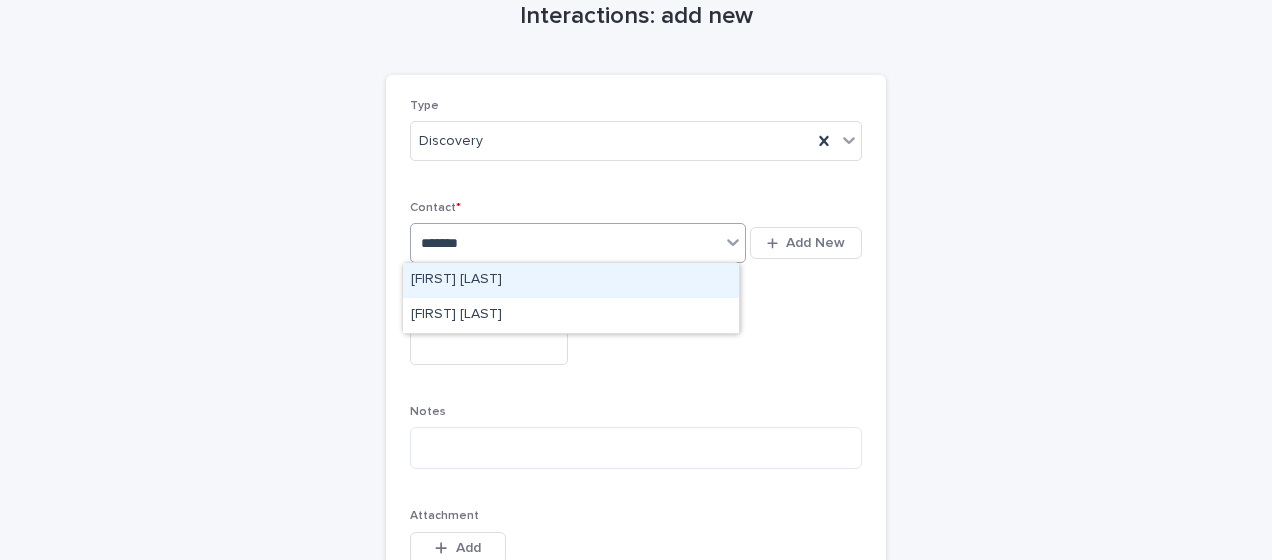 click on "[FIRST] [LAST]" at bounding box center [571, 280] 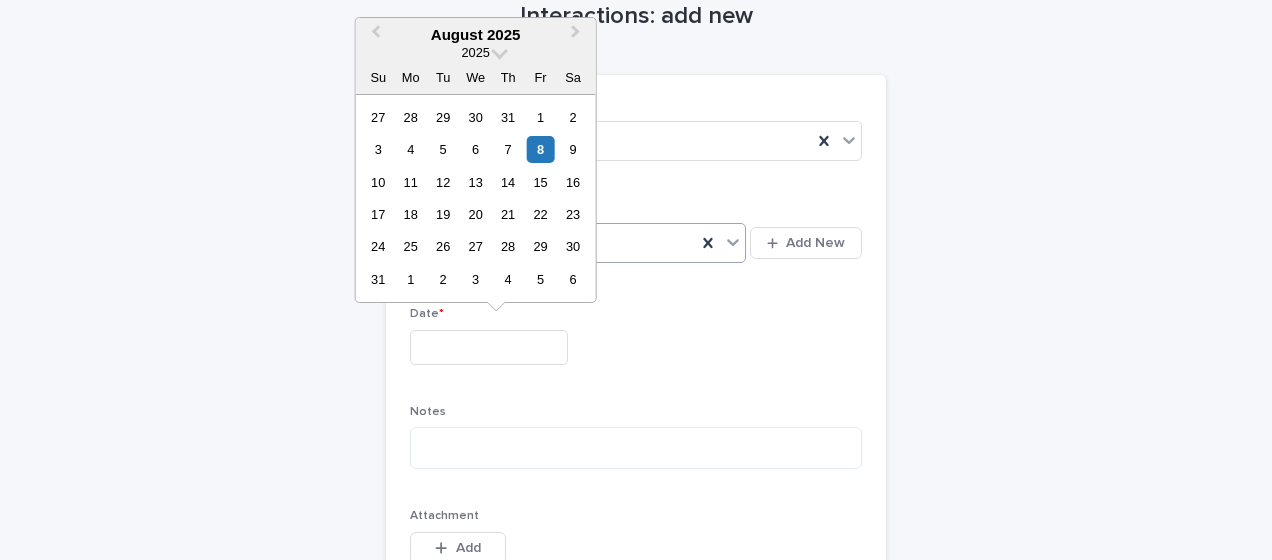 click at bounding box center (489, 347) 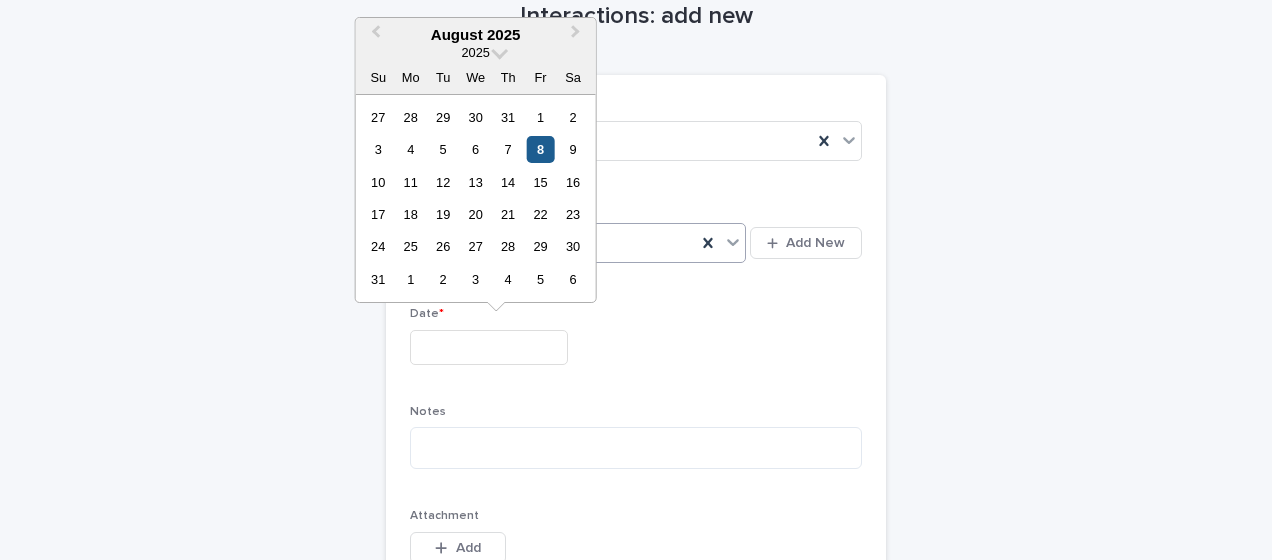click on "8" at bounding box center [540, 149] 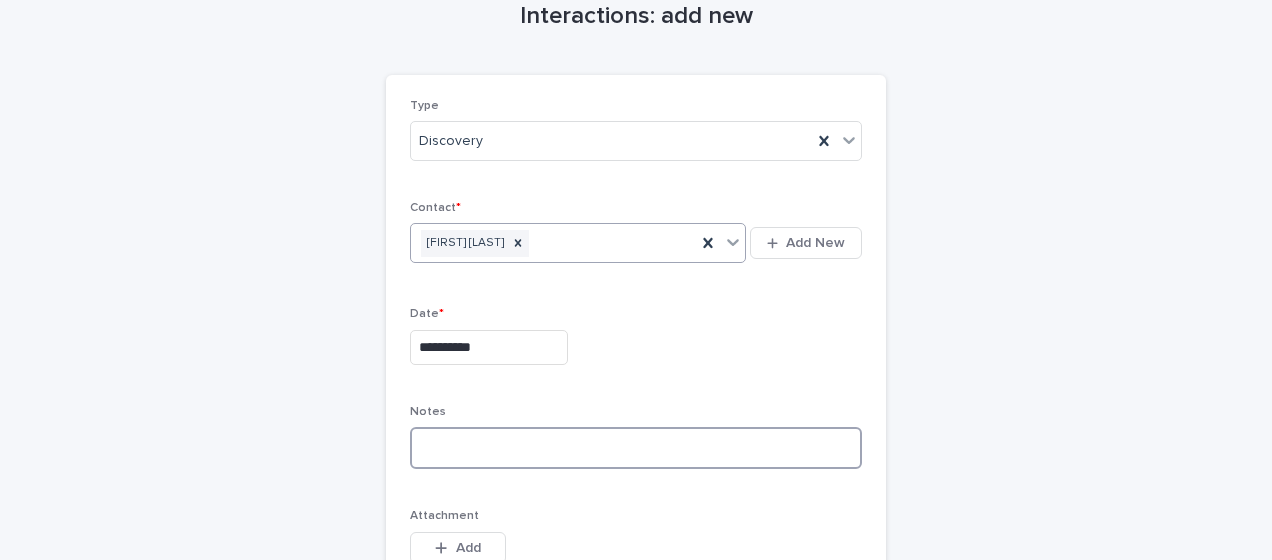paste on "**********" 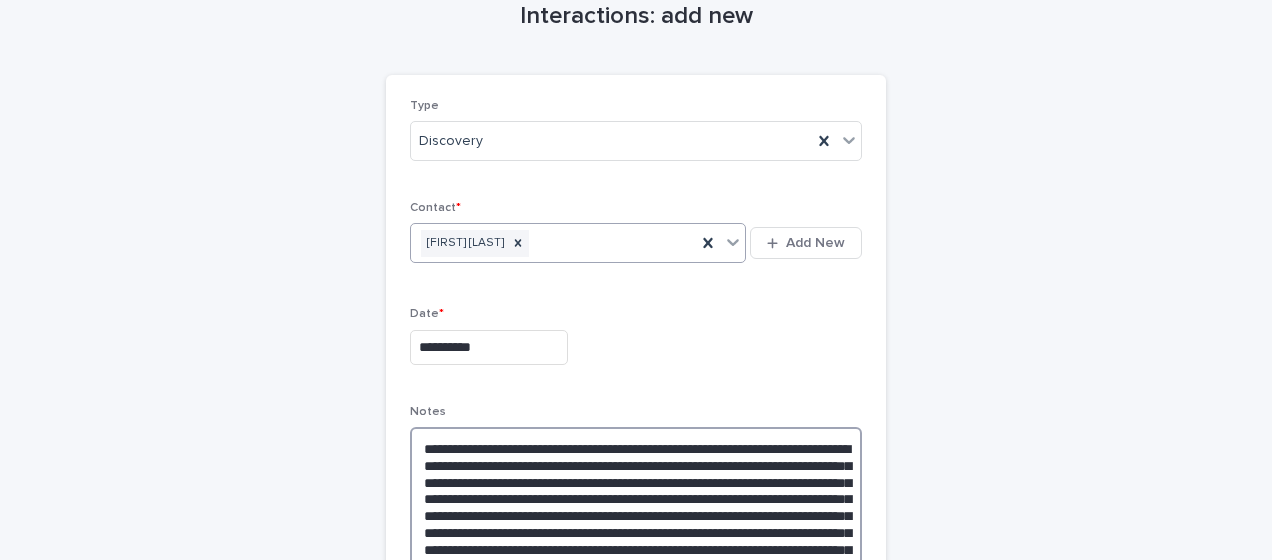 scroll, scrollTop: 384, scrollLeft: 0, axis: vertical 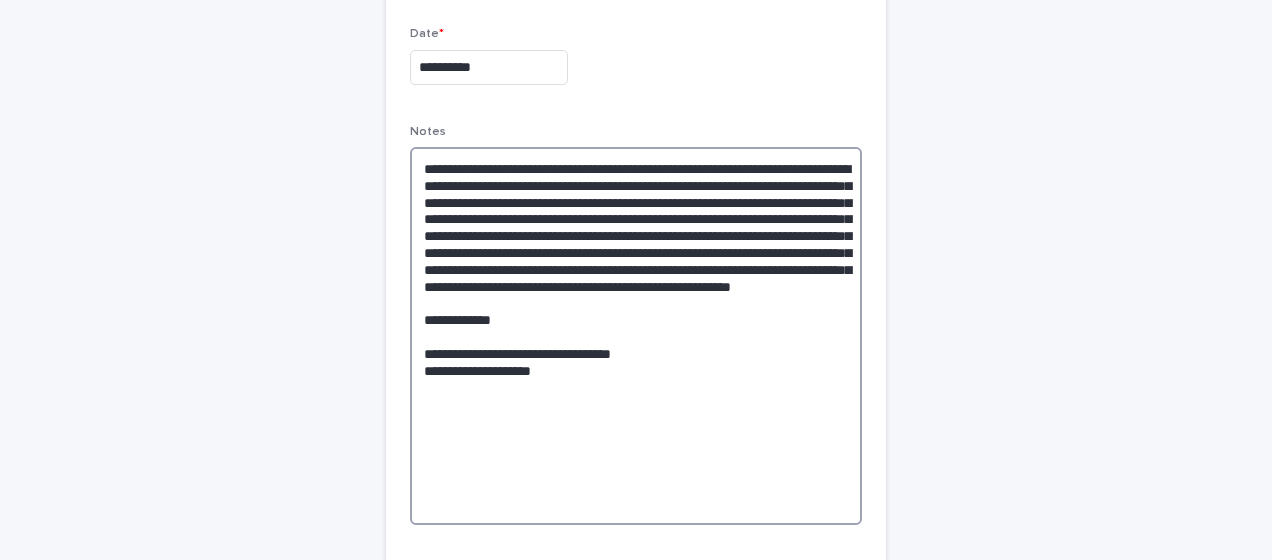 type on "**********" 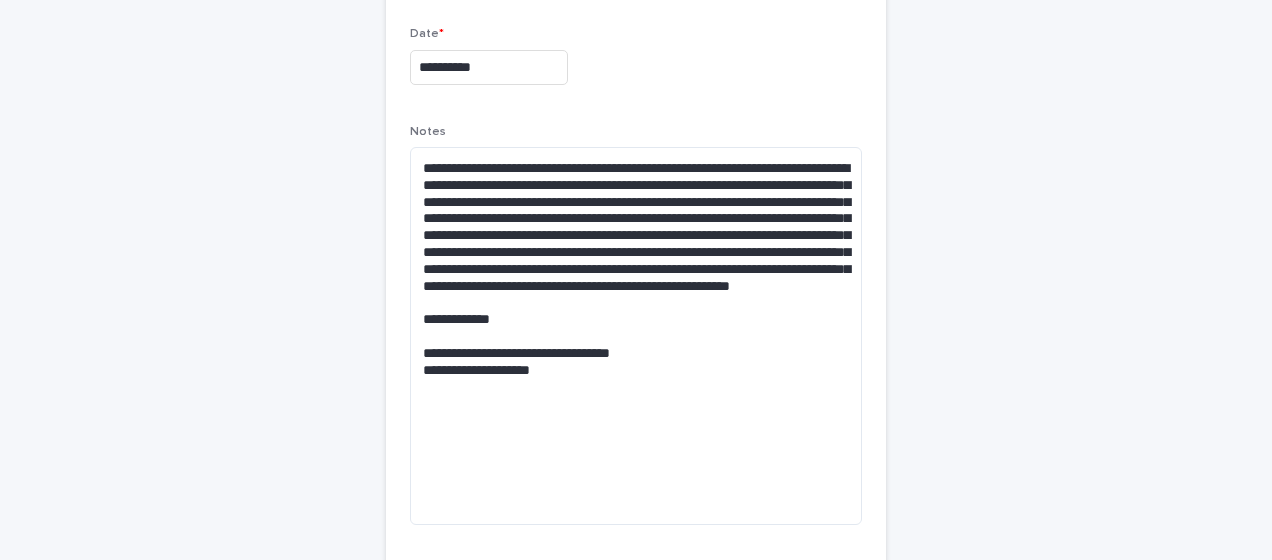 click on "**********" at bounding box center [636, 280] 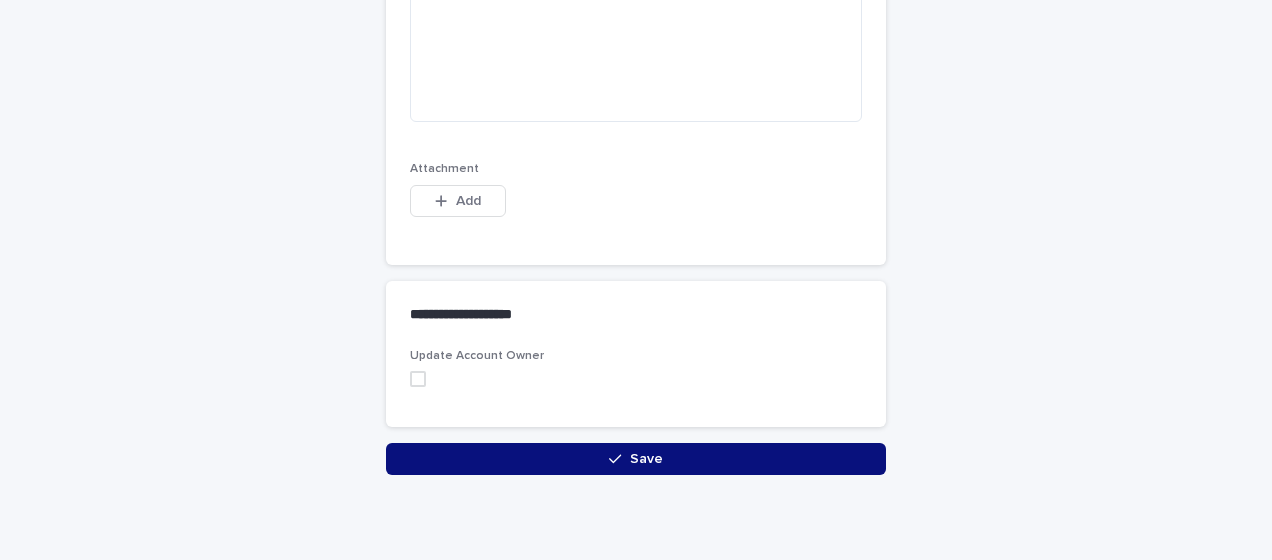 scroll, scrollTop: 856, scrollLeft: 0, axis: vertical 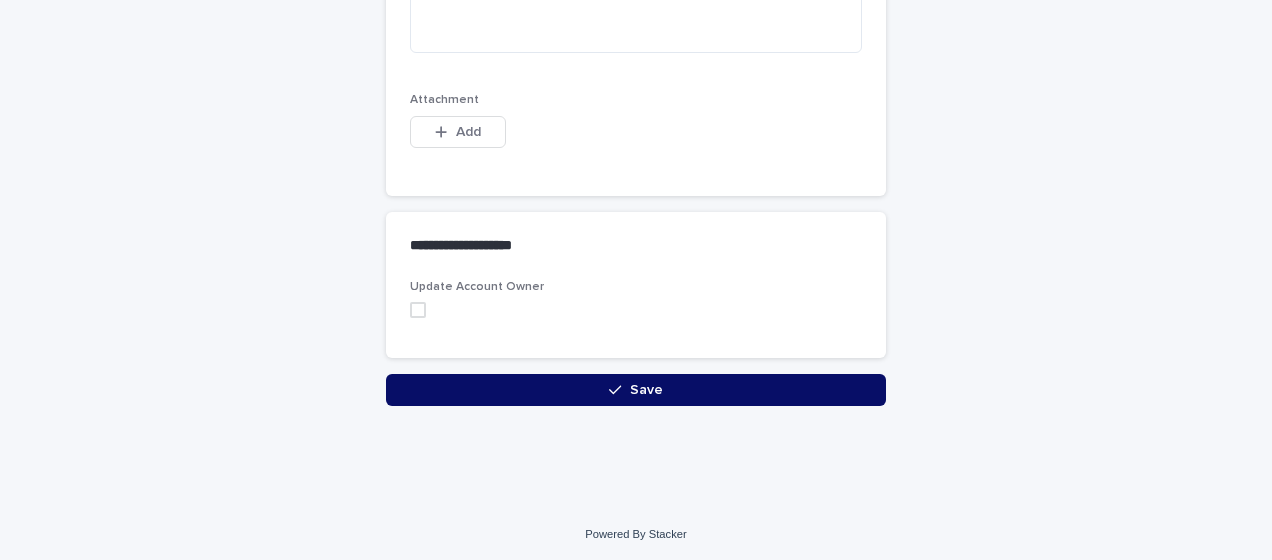 click on "Save" at bounding box center (636, 390) 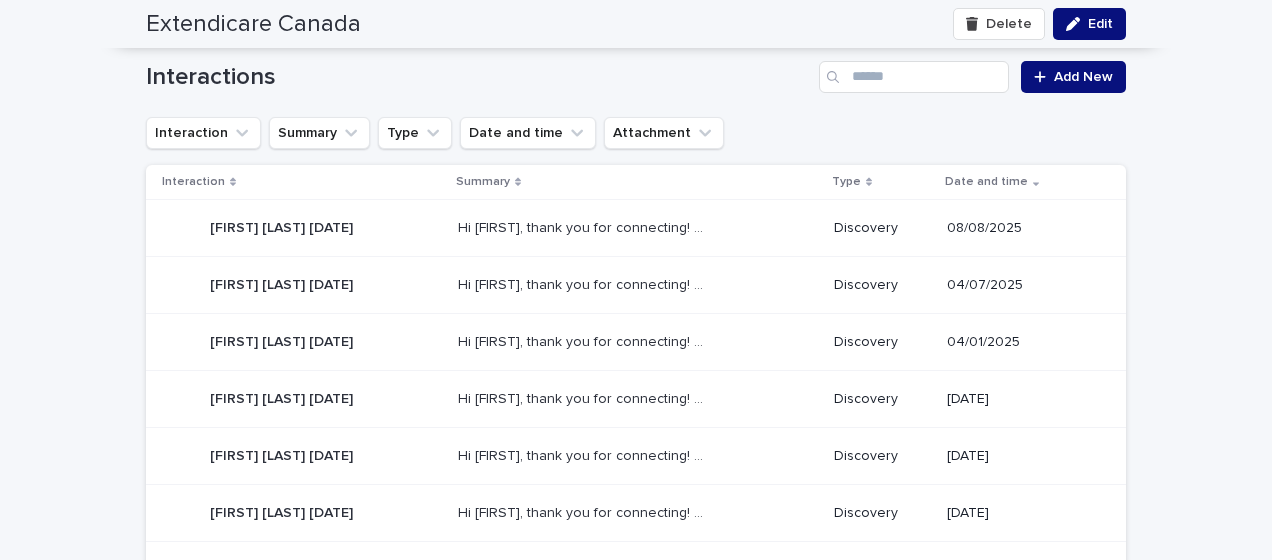 scroll, scrollTop: 0, scrollLeft: 0, axis: both 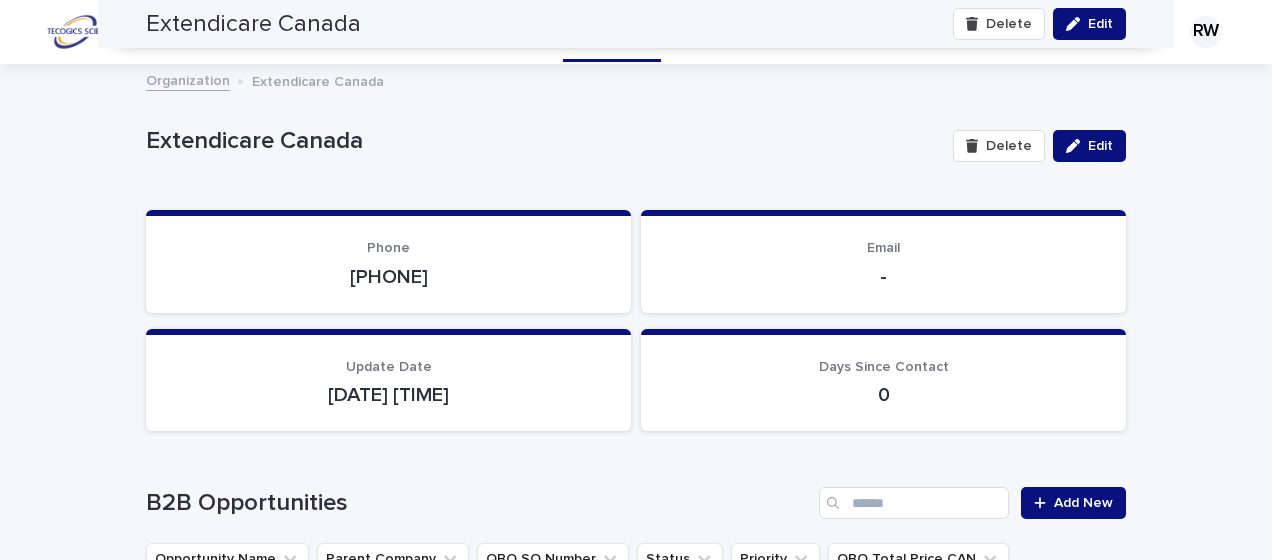 click on "Loading... Saving… Loading... Saving… Extendicare Canada Delete Edit Extendicare Canada Delete Edit Sorry, there was an error saving your record. Please try again. Please fill out the required fields below. Loading... Saving… Loading... Saving… Loading... Saving… Phone 905-470-4000 Email - Loading... Saving… Update Date 08/08/2025 11:37 am Days Since Contact 0 Loading... Saving… B2B Opportunities Add New Opportunity Name Parent Company QBO SO Number Status Priority QBO Total Price CAN Close Date Follow-Up Date Account Owner Attachments No records Loading... Saving… Interactions Add New Interaction Summary Type Date and time Attachment Interaction Summary Type Date and time Tracy Richardson 2025-08-08 Tracy Richardson 2025-08-08   Hi Tracy, thank you for connecting! Ex N' Flex, a Canadian company, has been supplying our products  Hi Tracy, thank you for connecting! Ex N' Flex, a Canadian company, has been supplying our products    Discovery 08/08/2025 Lisa Quesnelle 2025-04-07     Discovery" at bounding box center [636, 6639] 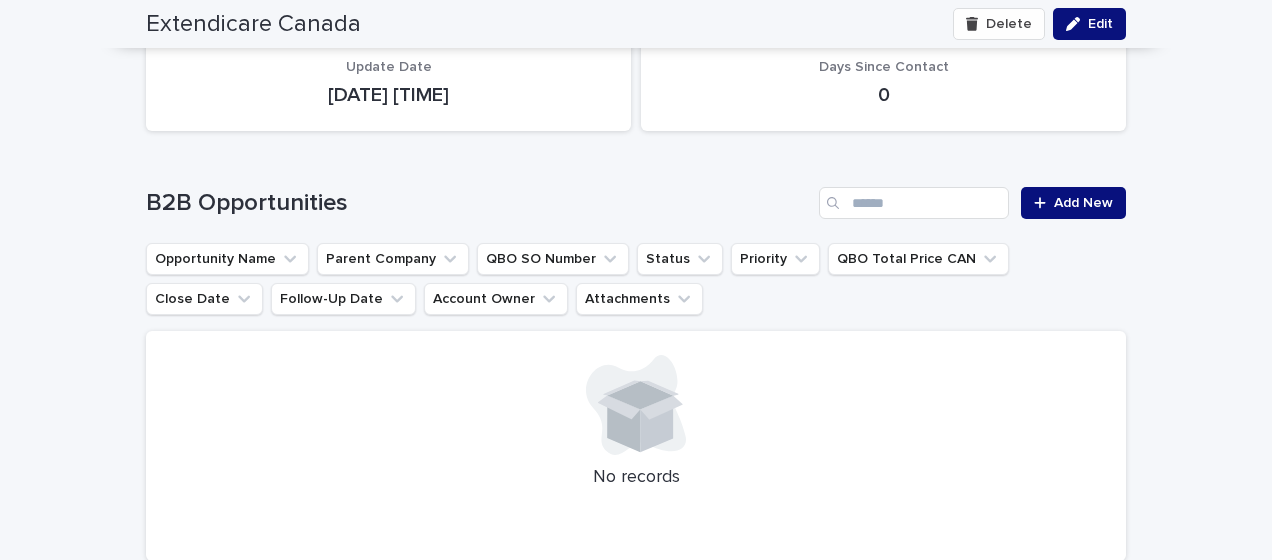 scroll, scrollTop: 0, scrollLeft: 0, axis: both 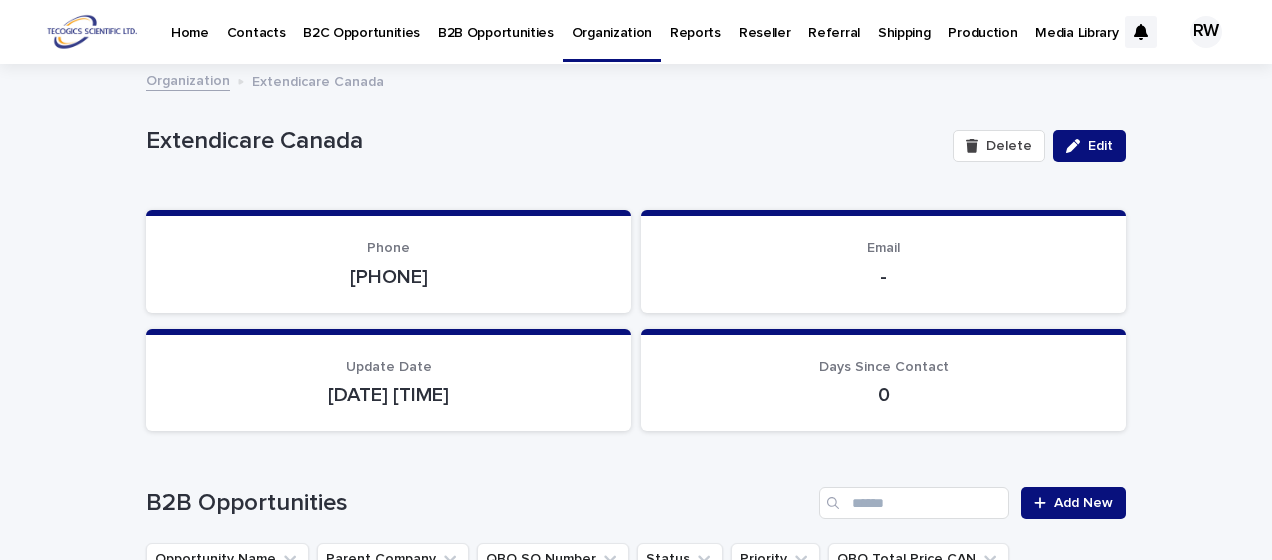 click on "Contacts" at bounding box center (256, 21) 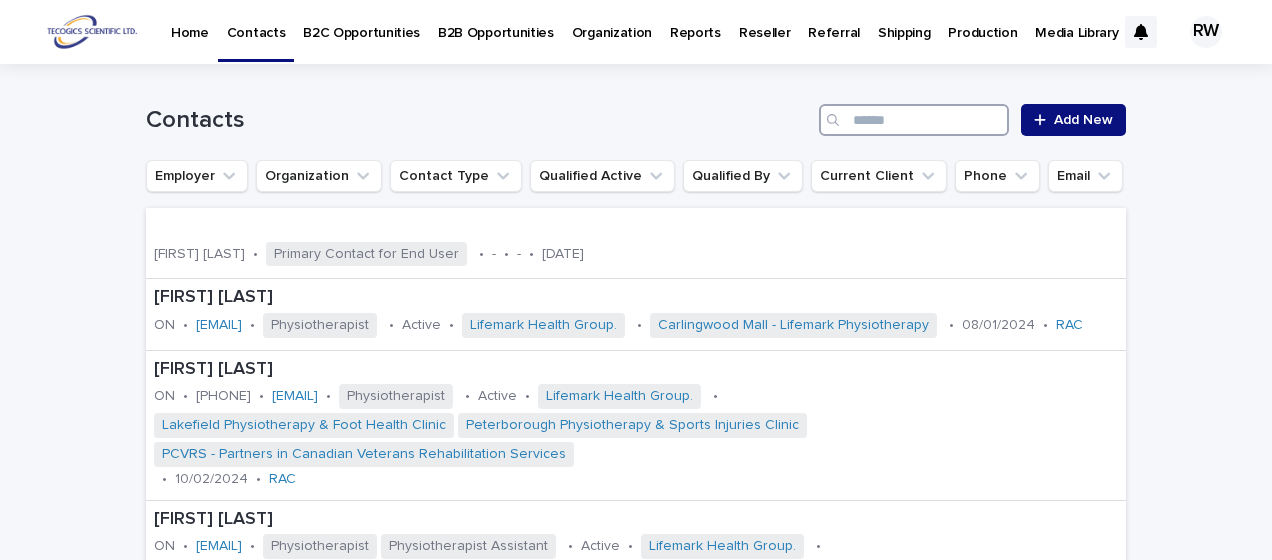 paste on "**********" 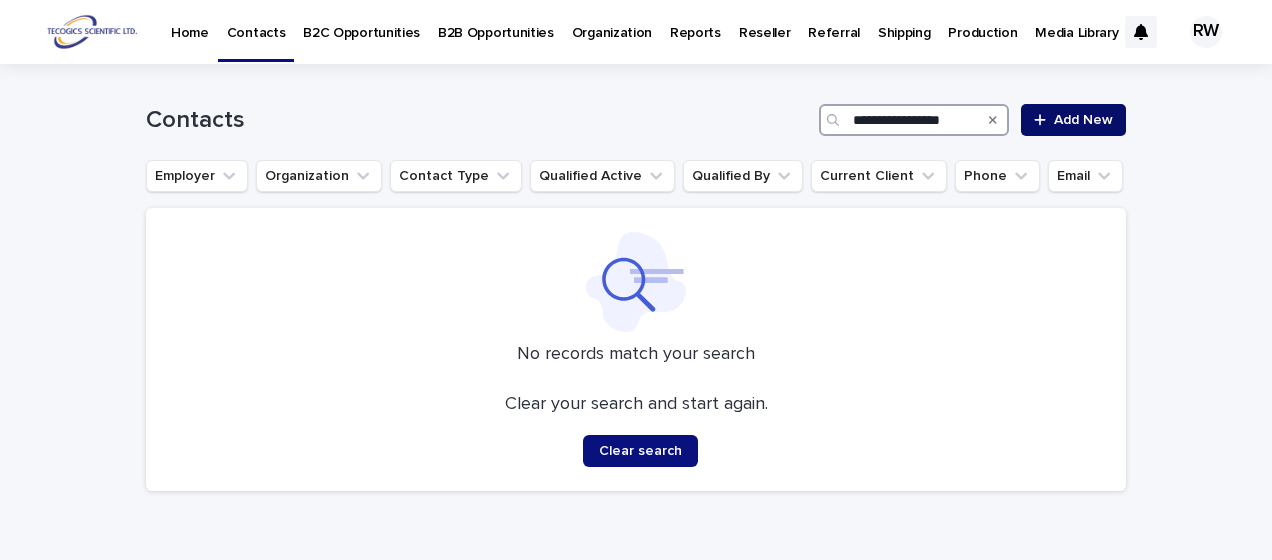 type on "**********" 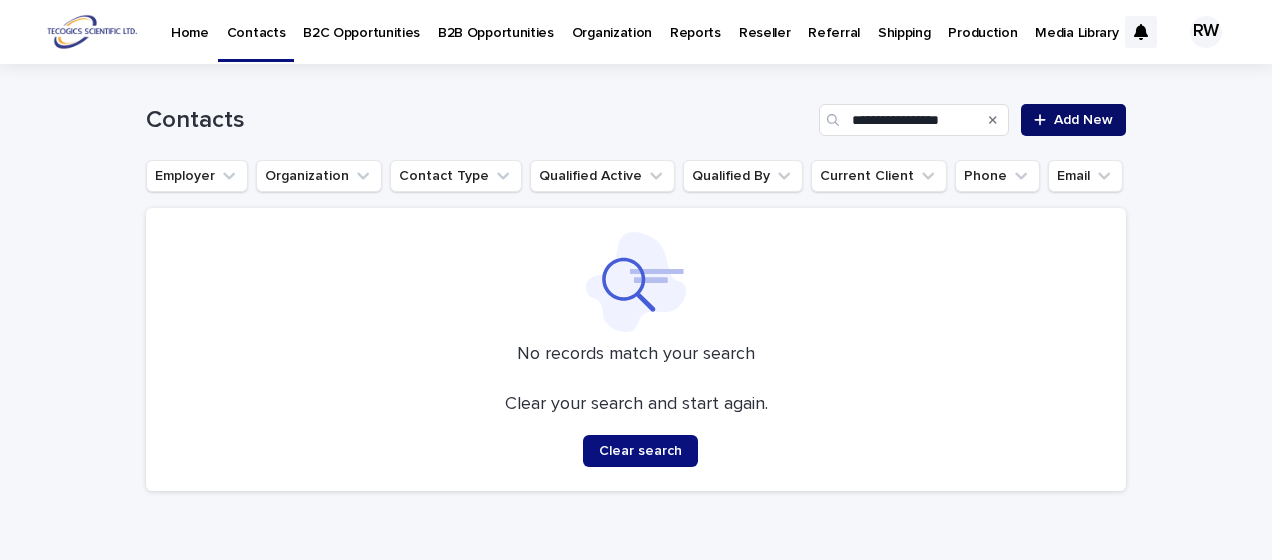 click on "Add New" at bounding box center [1083, 120] 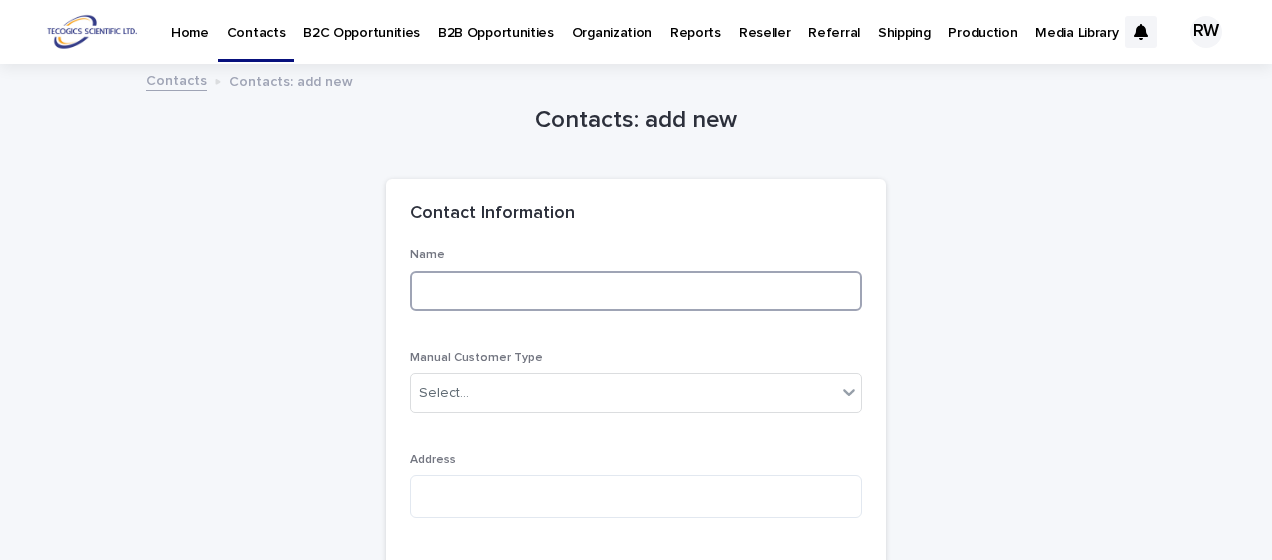 paste on "**********" 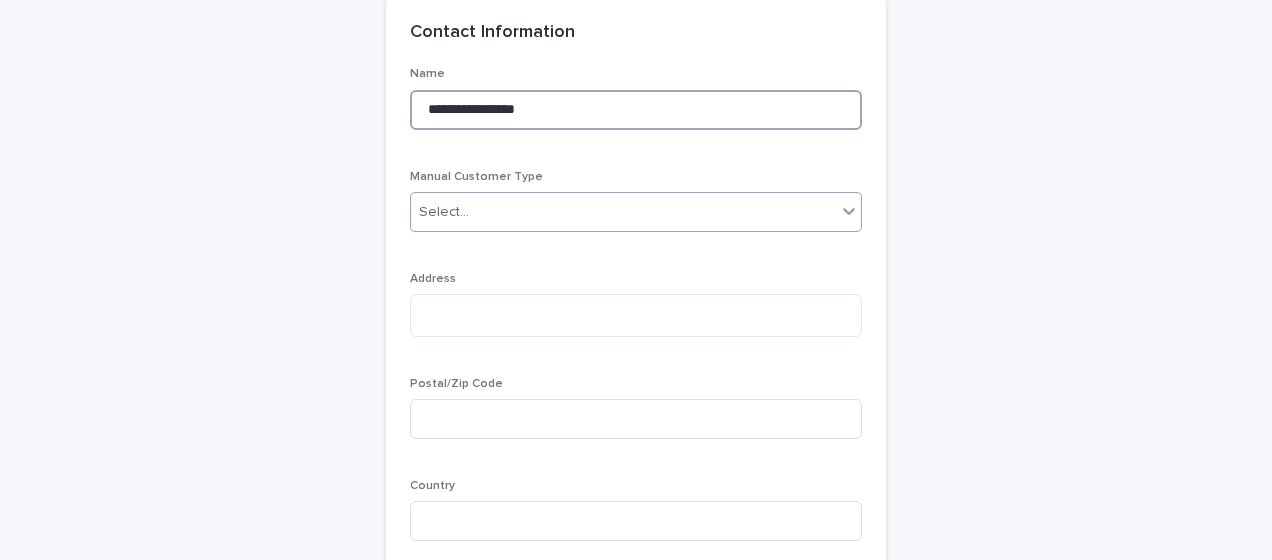 scroll, scrollTop: 200, scrollLeft: 0, axis: vertical 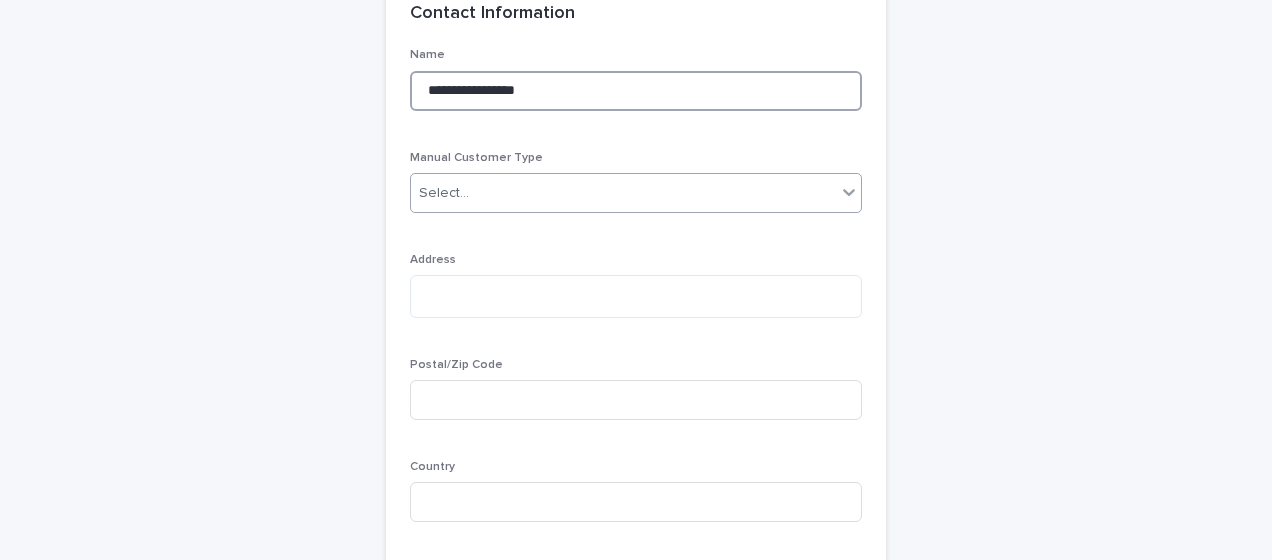 type on "**********" 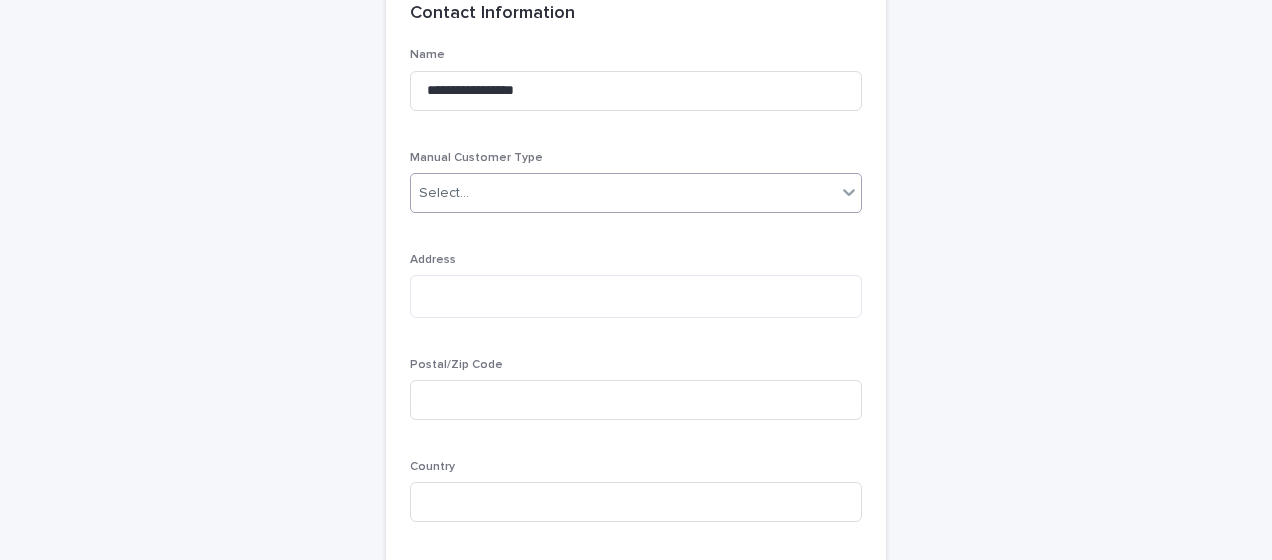 click on "Select..." at bounding box center [444, 193] 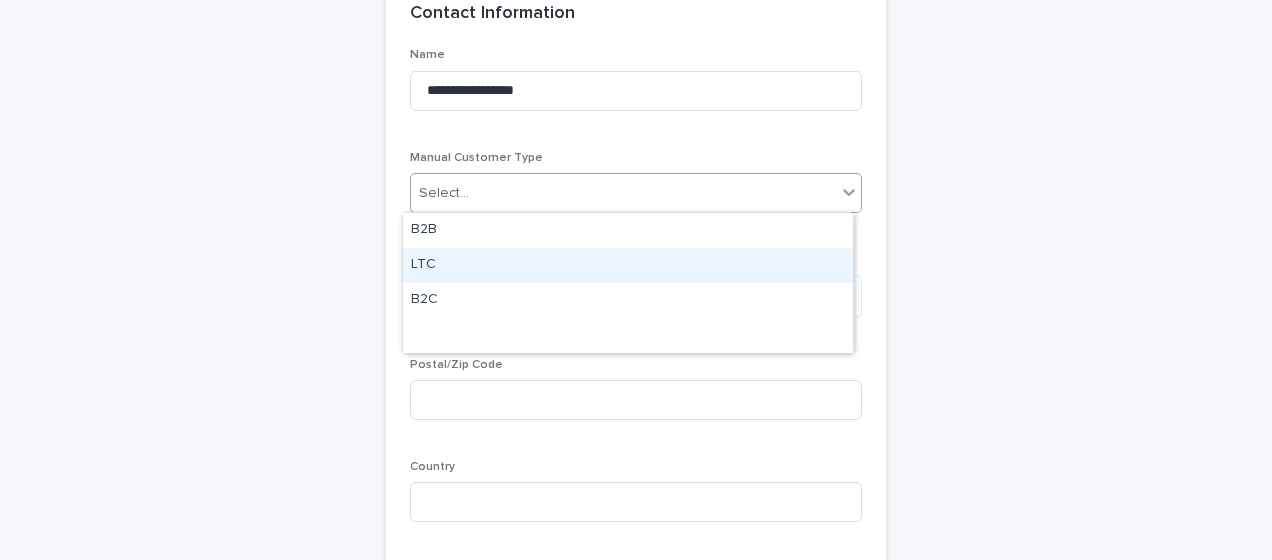click on "LTC" at bounding box center (628, 265) 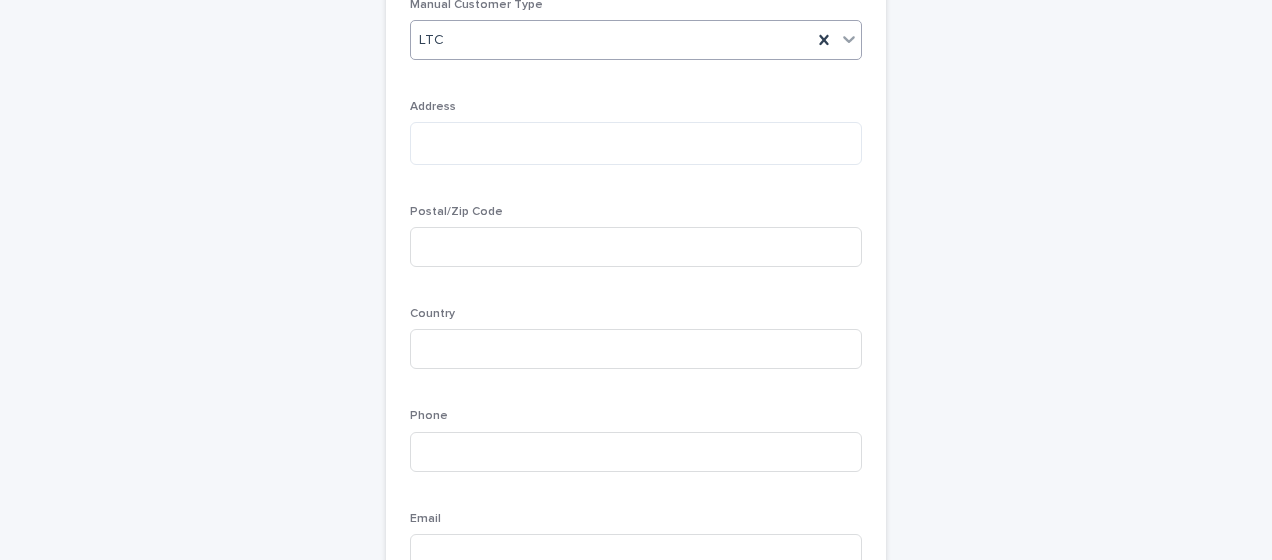 scroll, scrollTop: 400, scrollLeft: 0, axis: vertical 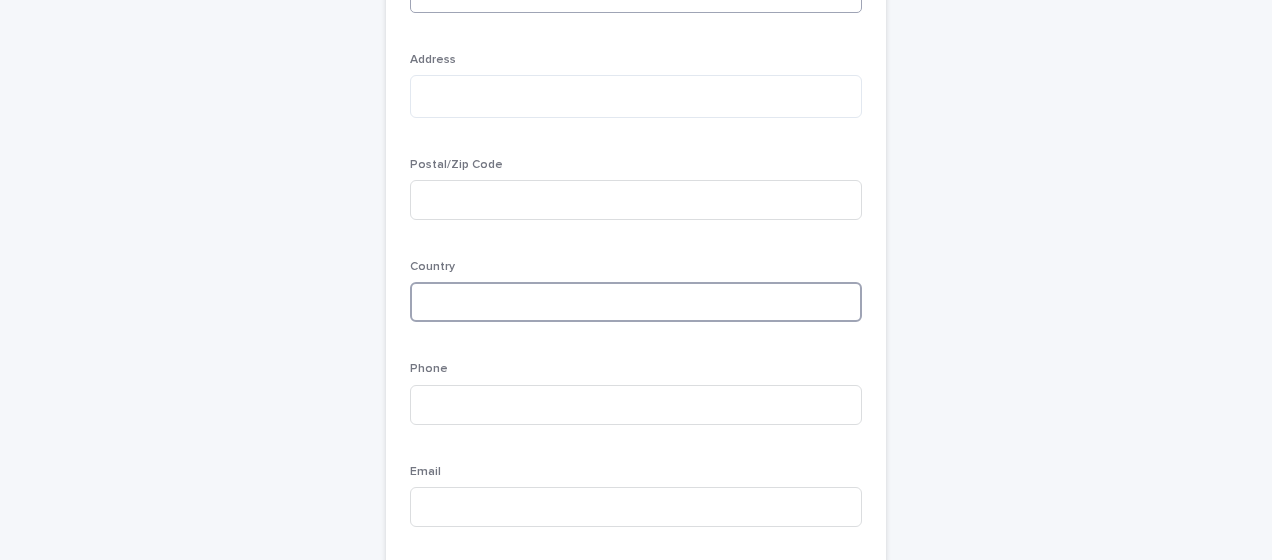click at bounding box center [636, 302] 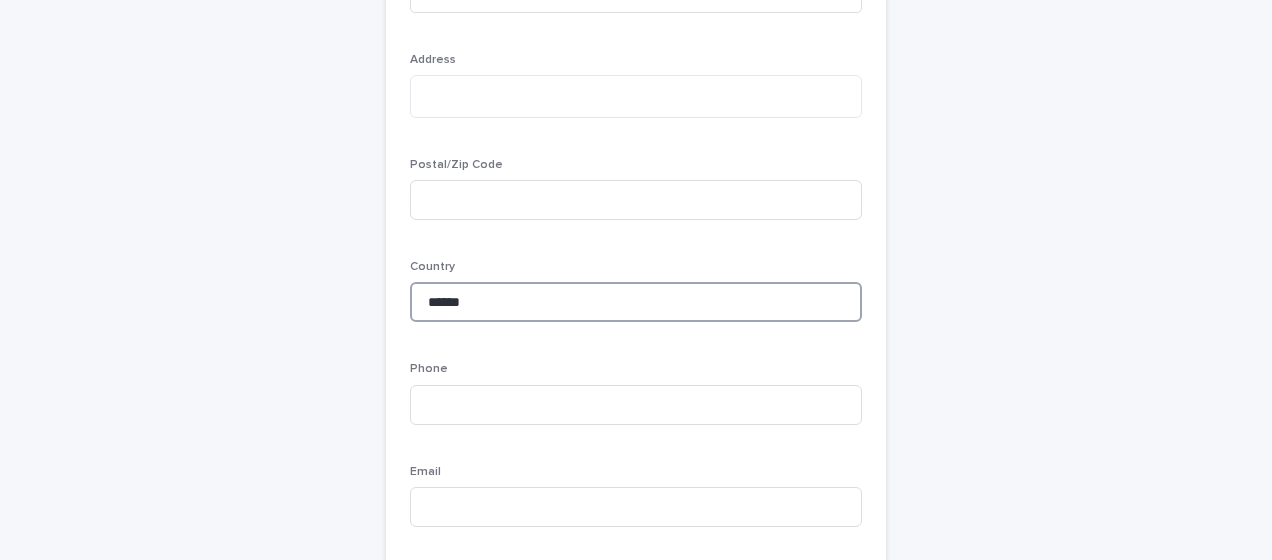 type on "******" 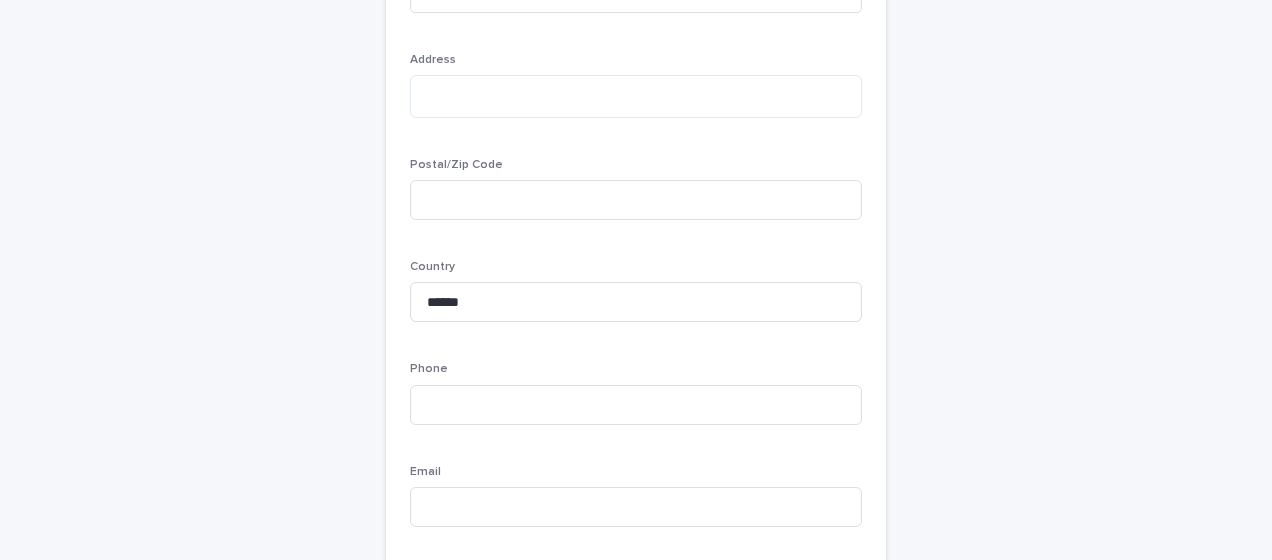 click on "**********" at bounding box center (636, 1698) 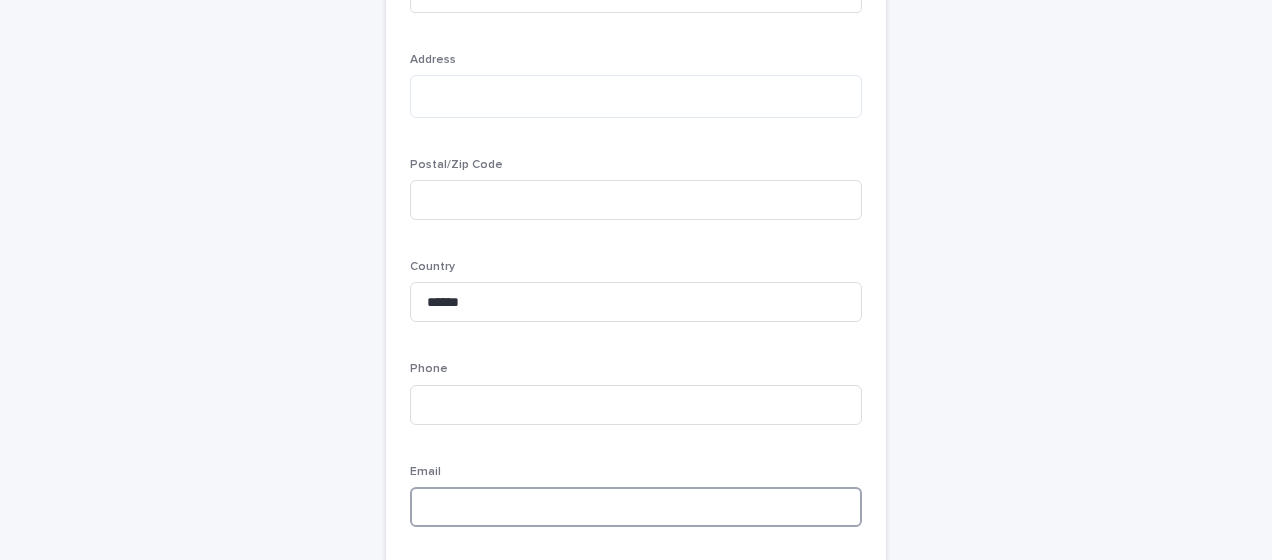 paste on "**********" 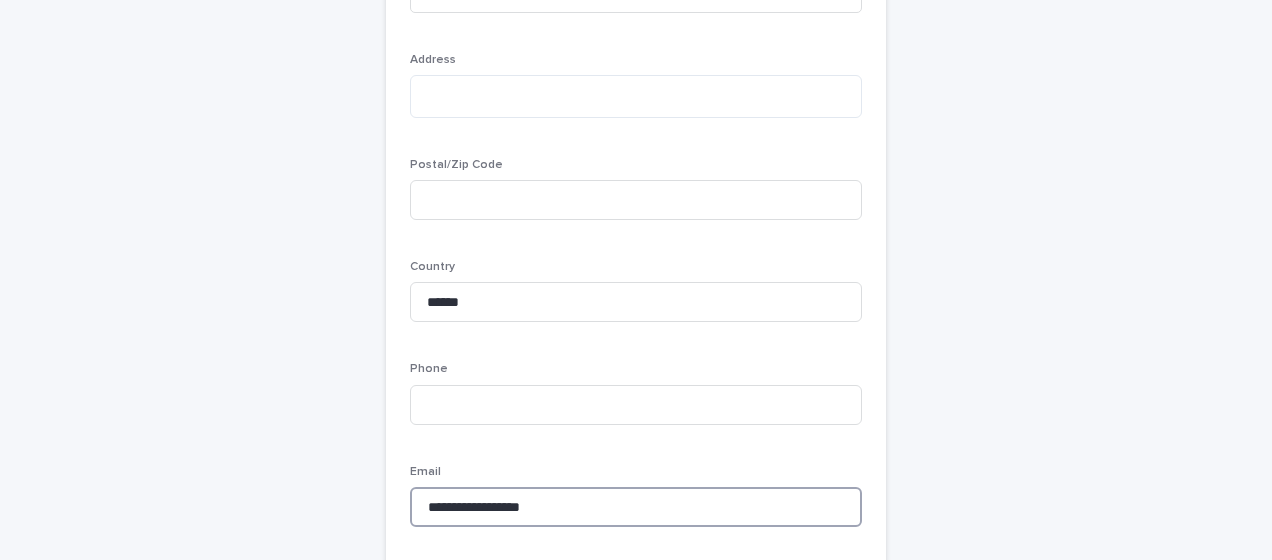 type on "**********" 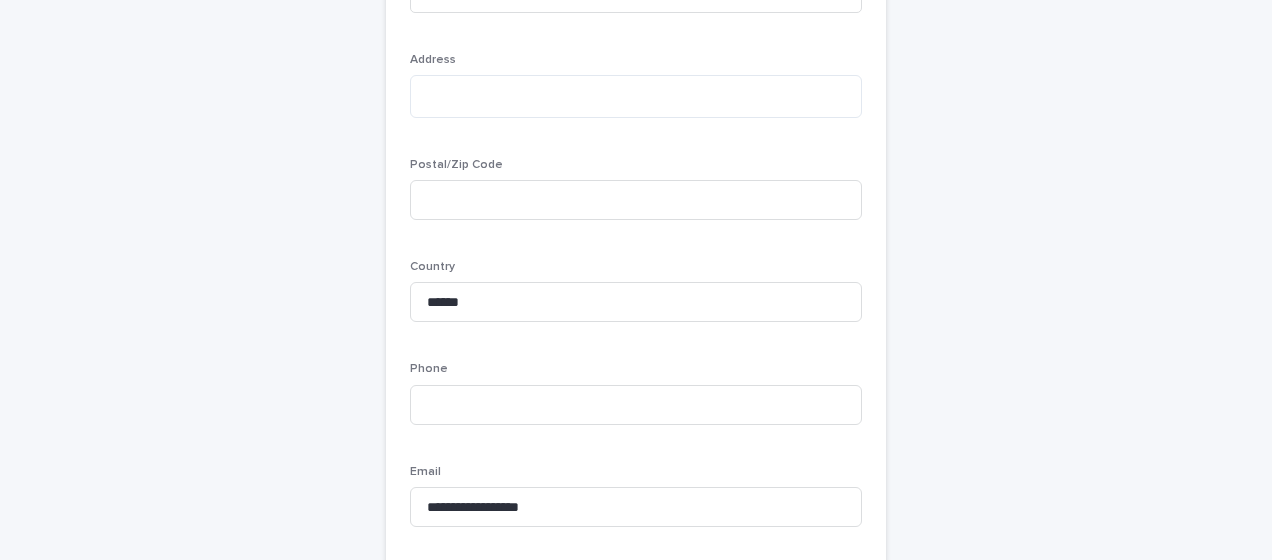 click on "**********" at bounding box center [636, 1698] 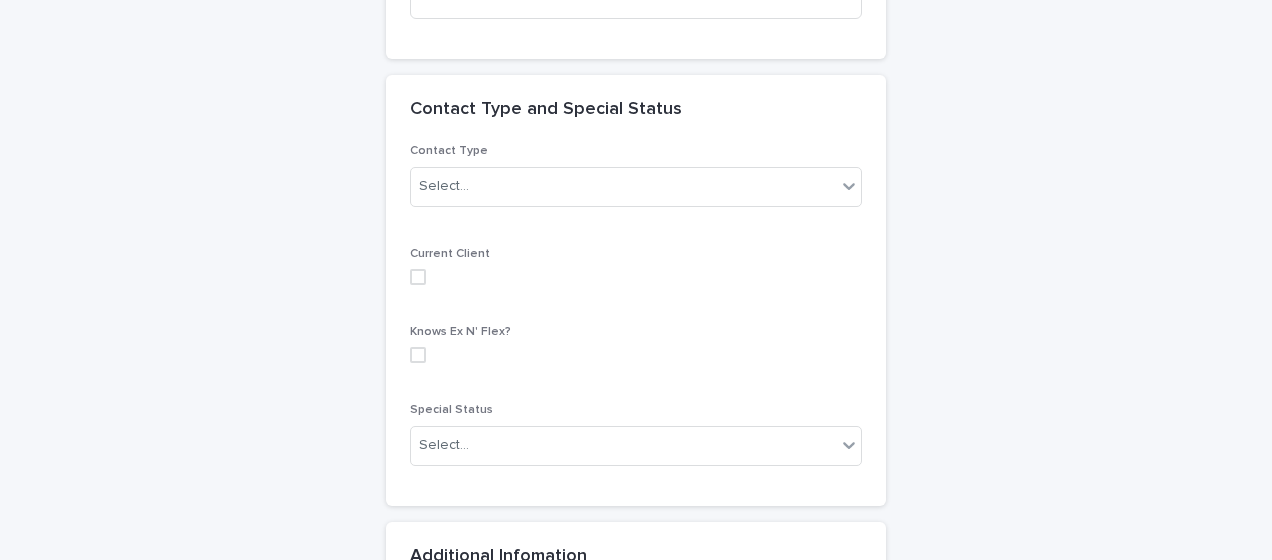 scroll, scrollTop: 1900, scrollLeft: 0, axis: vertical 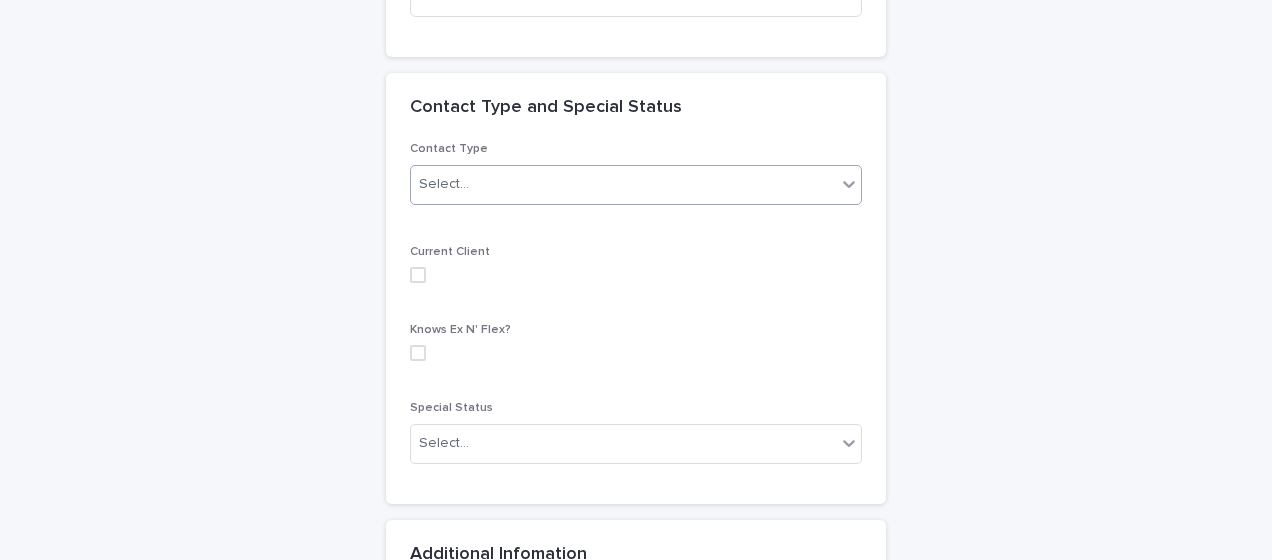 click on "Select..." at bounding box center (444, 184) 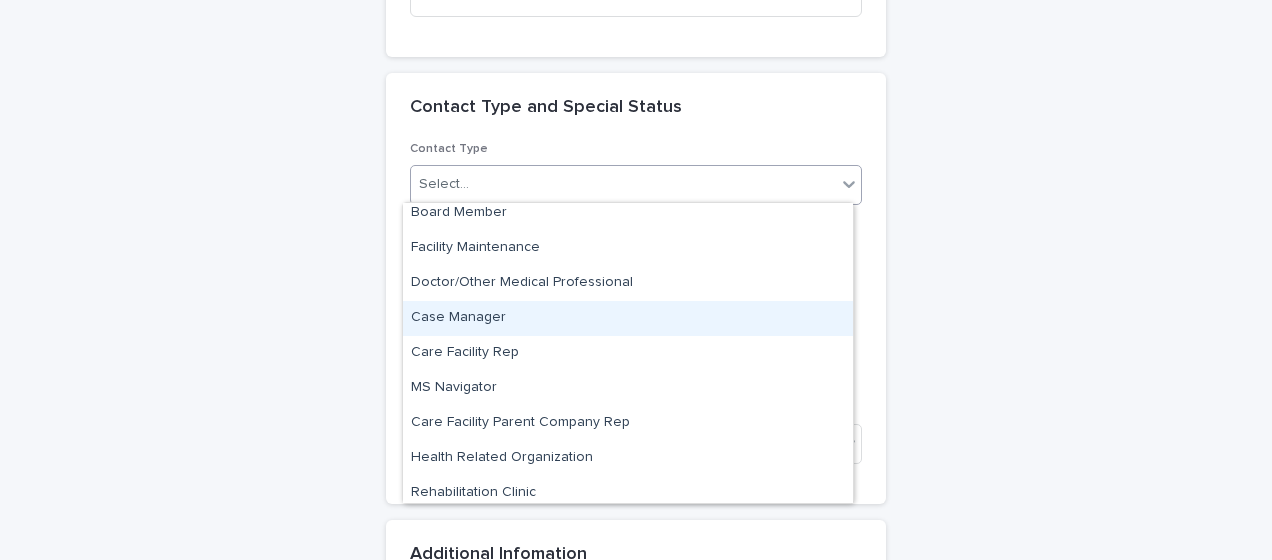 scroll, scrollTop: 700, scrollLeft: 0, axis: vertical 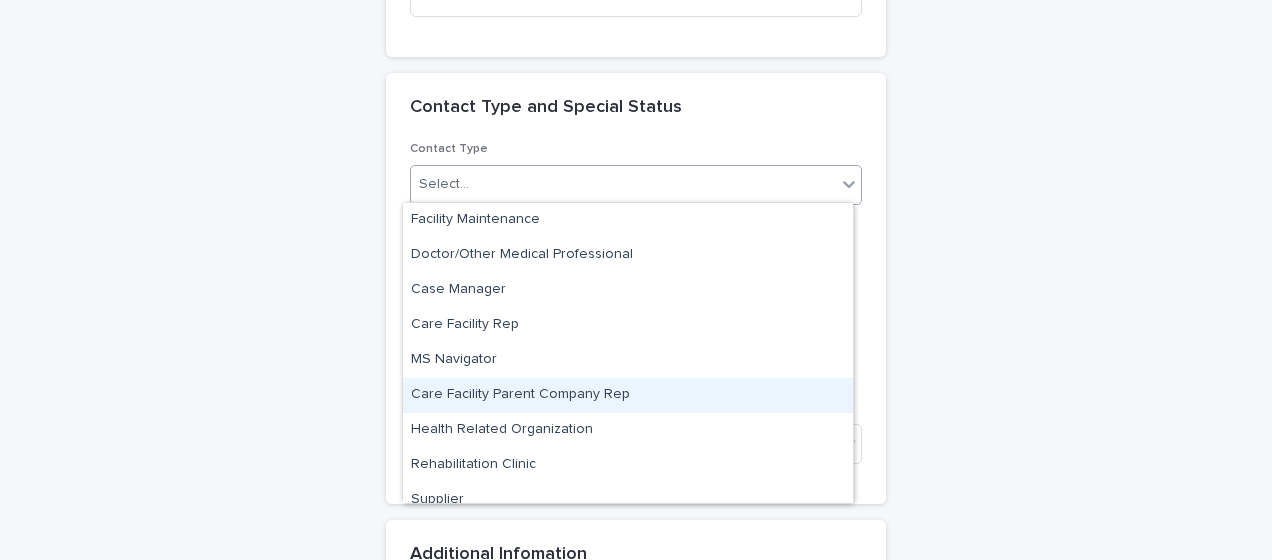 click on "Care Facility Parent Company Rep" at bounding box center [628, 395] 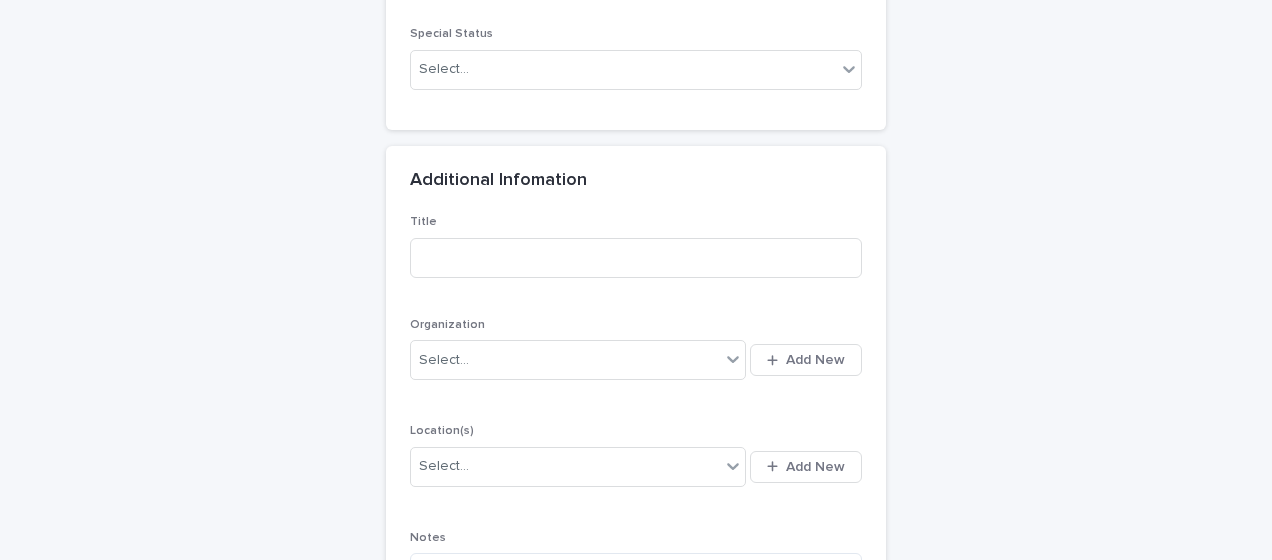 scroll, scrollTop: 2300, scrollLeft: 0, axis: vertical 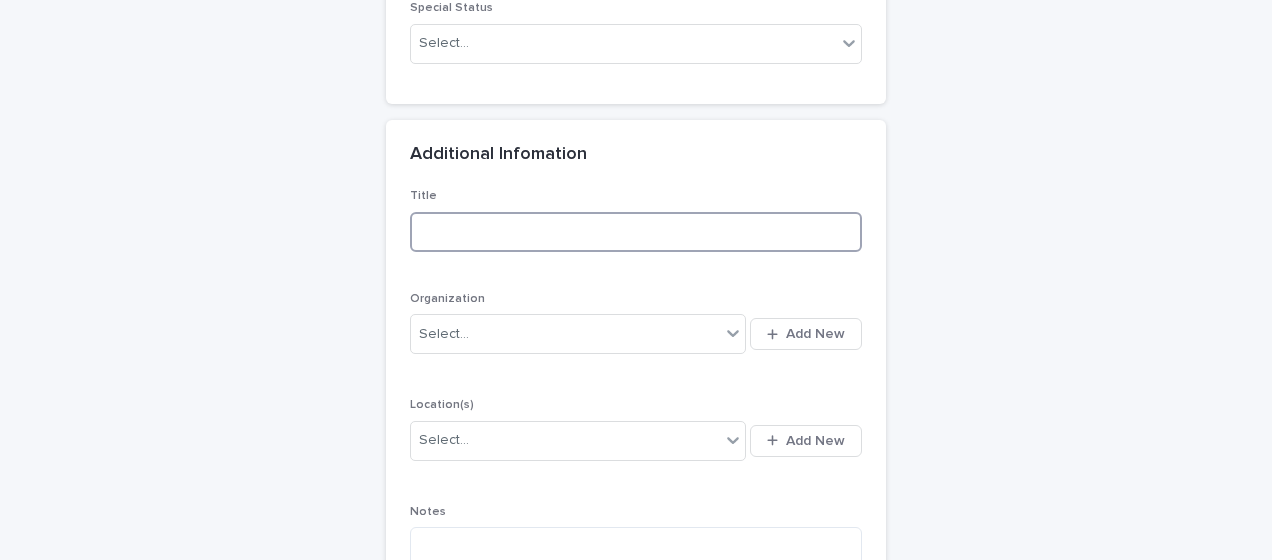 paste on "**********" 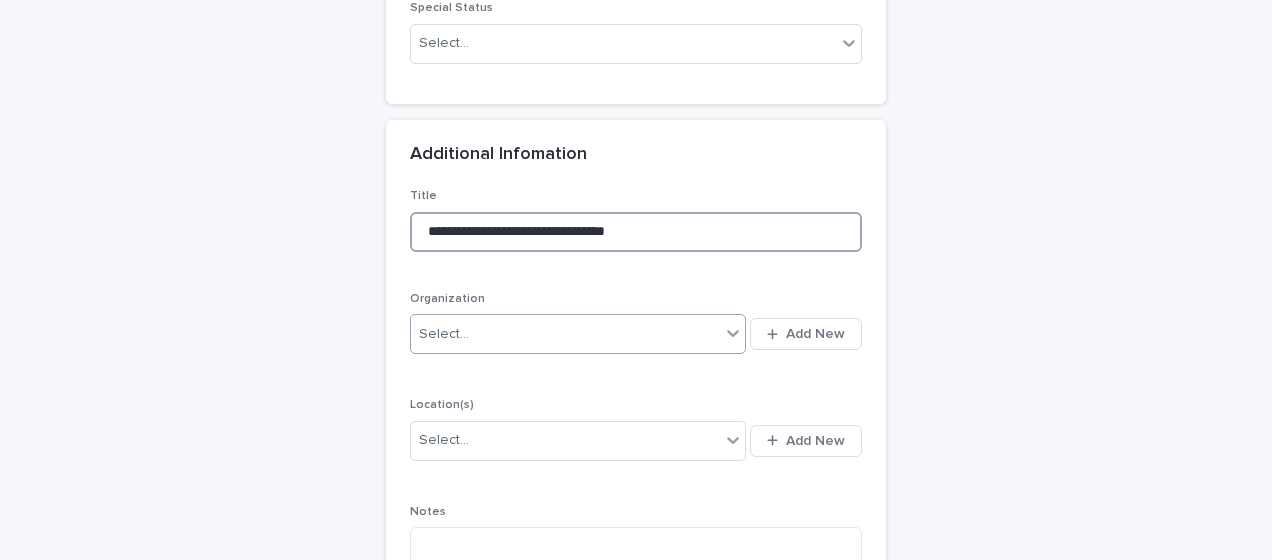 type on "**********" 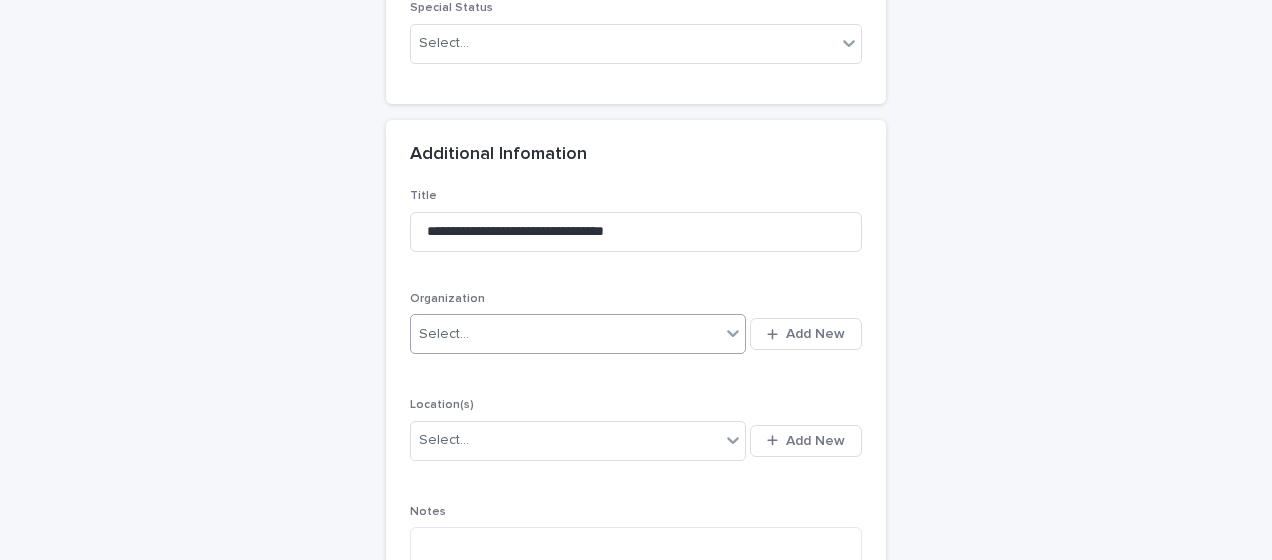 click on "Select..." at bounding box center (444, 334) 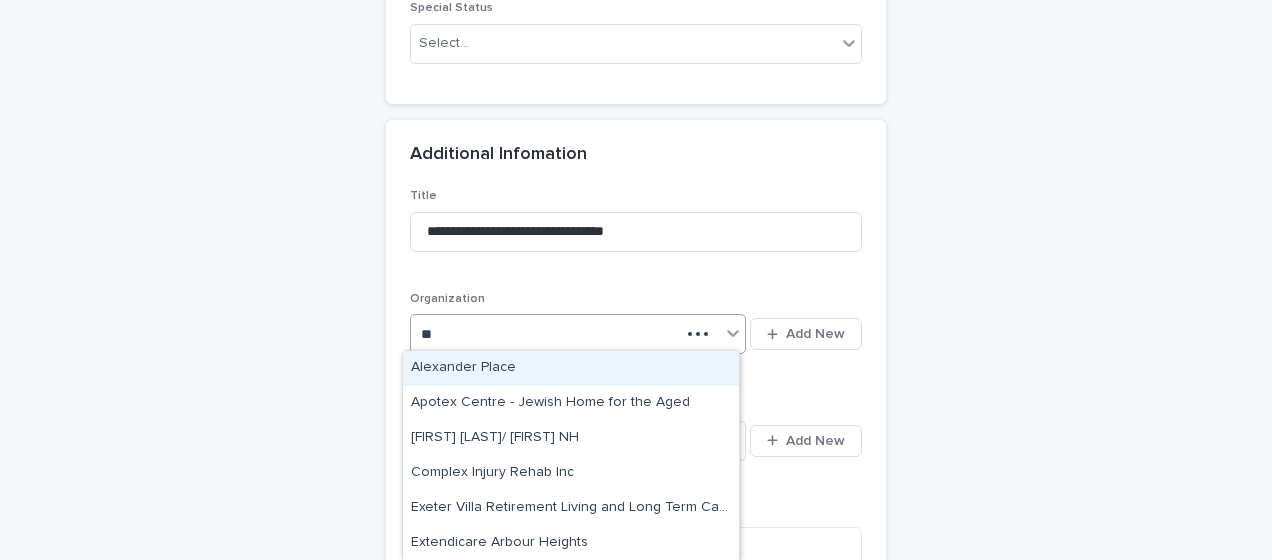 type on "***" 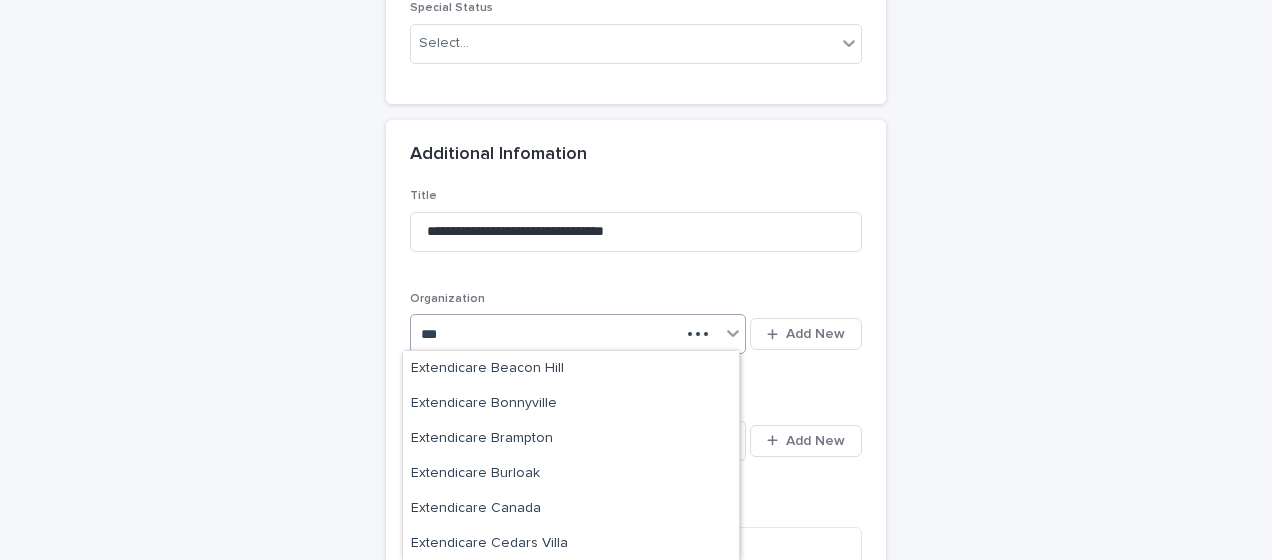 scroll, scrollTop: 200, scrollLeft: 0, axis: vertical 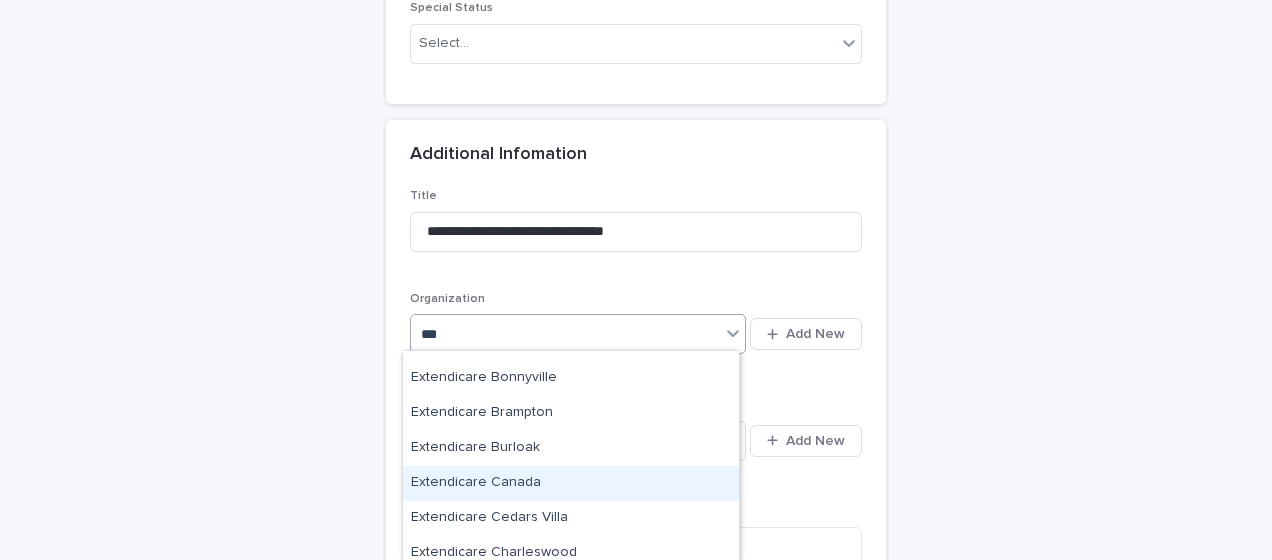 click on "Extendicare Canada" at bounding box center (571, 483) 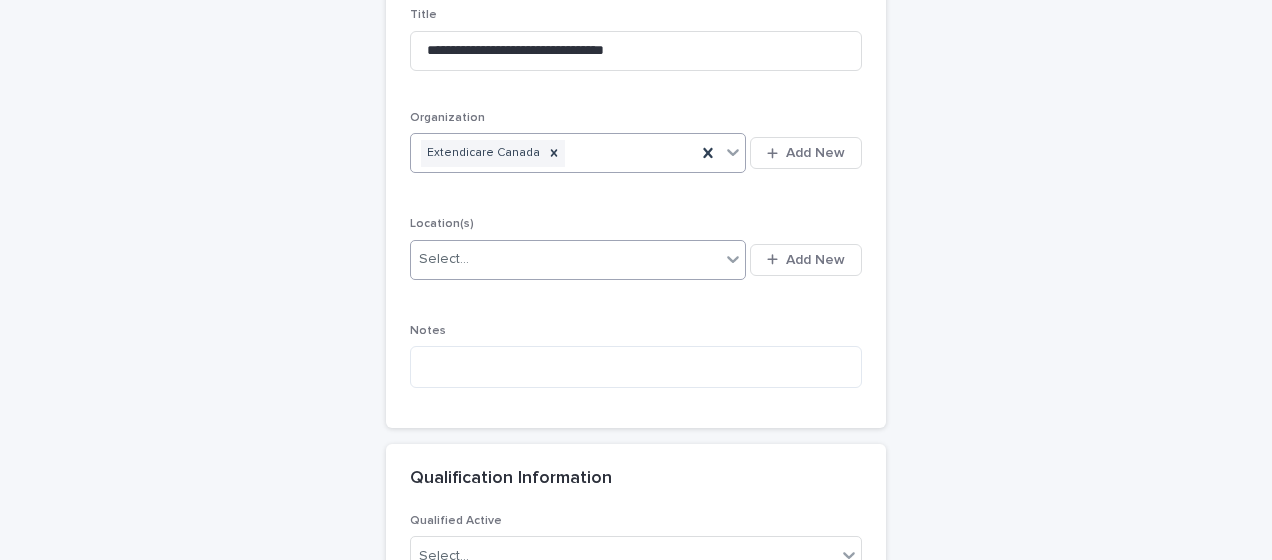 scroll, scrollTop: 2500, scrollLeft: 0, axis: vertical 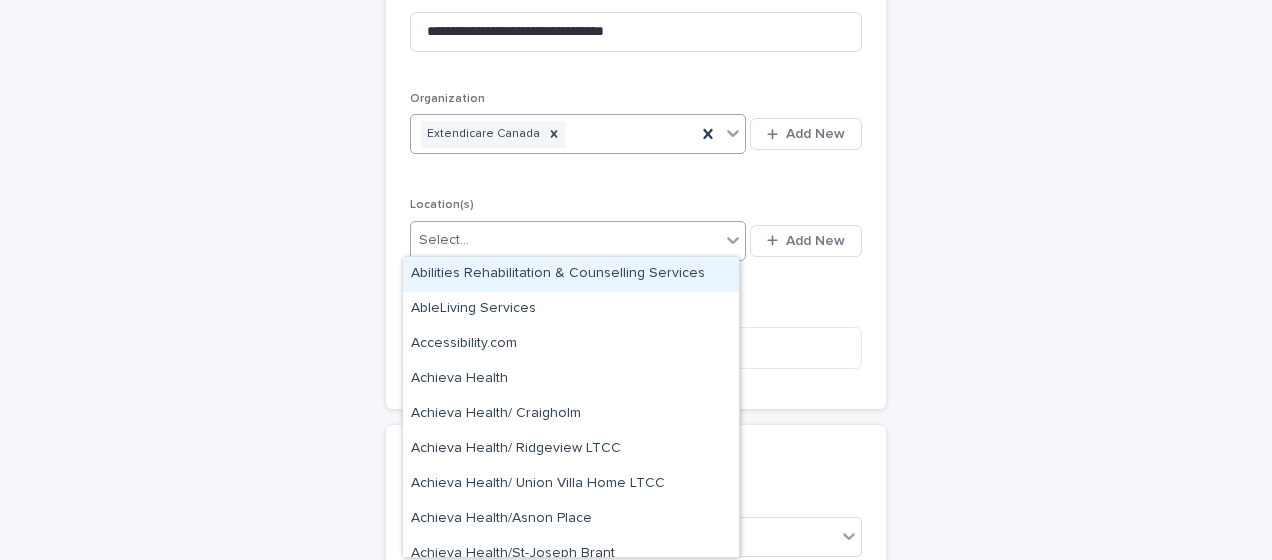 click on "Select..." at bounding box center (565, 240) 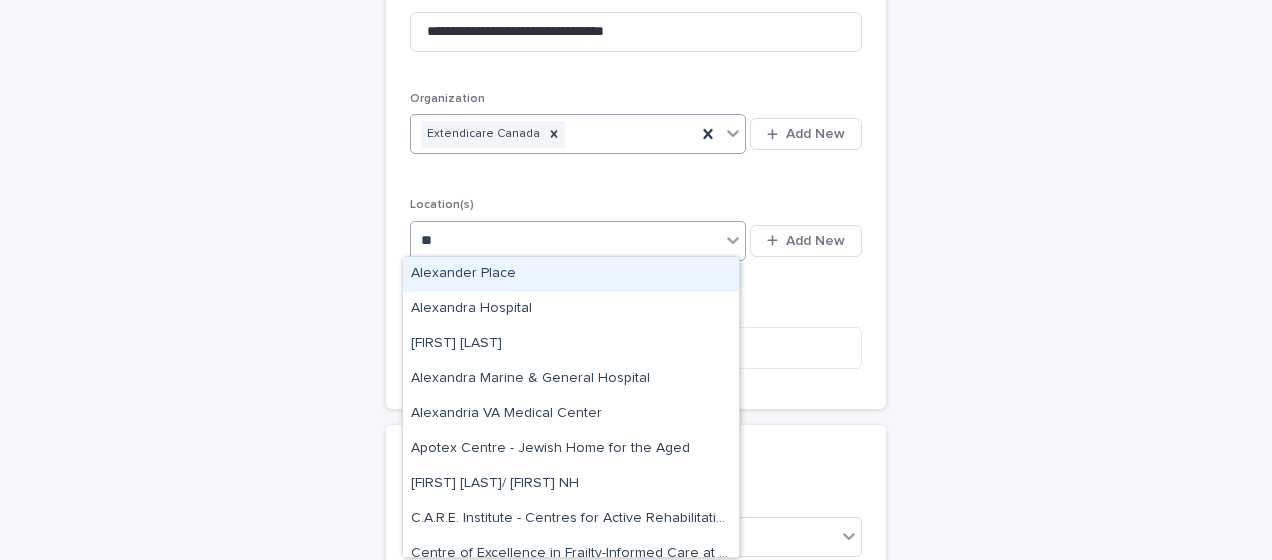 type on "***" 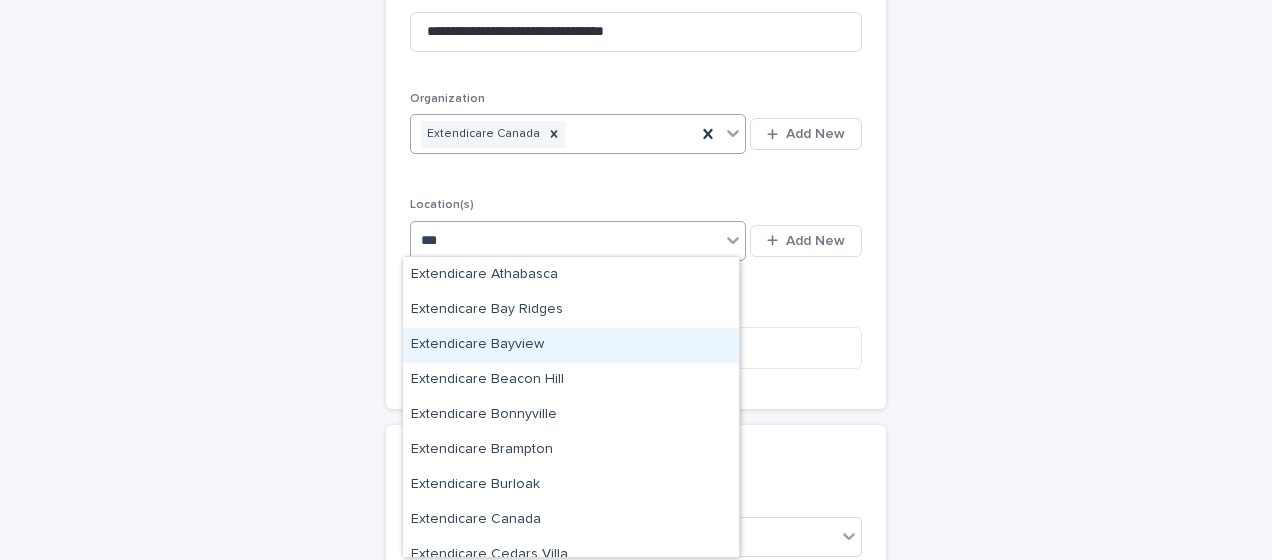 scroll, scrollTop: 100, scrollLeft: 0, axis: vertical 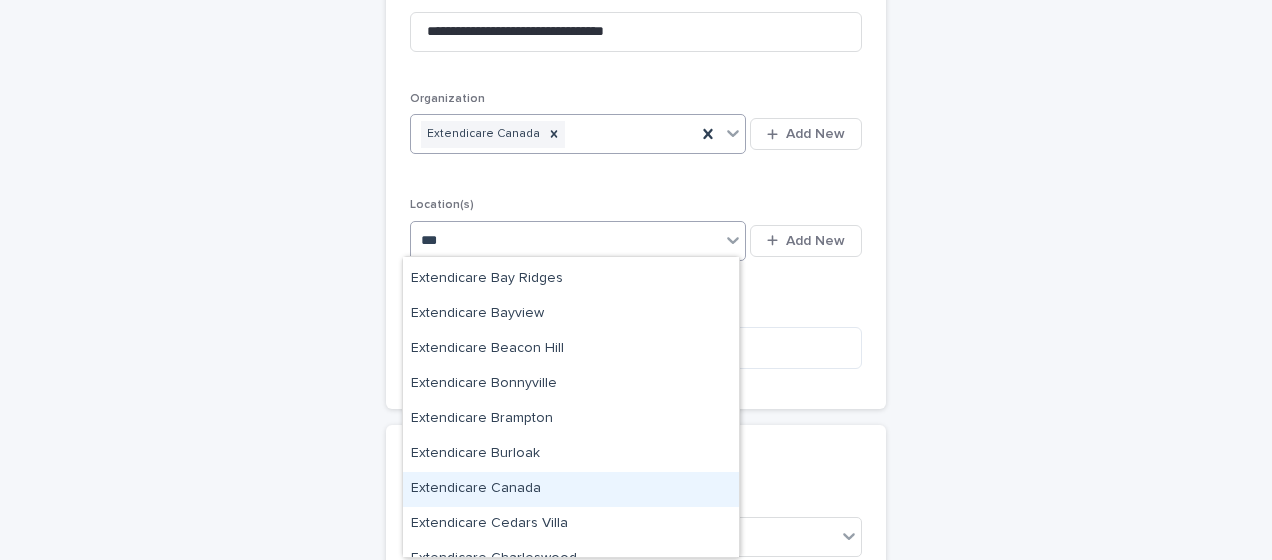 click on "Extendicare Canada" at bounding box center (571, 489) 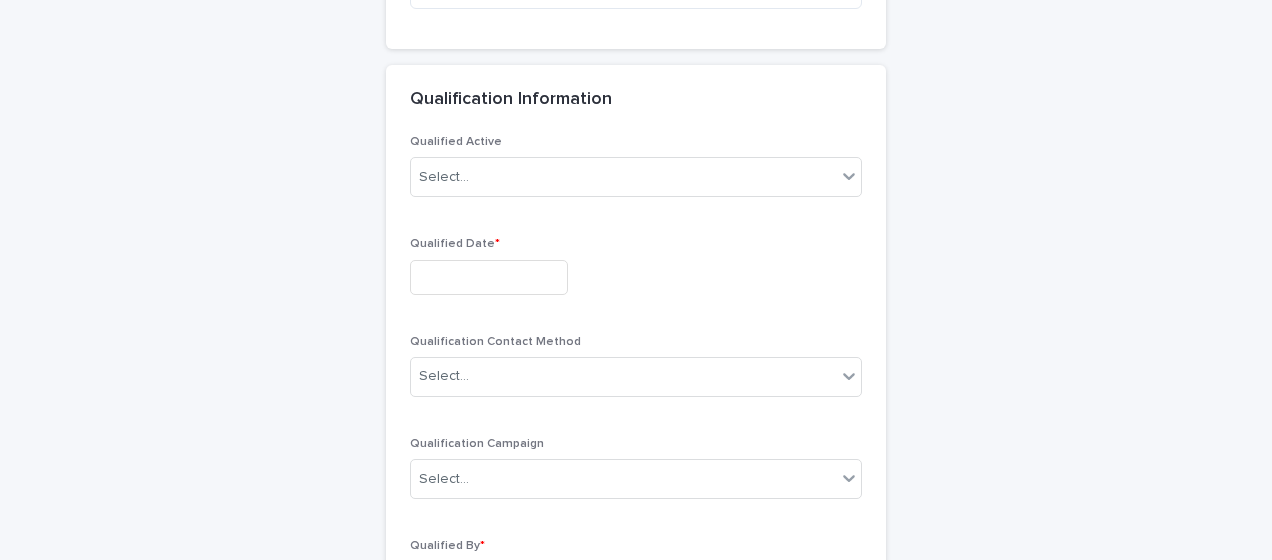 scroll, scrollTop: 2900, scrollLeft: 0, axis: vertical 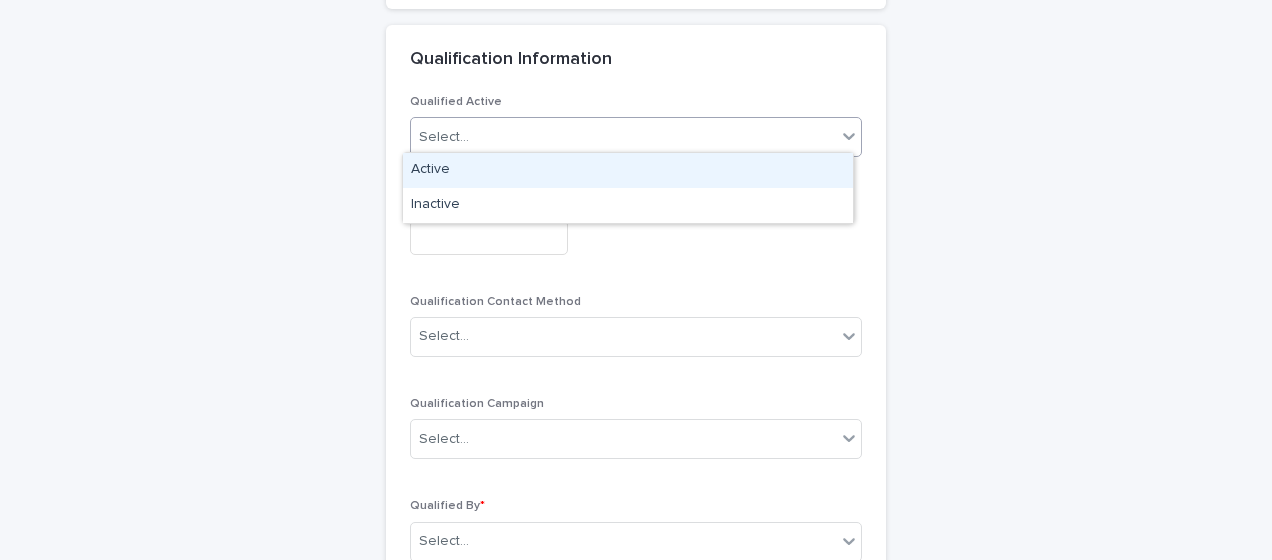 click on "Select..." at bounding box center [623, 137] 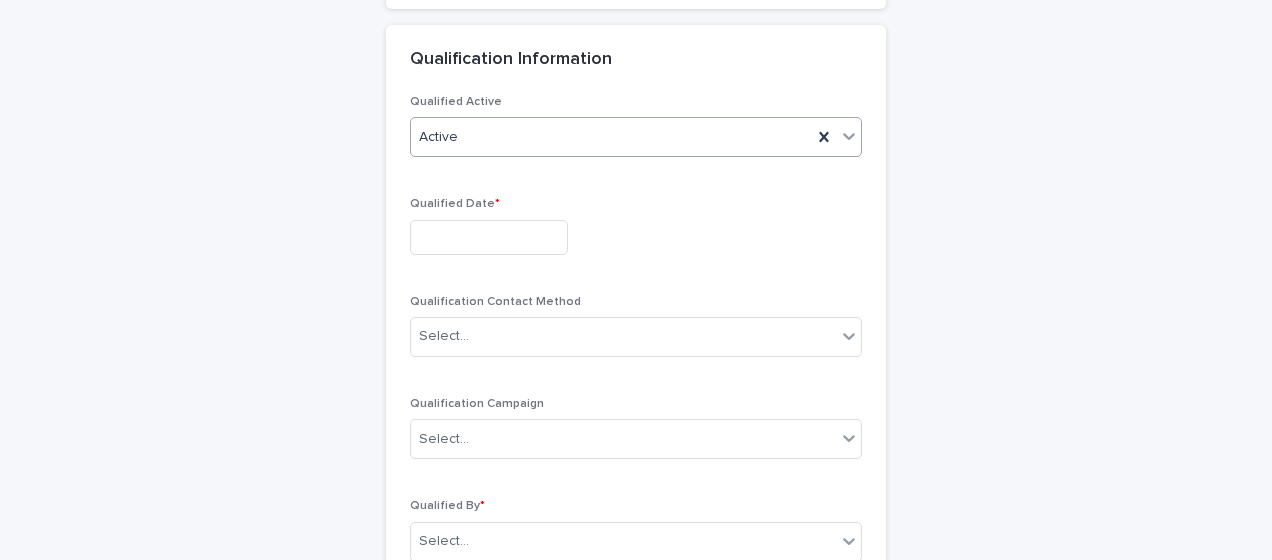 click at bounding box center [489, 237] 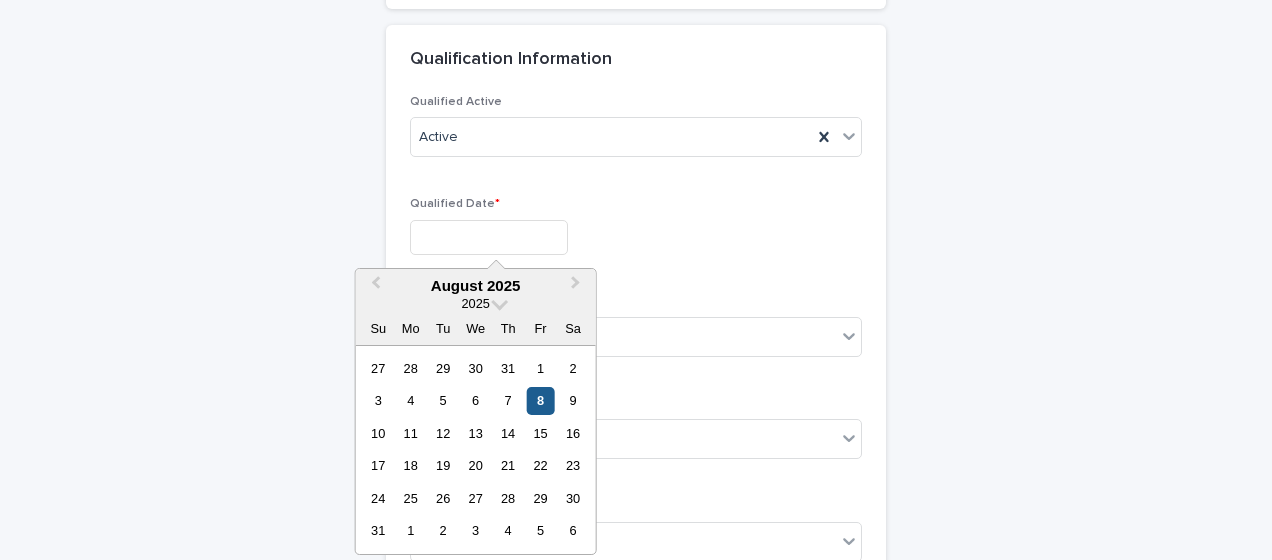 click on "8" at bounding box center [540, 400] 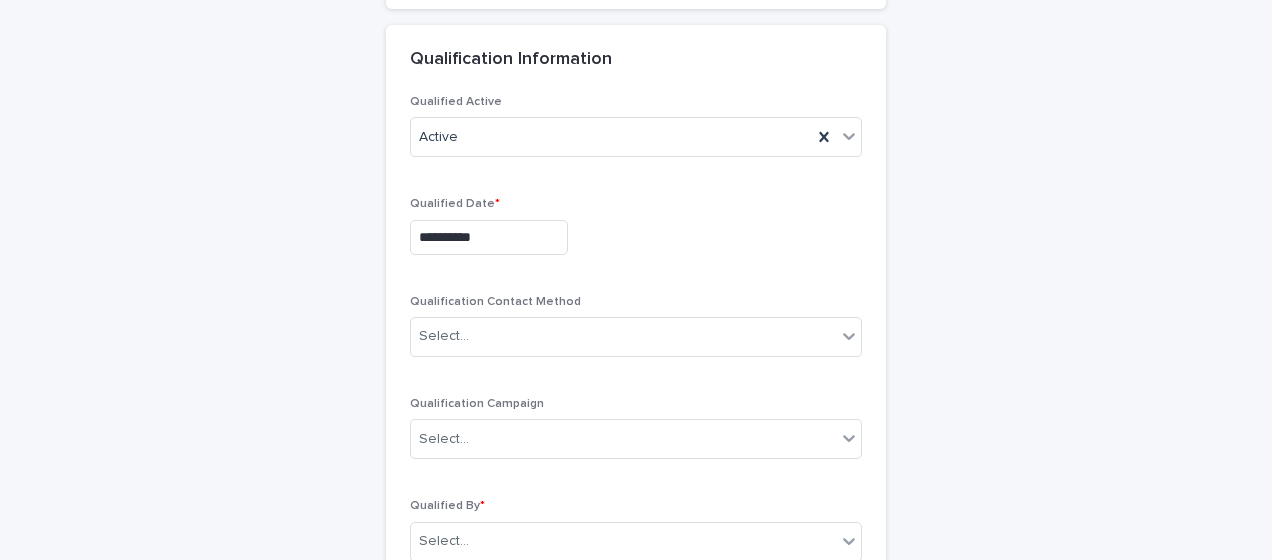 scroll, scrollTop: 3000, scrollLeft: 0, axis: vertical 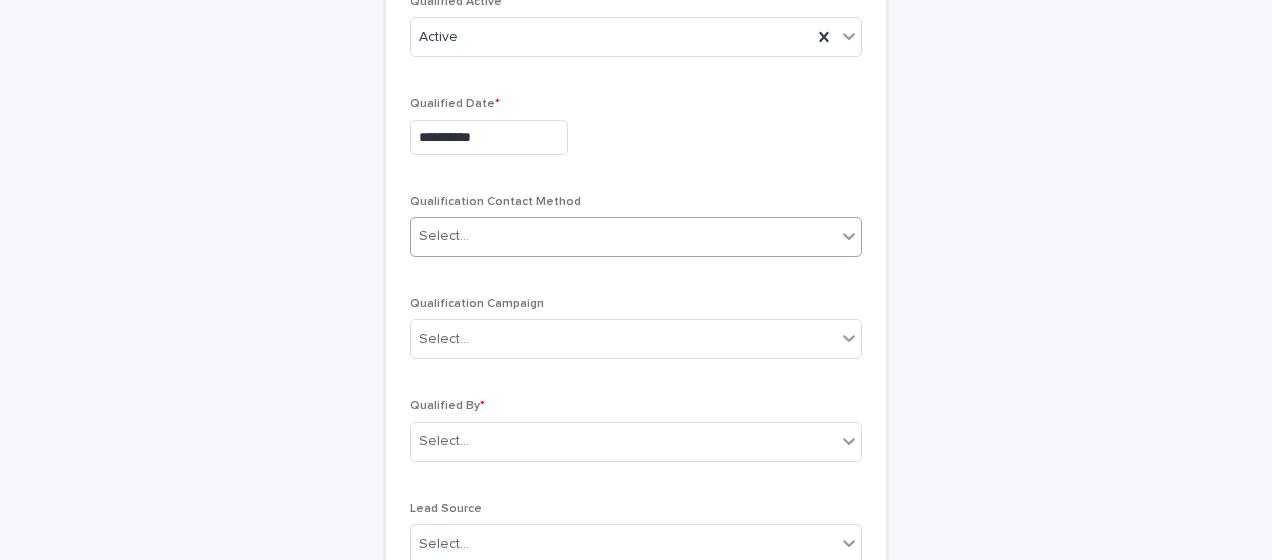 click on "Select..." at bounding box center [623, 236] 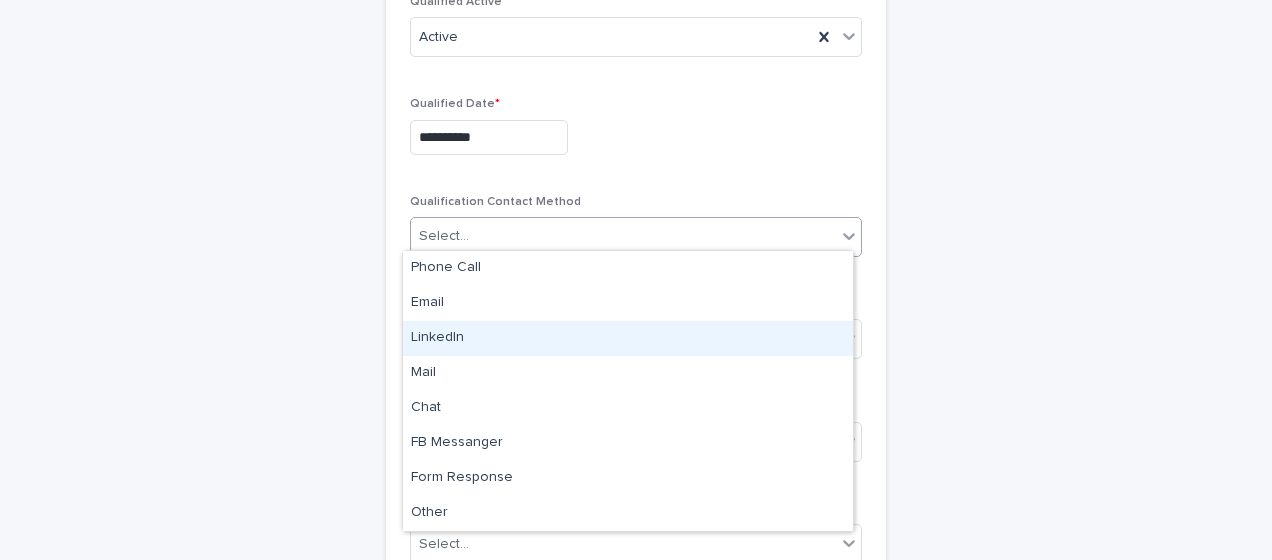 click on "LinkedIn" at bounding box center [628, 338] 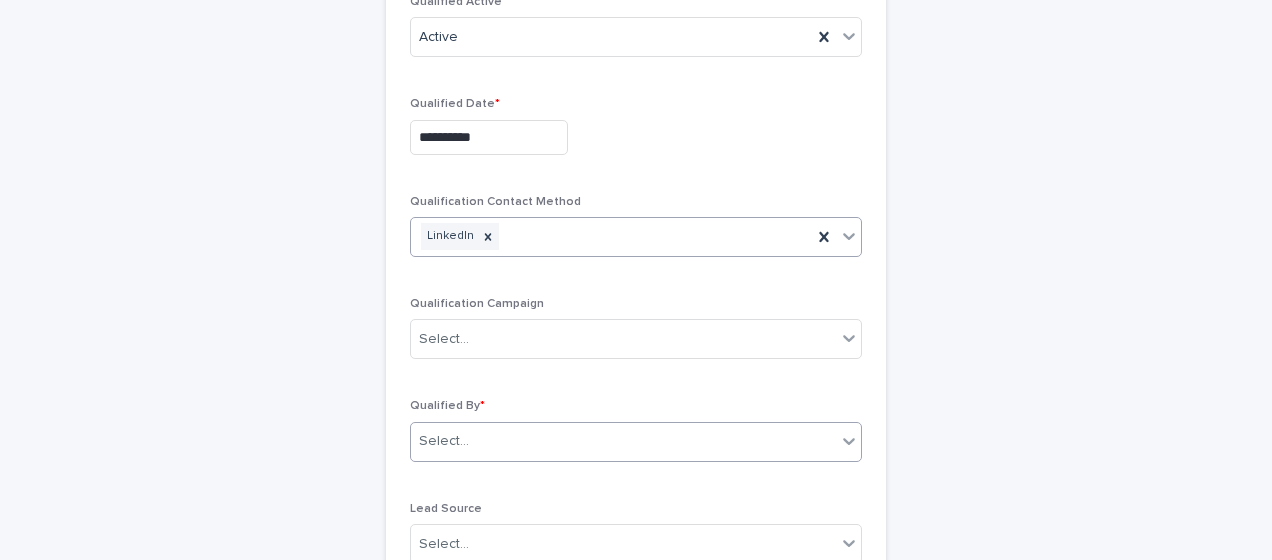 click on "Select..." at bounding box center [444, 441] 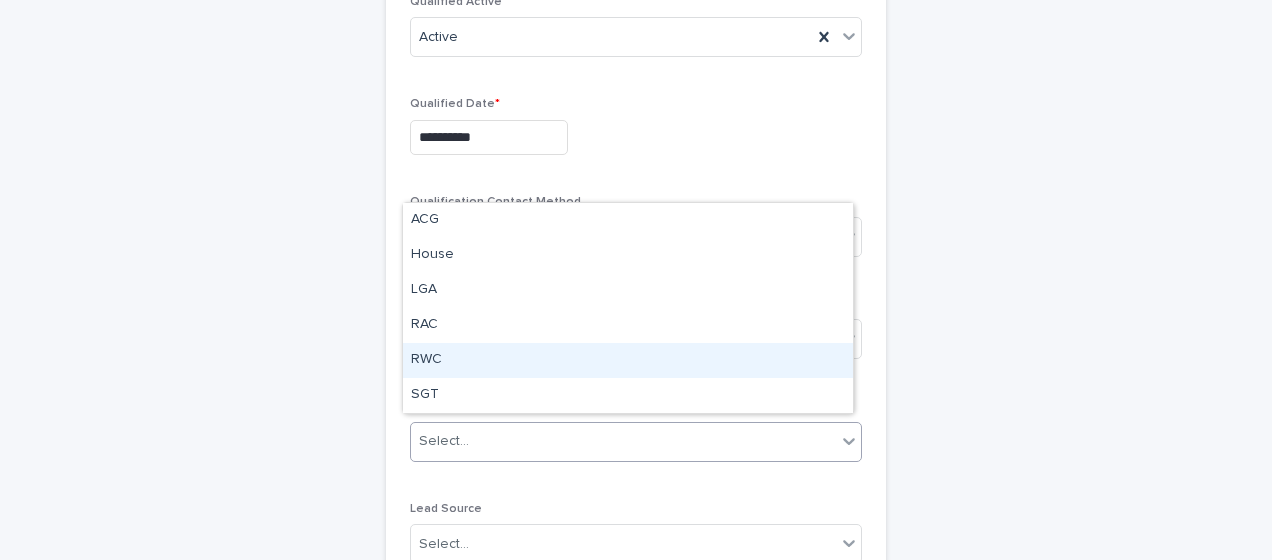 click on "RWC" at bounding box center [628, 360] 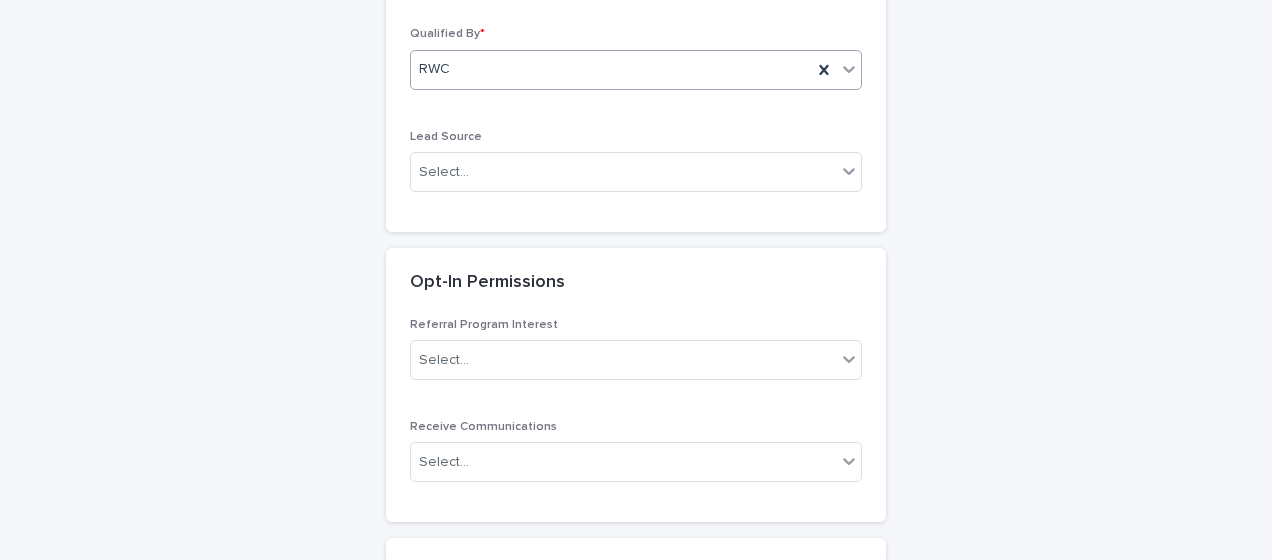 scroll, scrollTop: 3400, scrollLeft: 0, axis: vertical 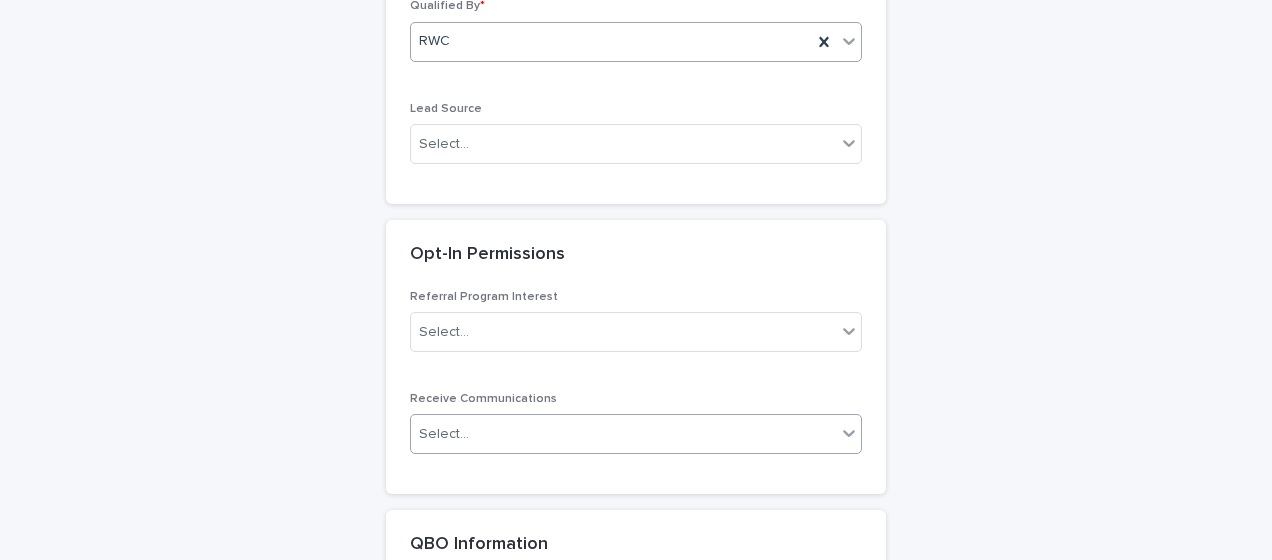 click on "Select..." at bounding box center (444, 434) 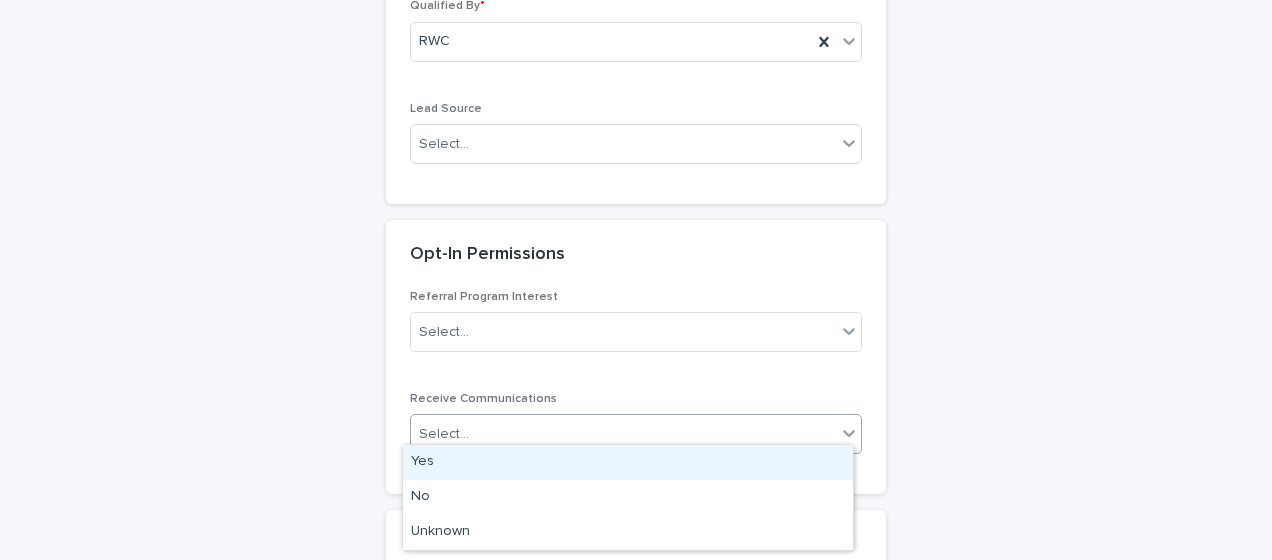 click on "Yes" at bounding box center (628, 462) 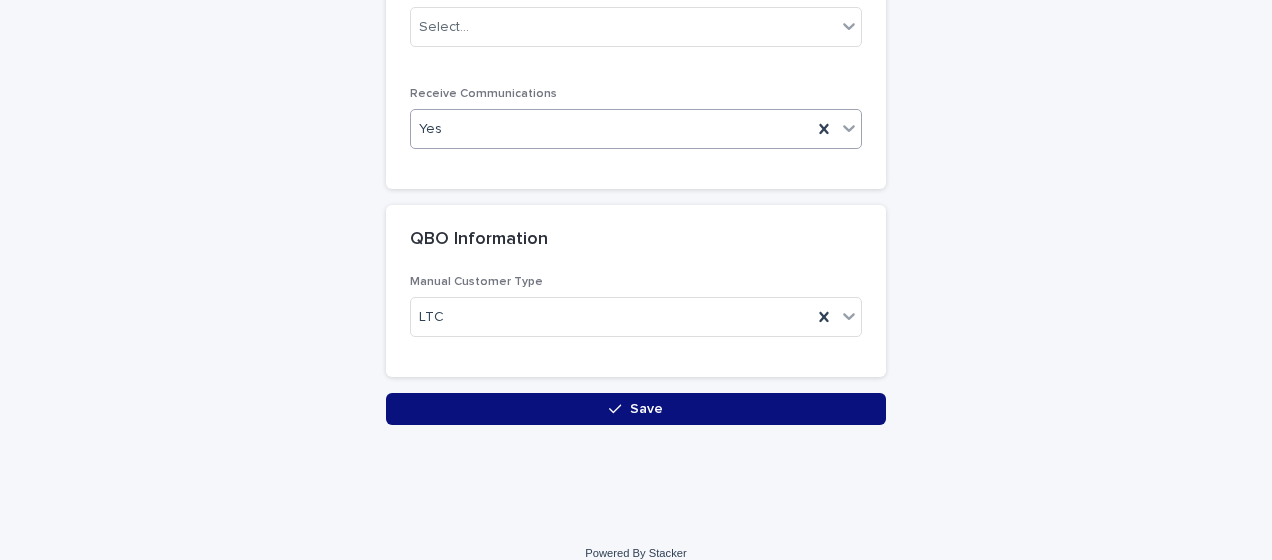 scroll, scrollTop: 3716, scrollLeft: 0, axis: vertical 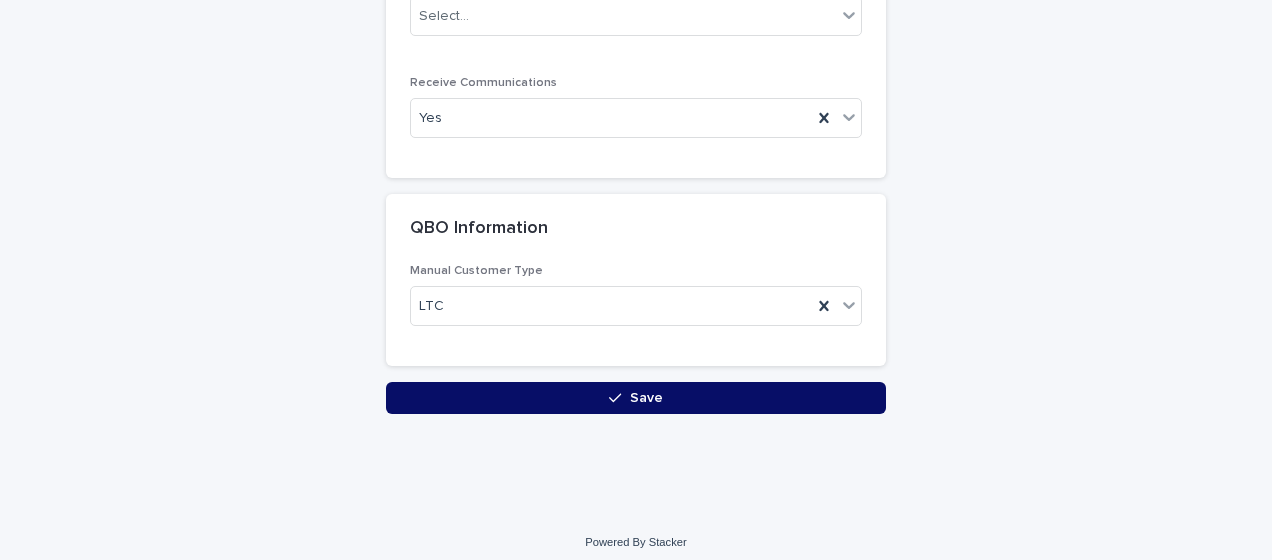 click on "Save" at bounding box center (636, 398) 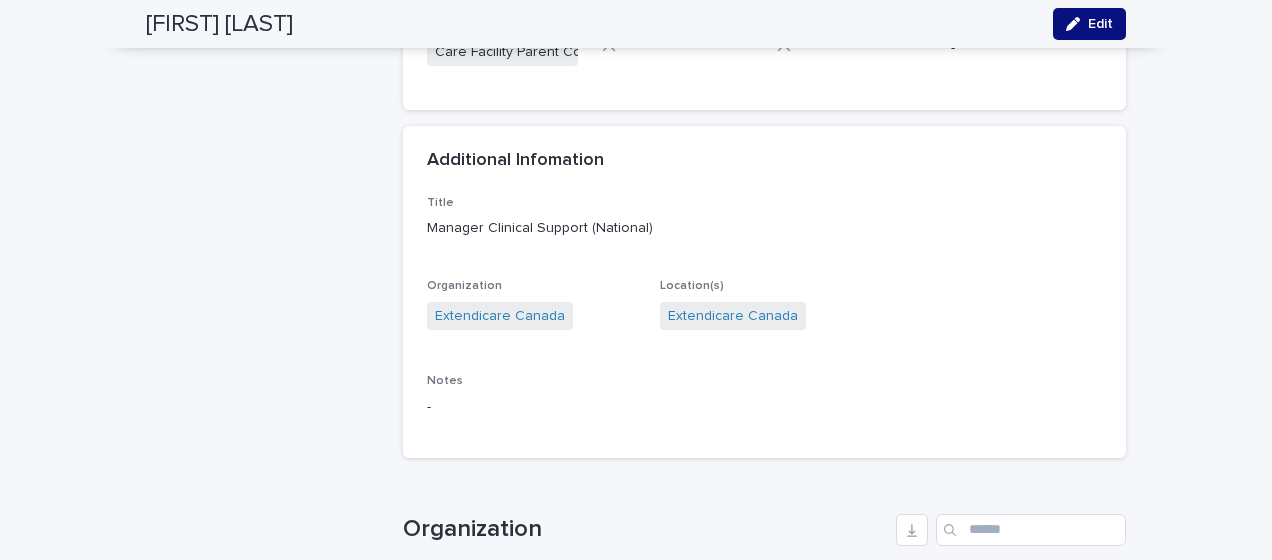 scroll, scrollTop: 2600, scrollLeft: 0, axis: vertical 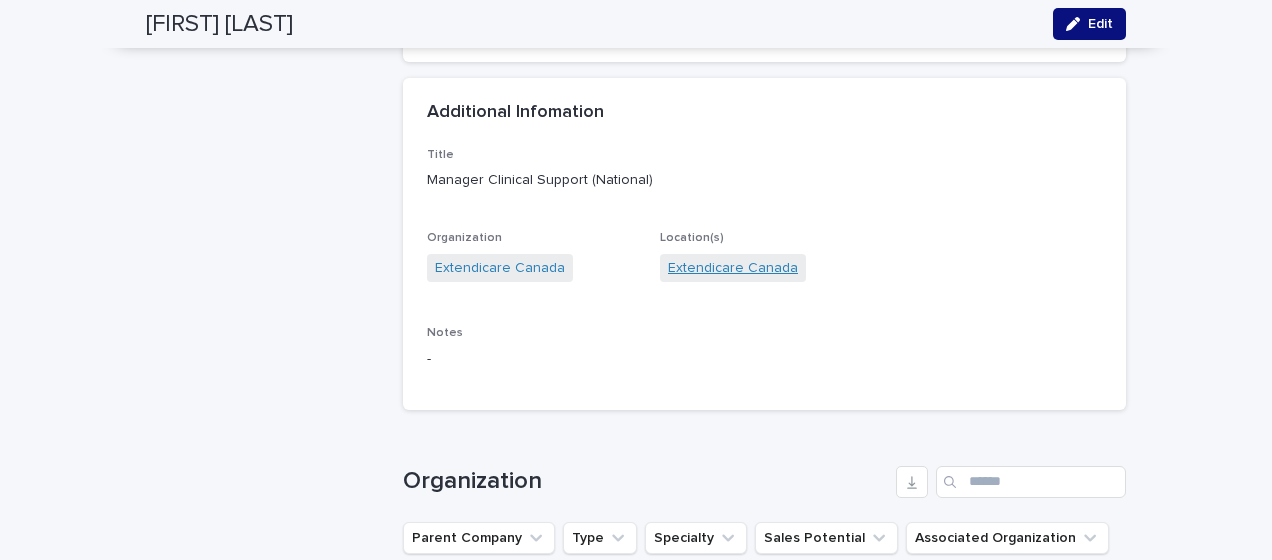 click on "Extendicare Canada" at bounding box center (733, 268) 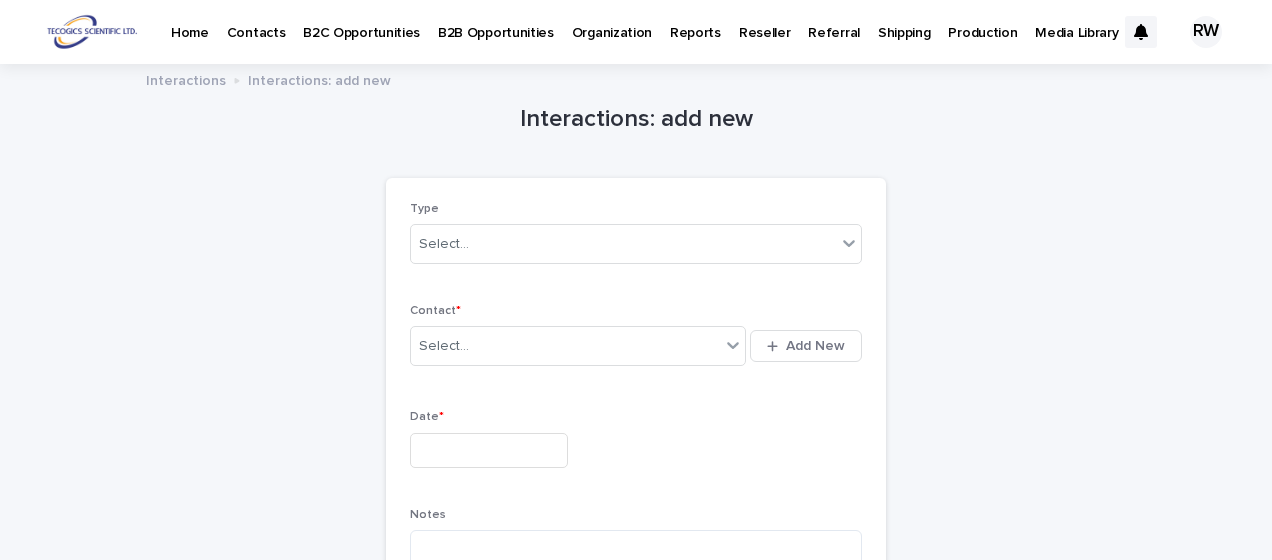 scroll, scrollTop: 0, scrollLeft: 0, axis: both 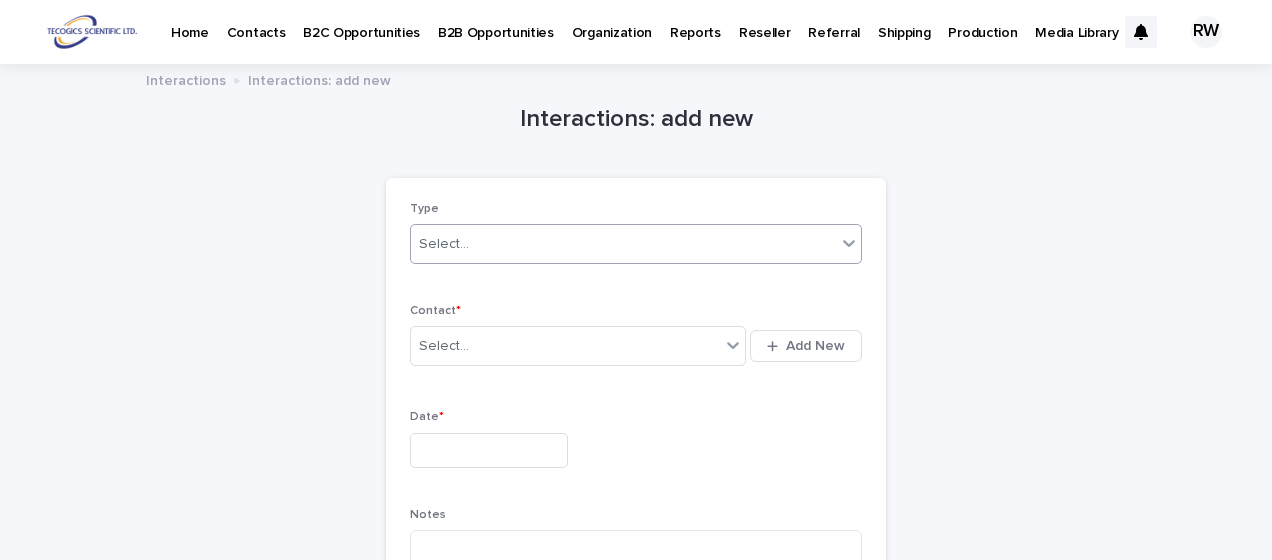 click on "Select..." at bounding box center (444, 244) 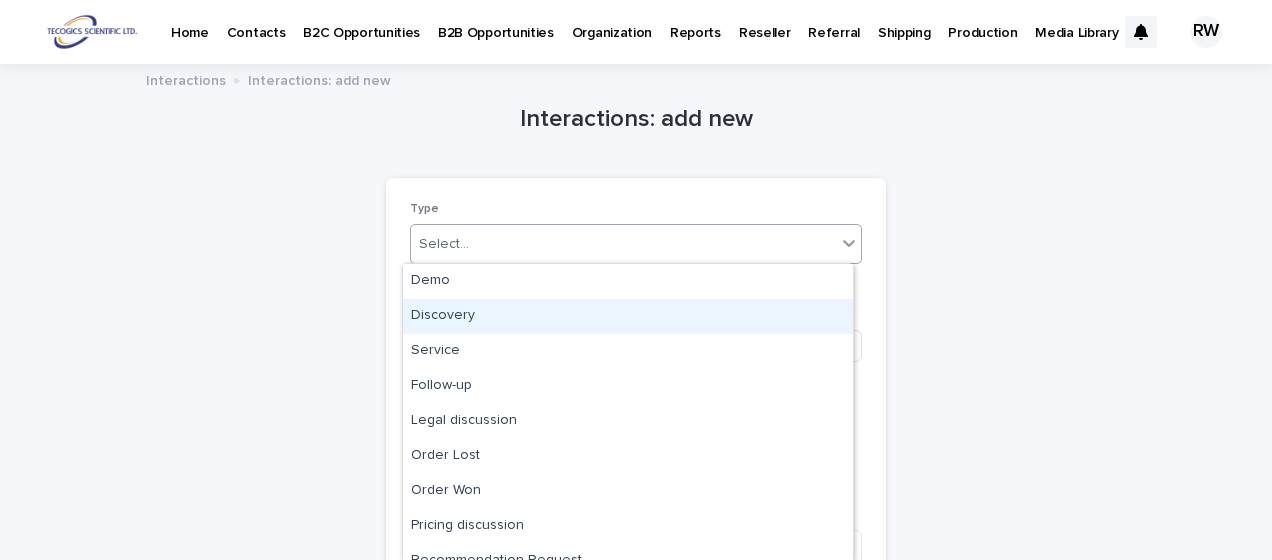 click on "Discovery" at bounding box center [628, 316] 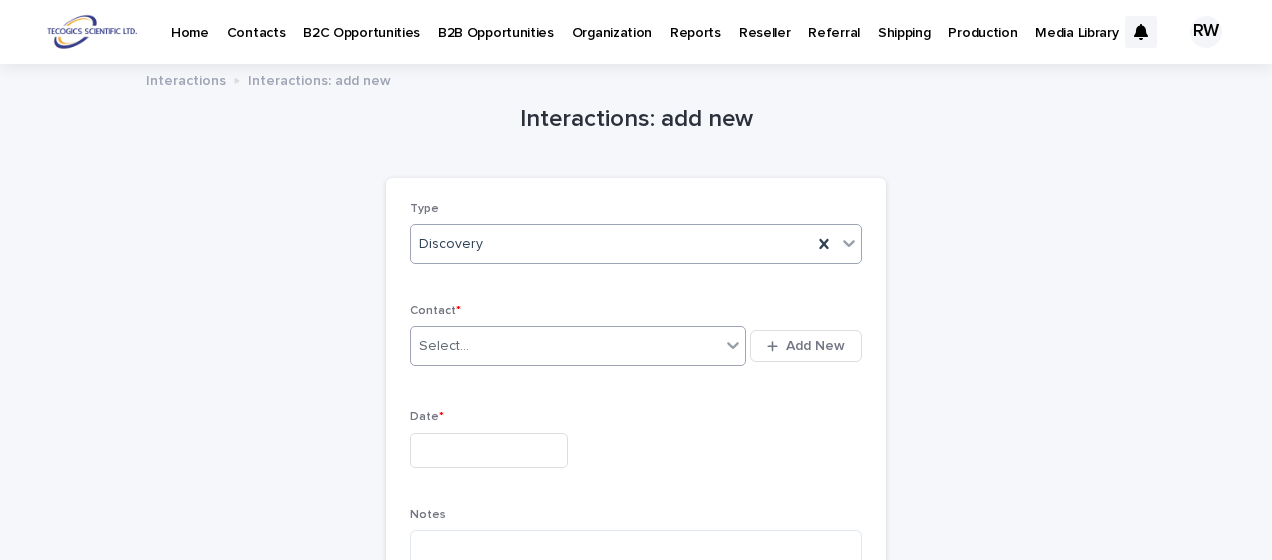 click on "Select..." at bounding box center [444, 346] 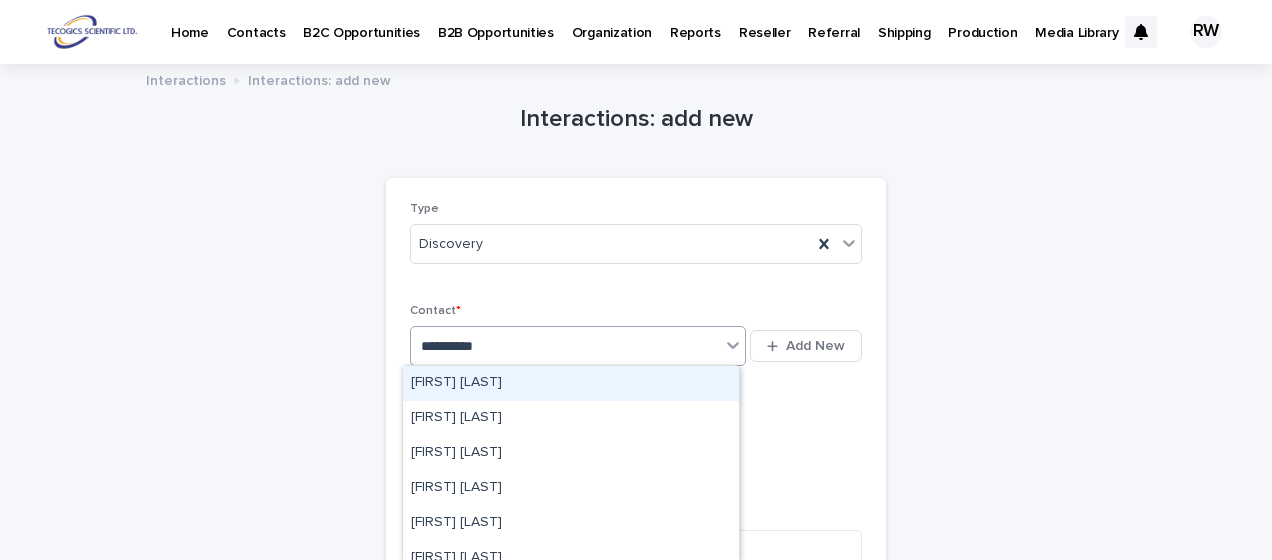 type on "**********" 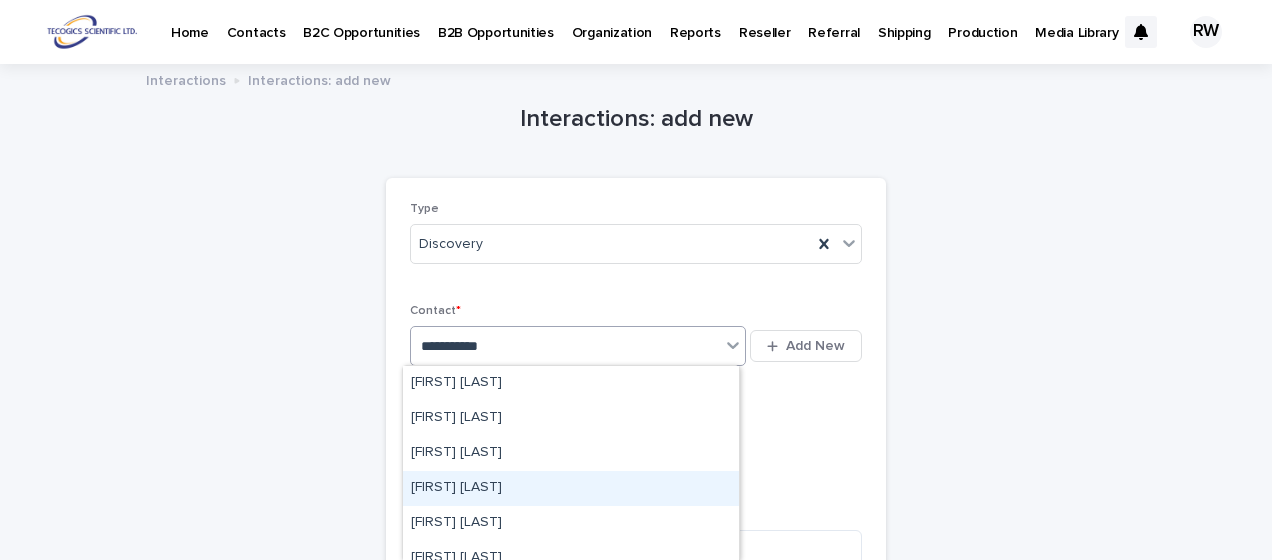 click on "[FIRST] [LAST]" at bounding box center [571, 488] 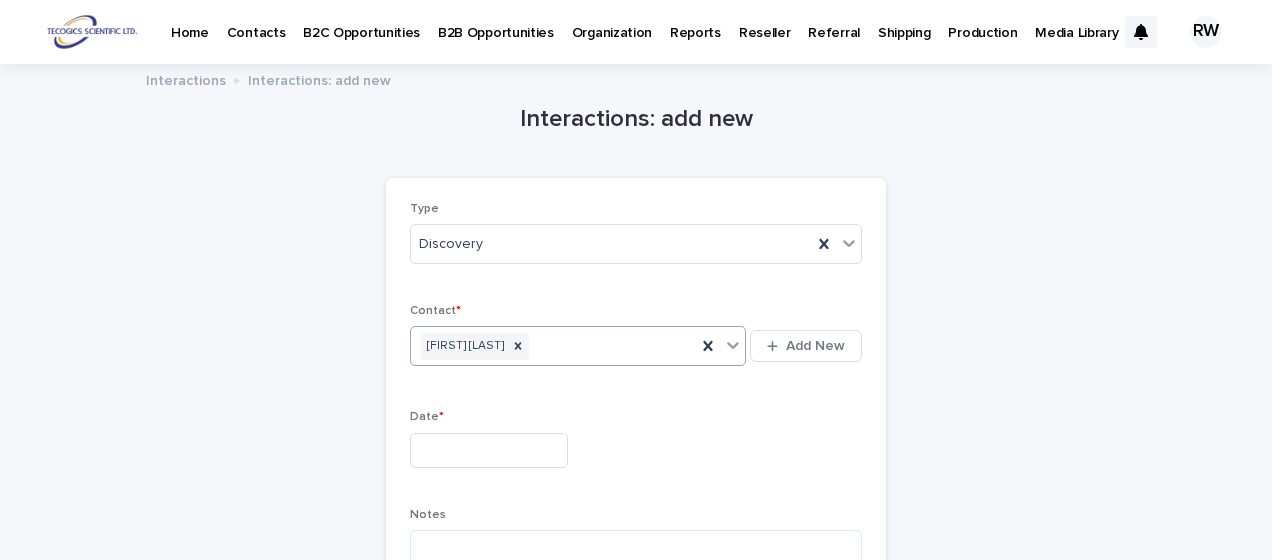 click at bounding box center (489, 450) 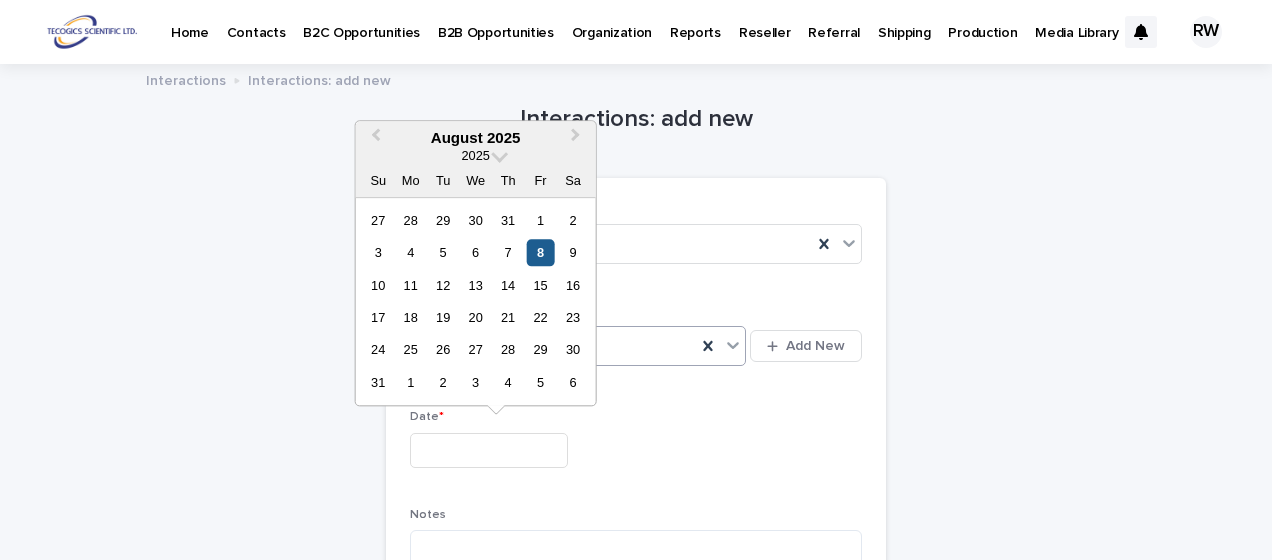 click on "8" at bounding box center (540, 252) 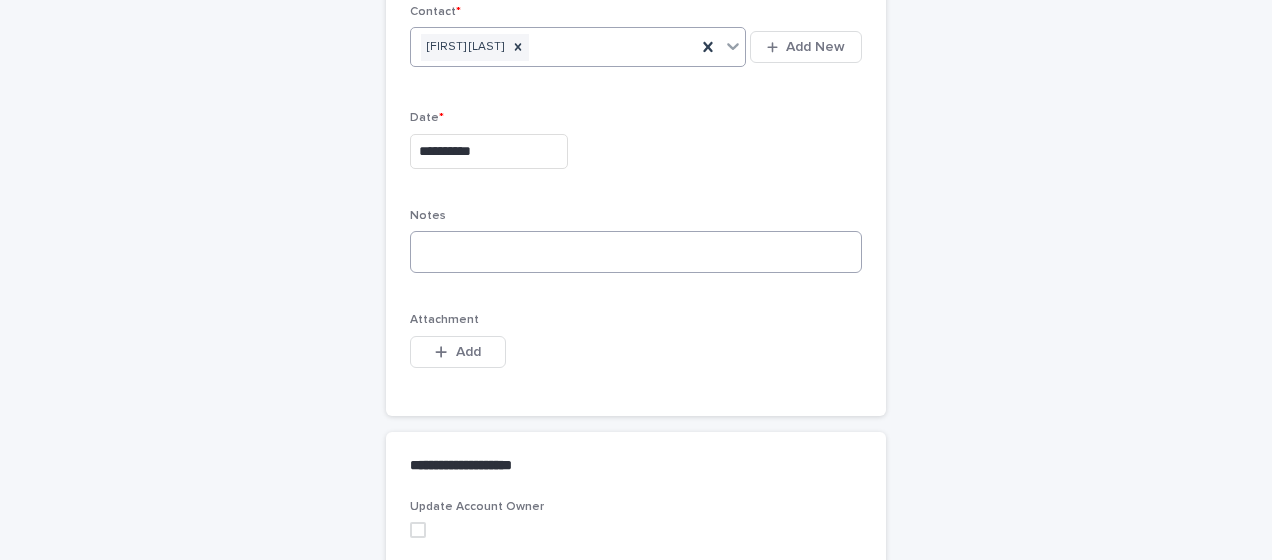 scroll, scrollTop: 300, scrollLeft: 0, axis: vertical 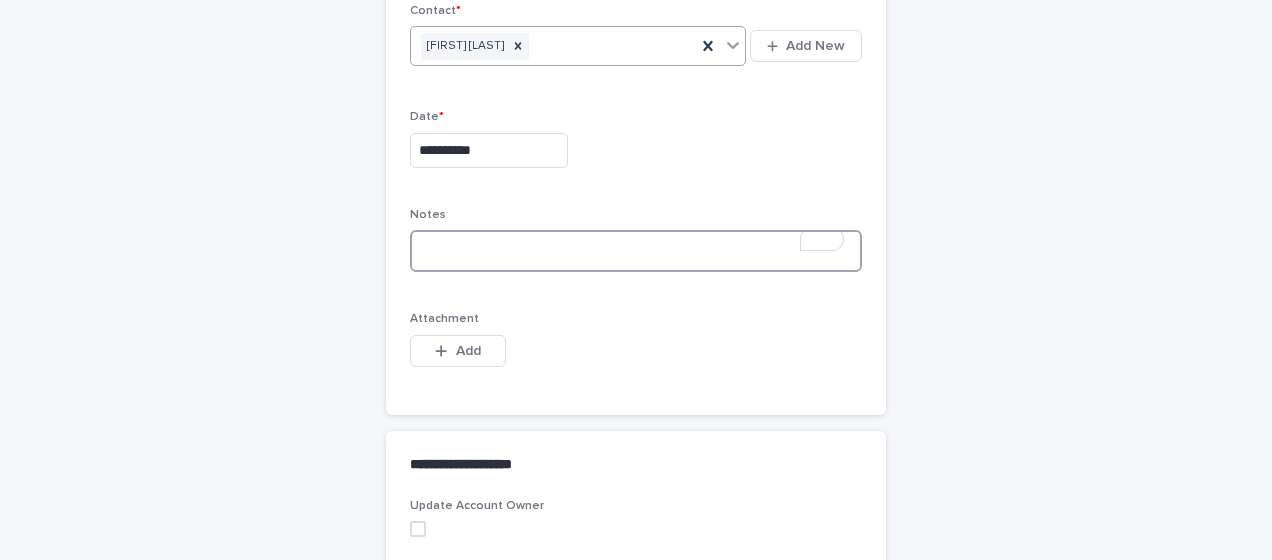 paste on "**********" 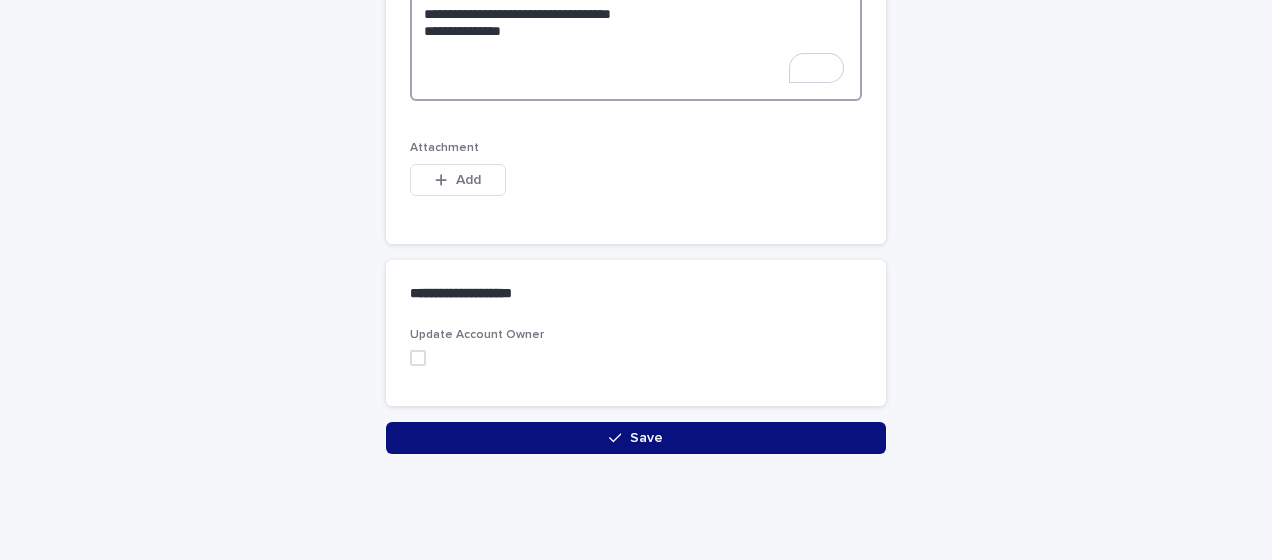 scroll, scrollTop: 772, scrollLeft: 0, axis: vertical 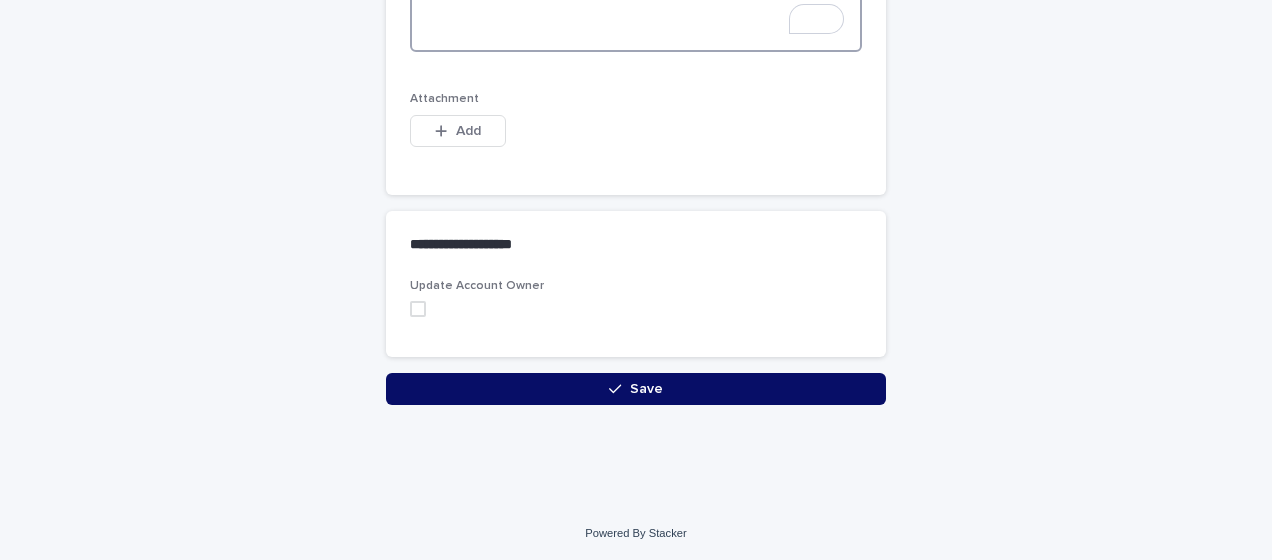 type on "**********" 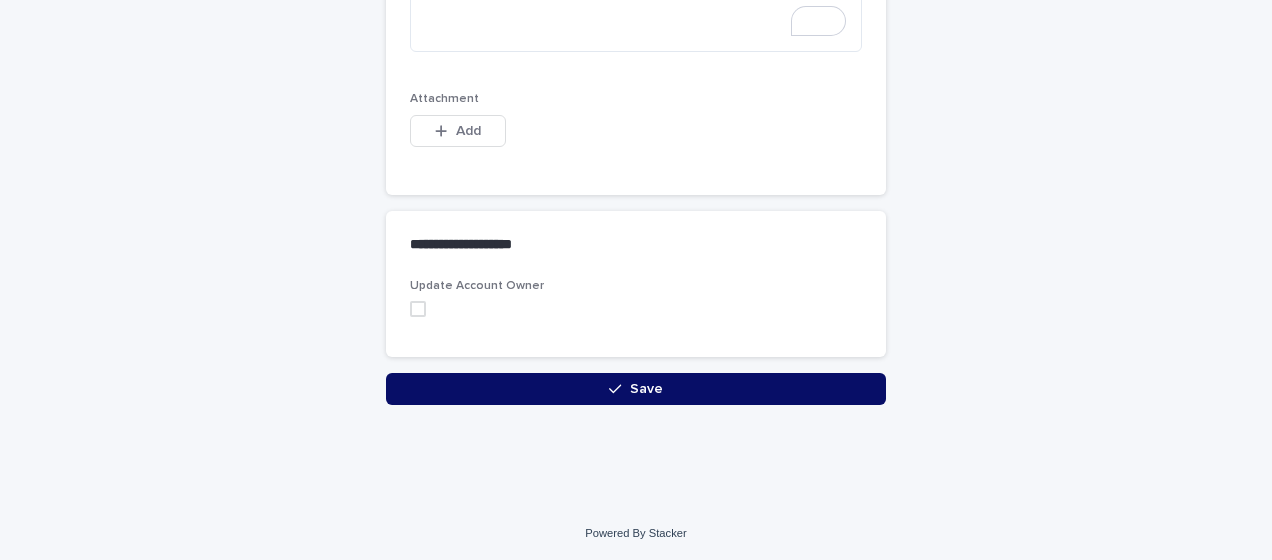 click on "Save" at bounding box center (636, 389) 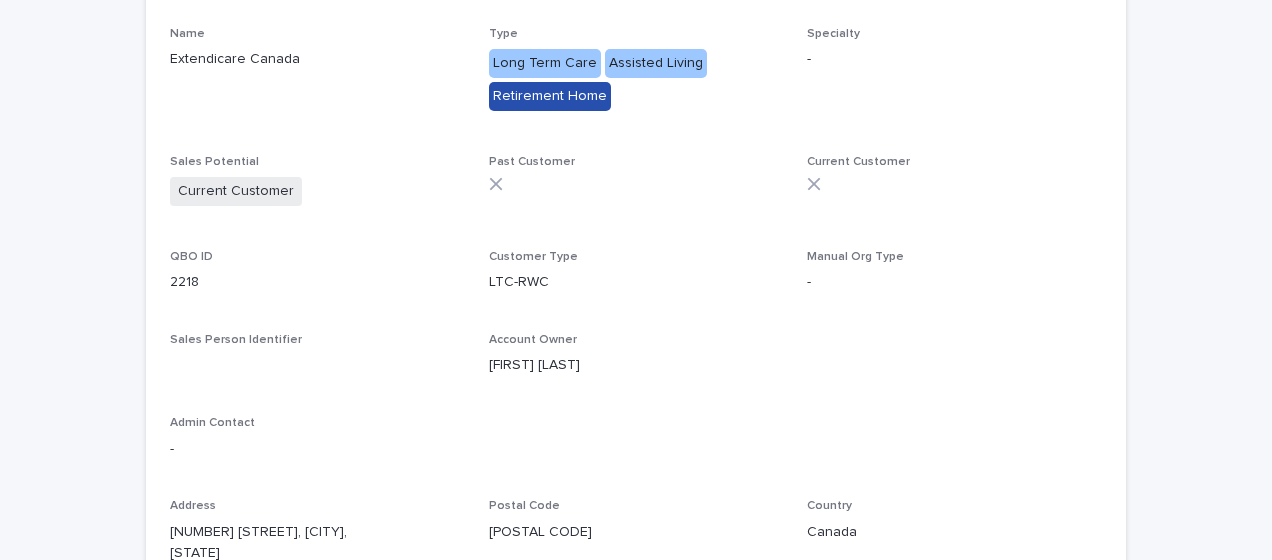 scroll, scrollTop: 0, scrollLeft: 0, axis: both 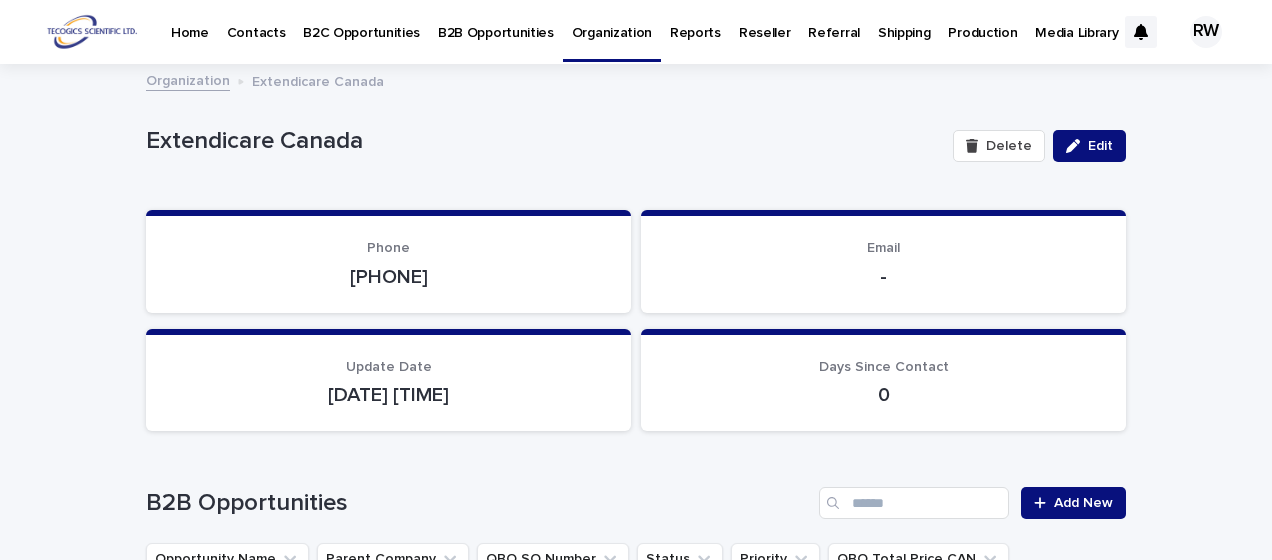 click on "Contacts" at bounding box center [256, 21] 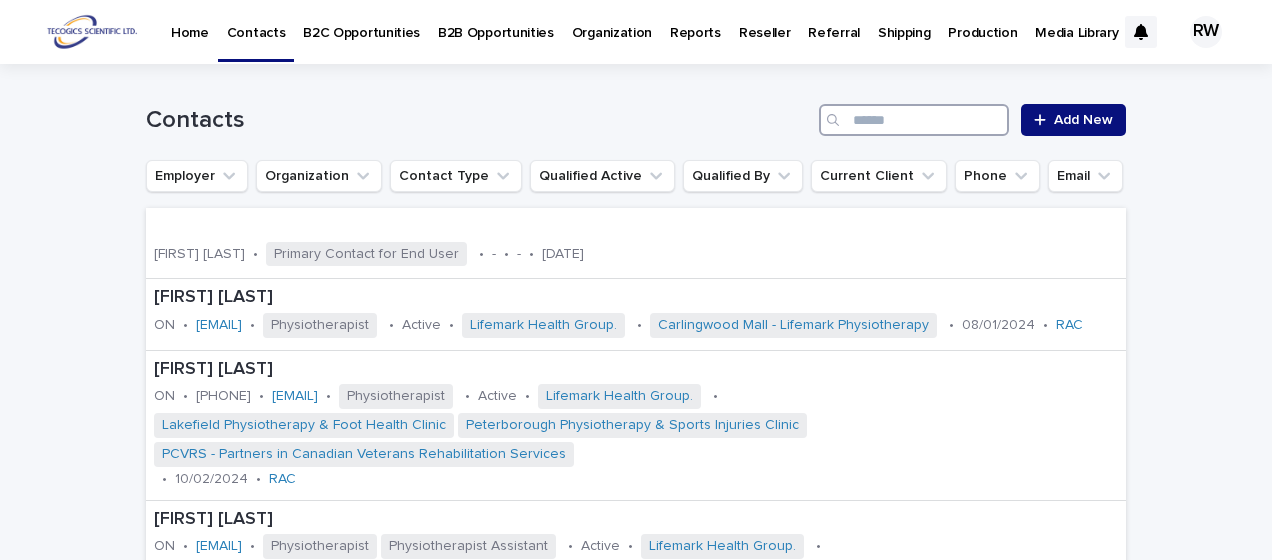 paste on "**********" 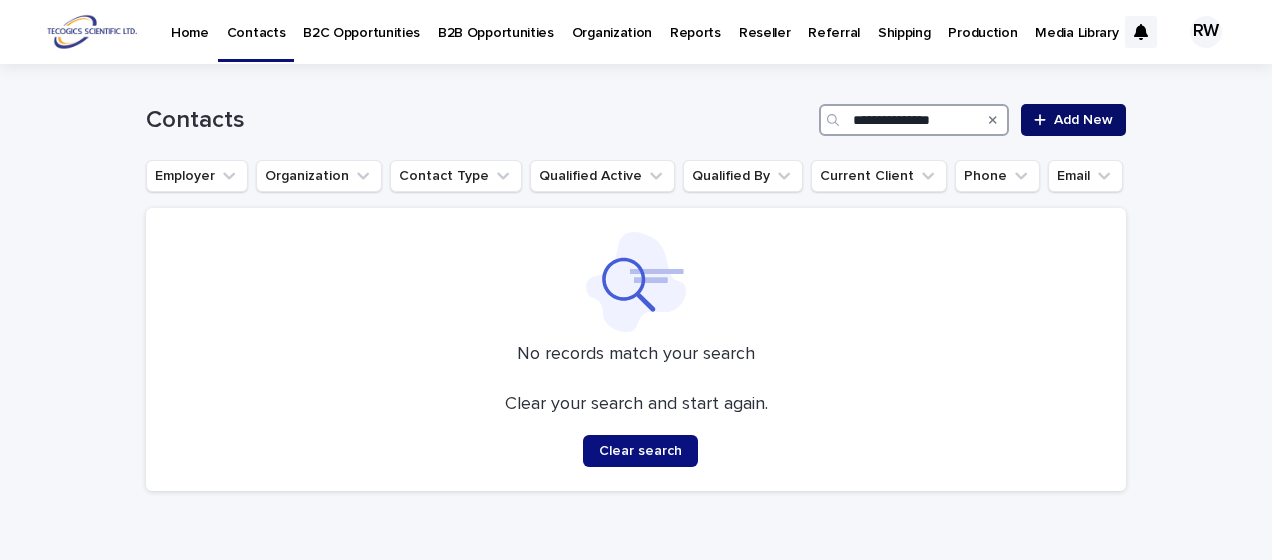 type on "**********" 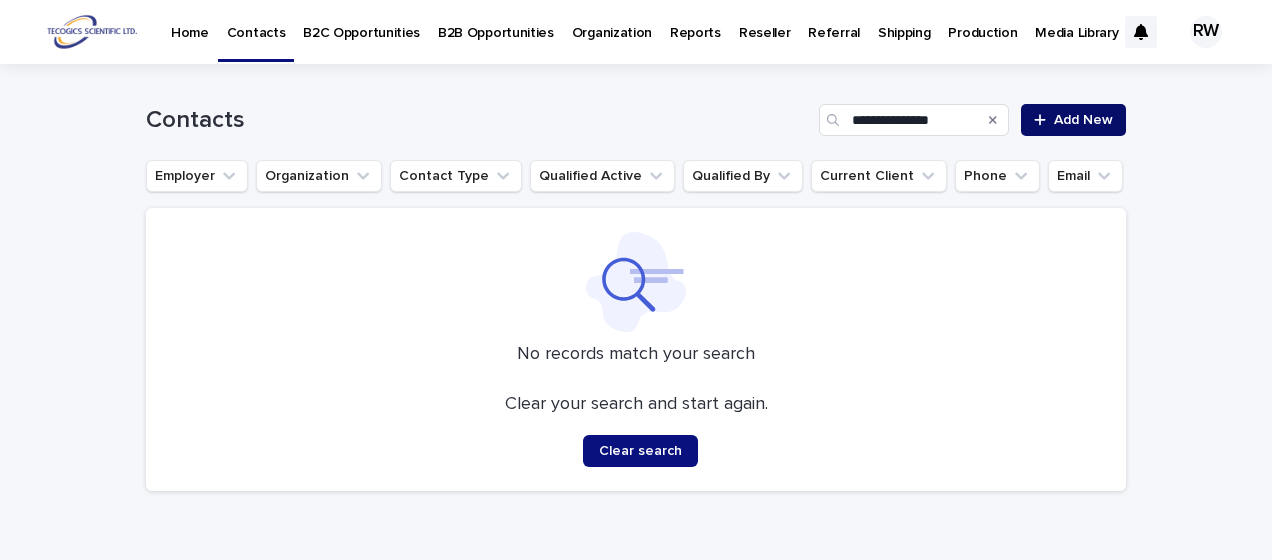 click on "Add New" at bounding box center (1083, 120) 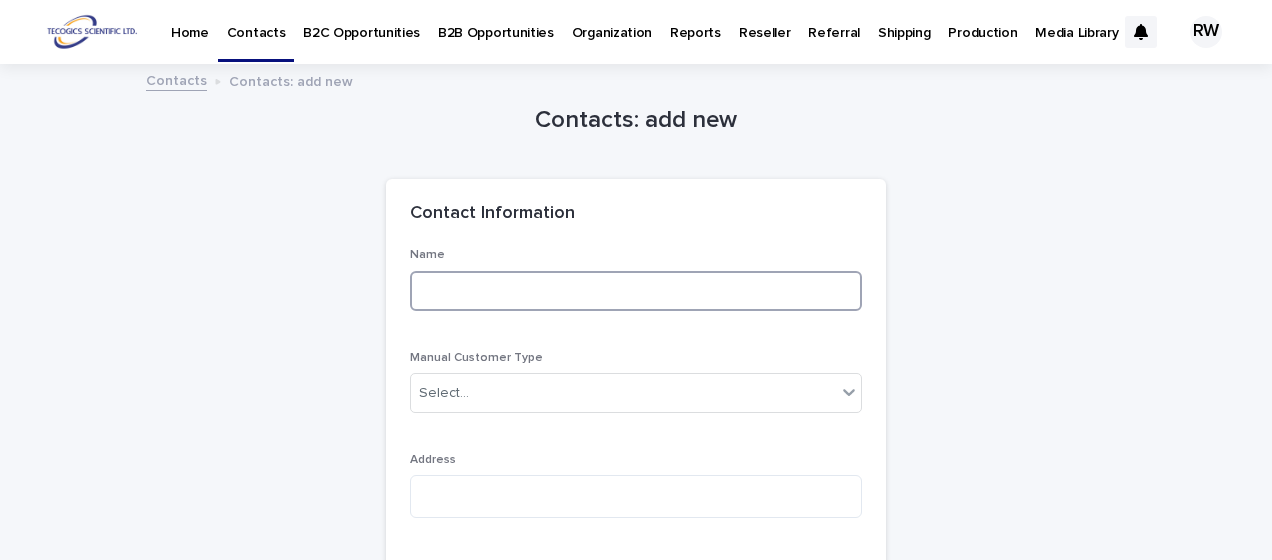 paste on "**********" 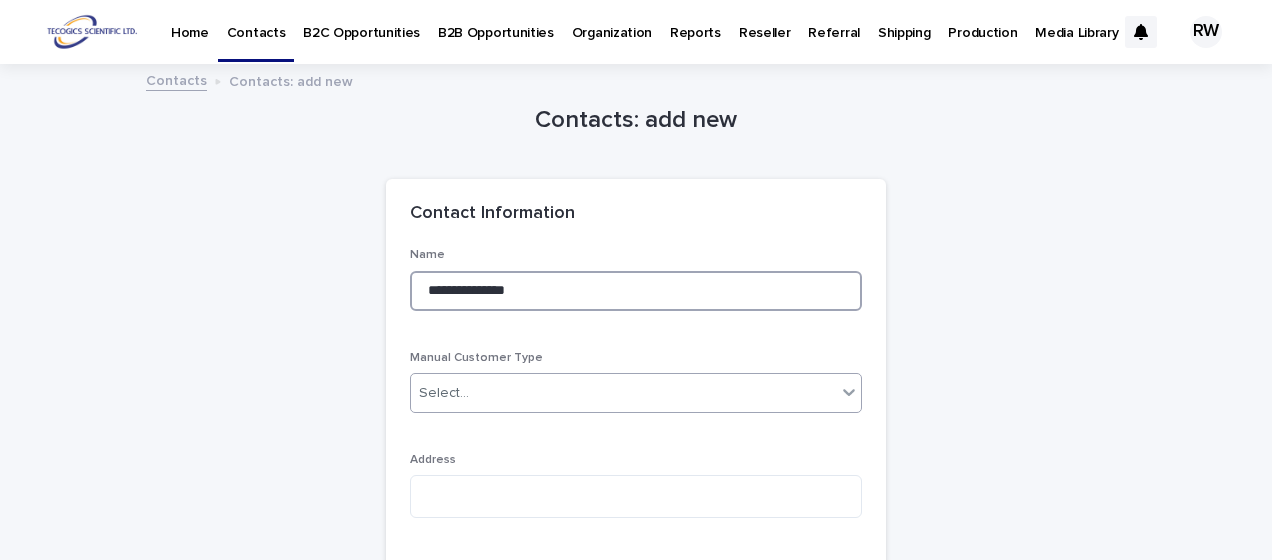 type on "**********" 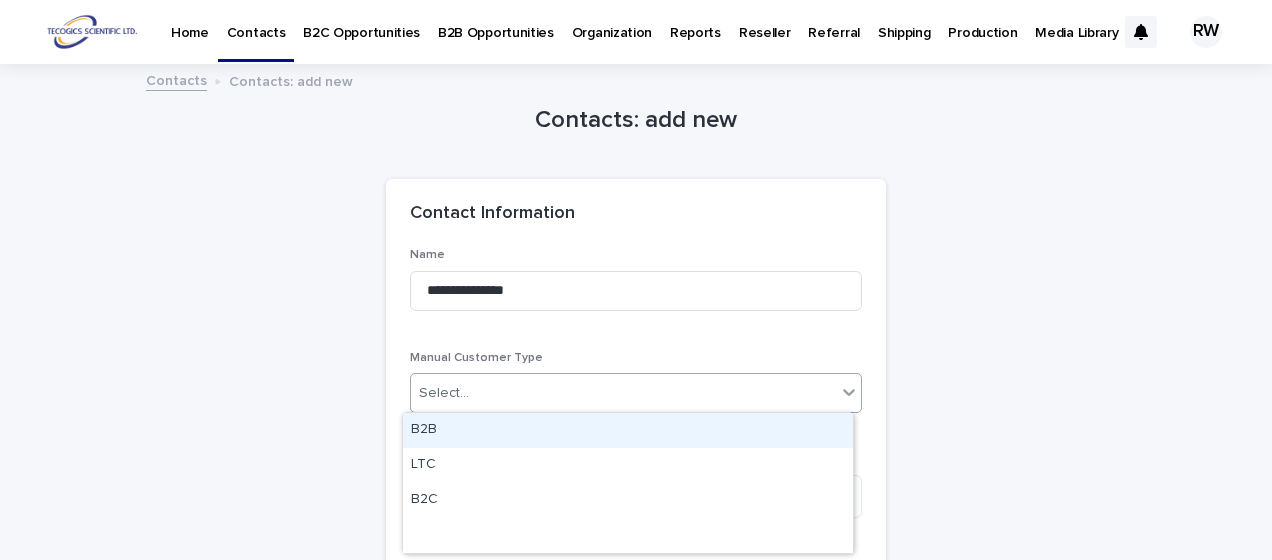 click on "Select..." at bounding box center (444, 393) 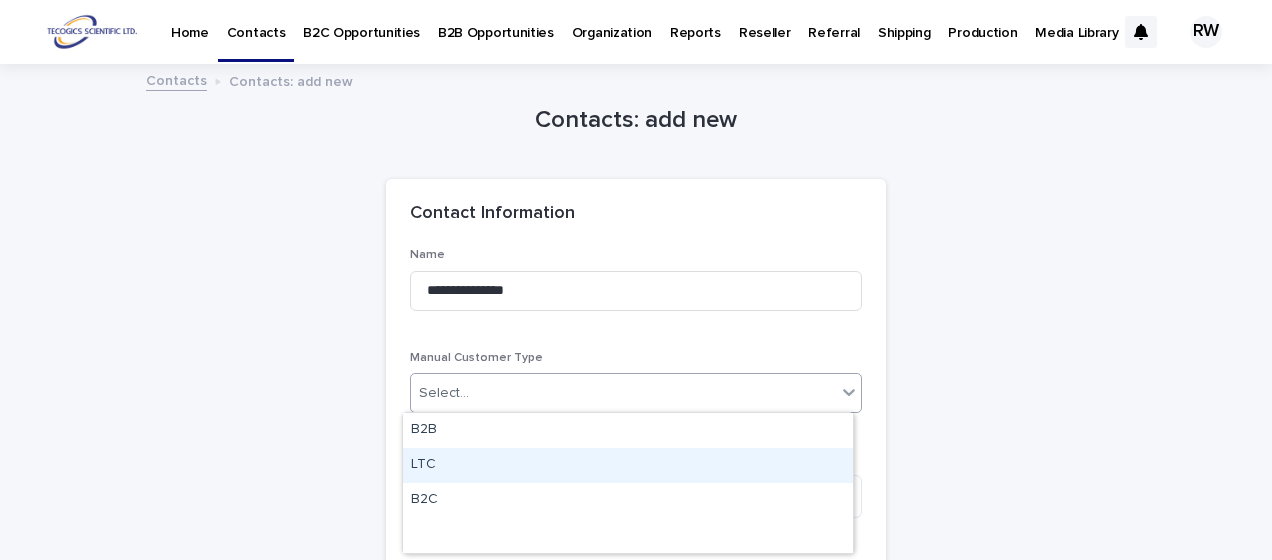 click on "LTC" at bounding box center [628, 465] 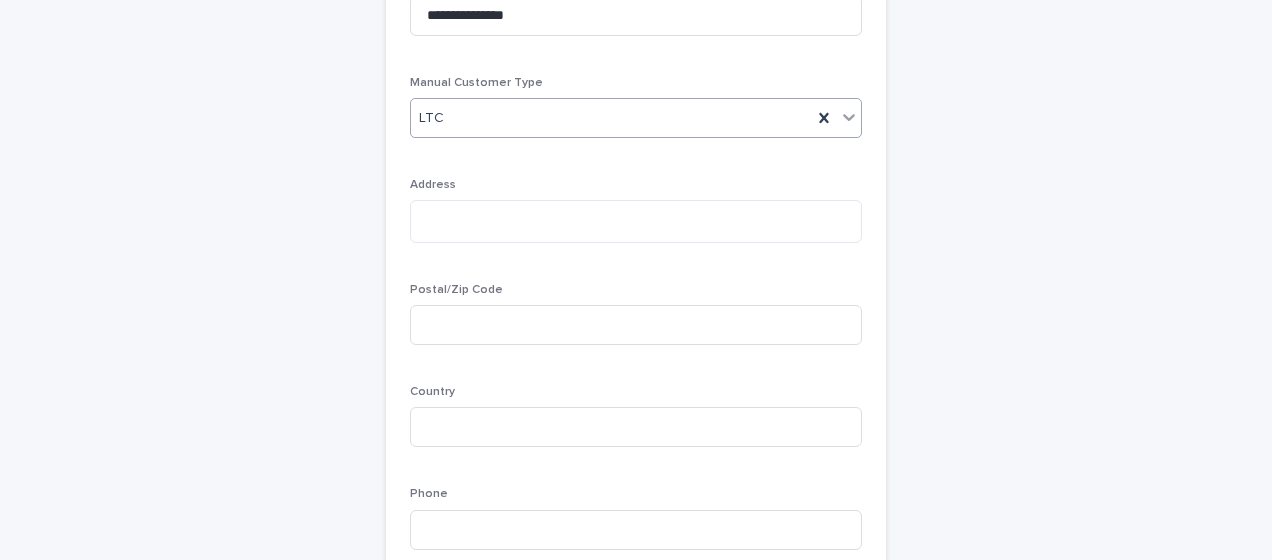 scroll, scrollTop: 400, scrollLeft: 0, axis: vertical 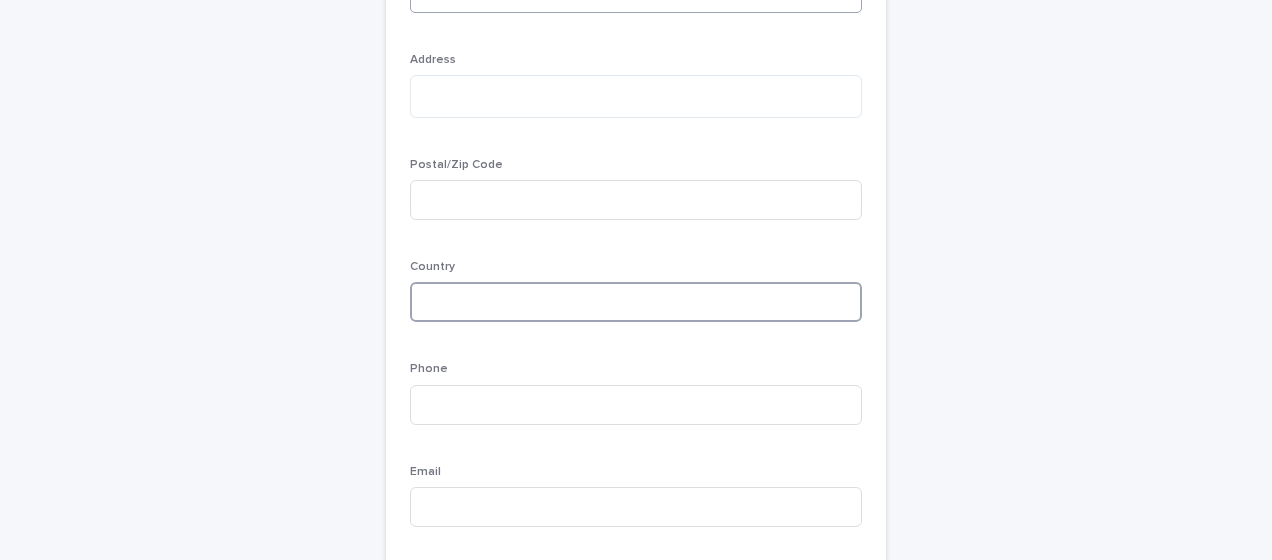 click at bounding box center (636, 302) 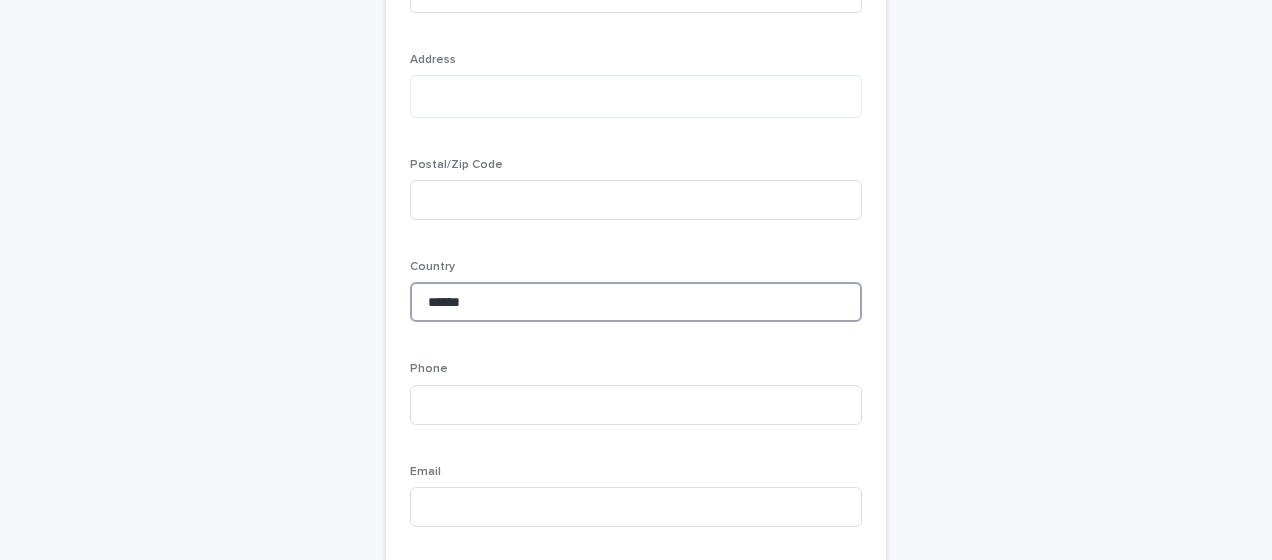 type on "******" 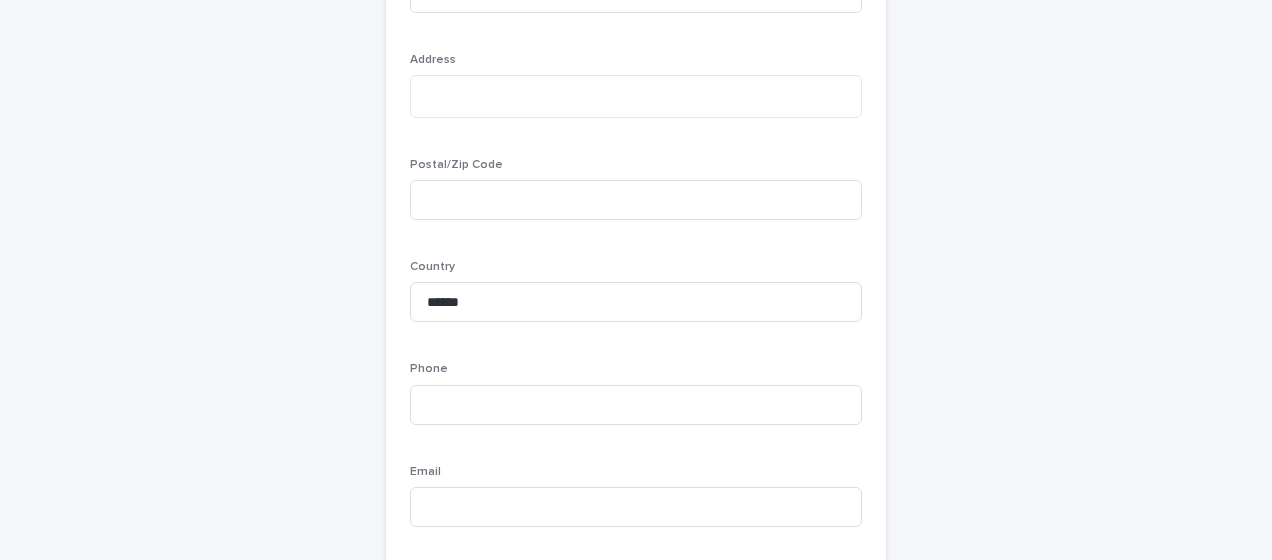 click on "**********" at bounding box center (636, 1698) 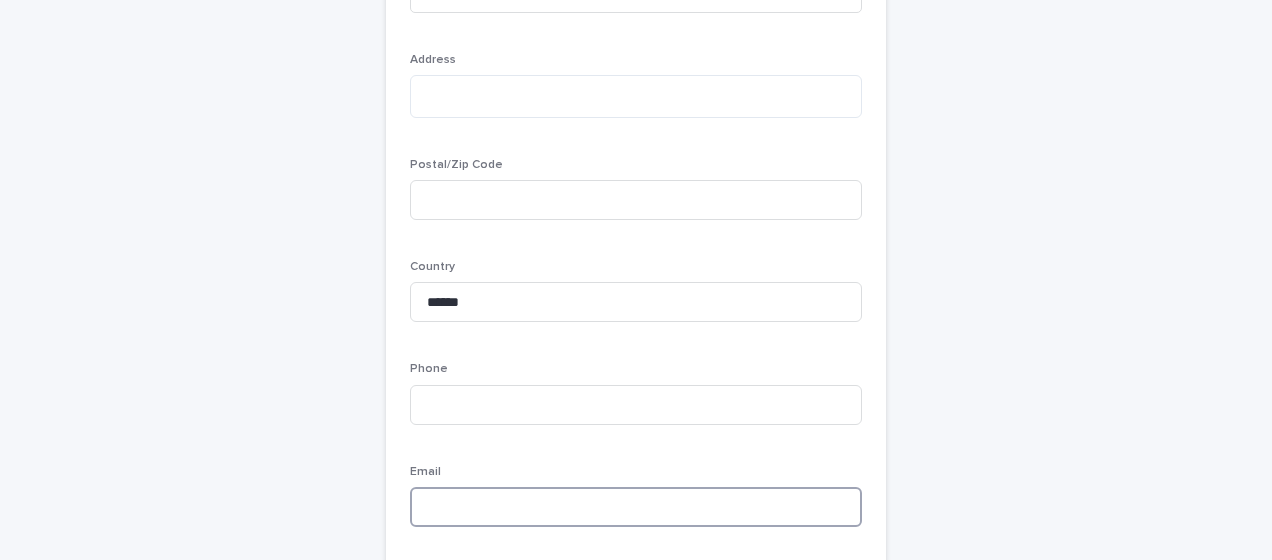 paste on "**********" 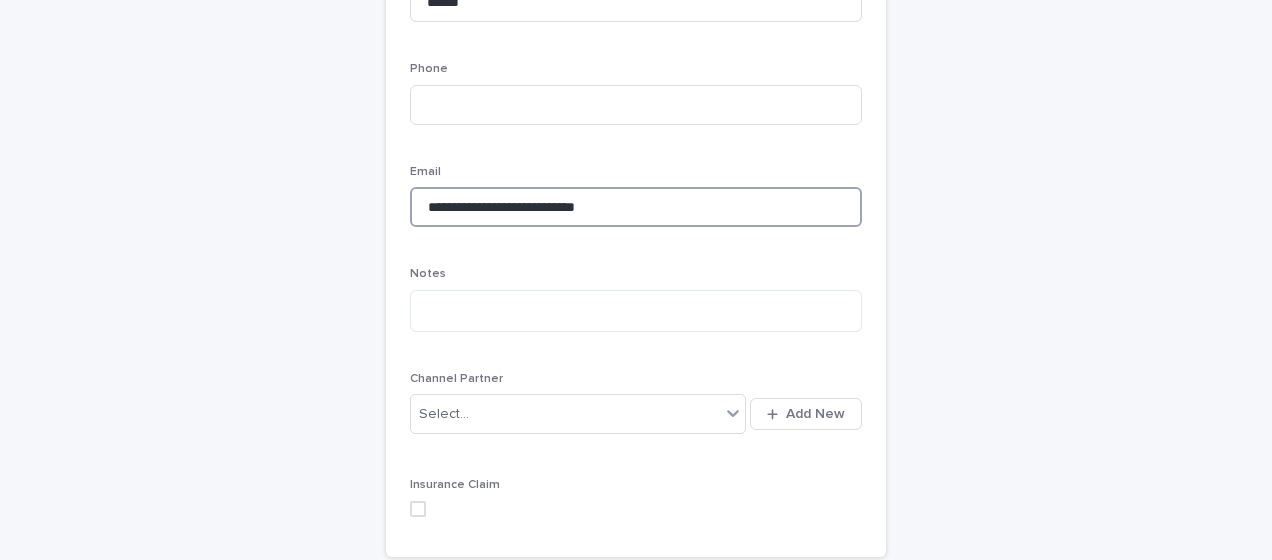 type on "**********" 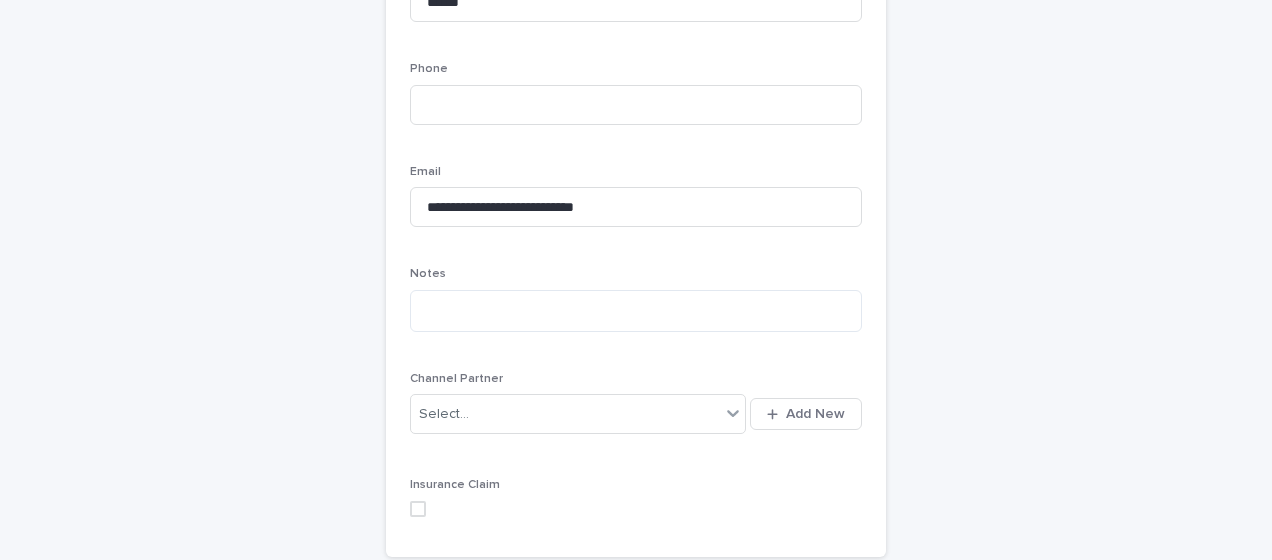 click on "**********" at bounding box center [636, 1398] 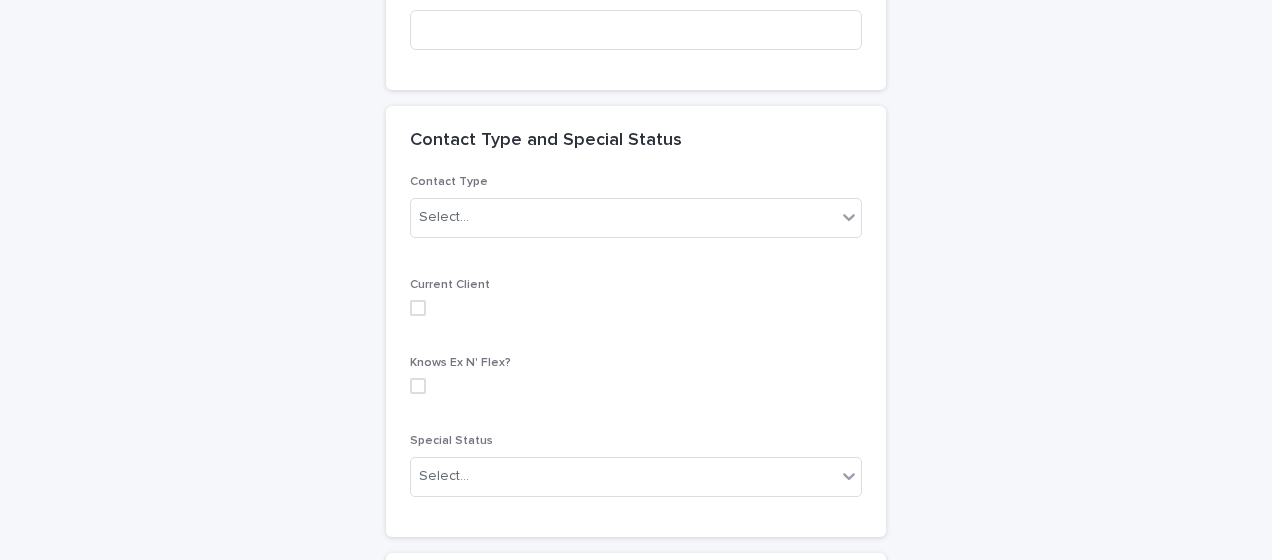 scroll, scrollTop: 1900, scrollLeft: 0, axis: vertical 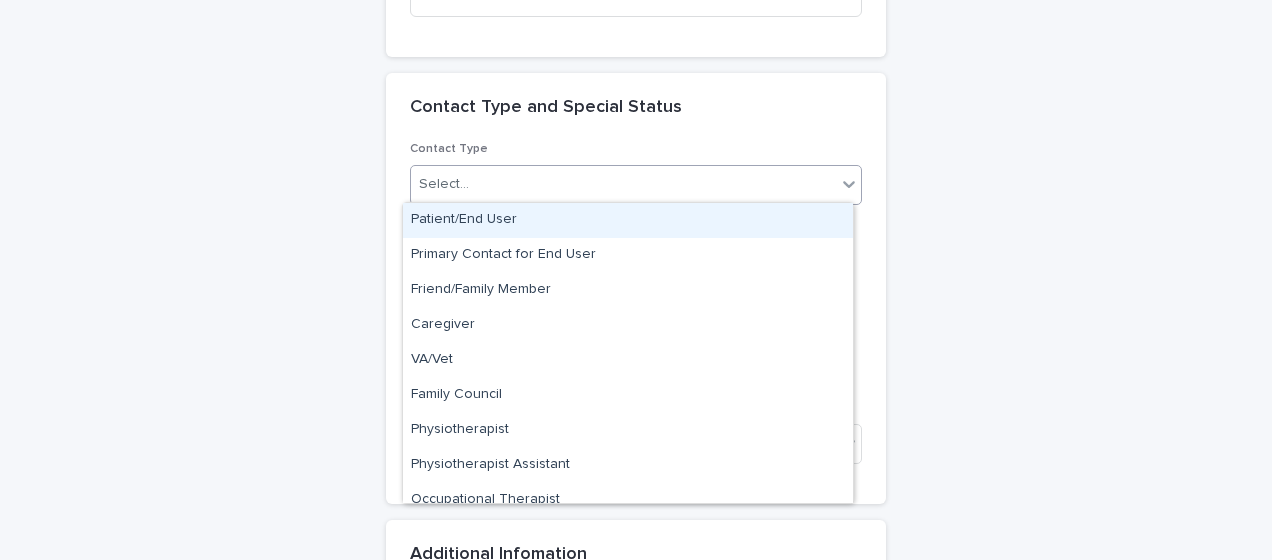 click on "Select..." at bounding box center [623, 184] 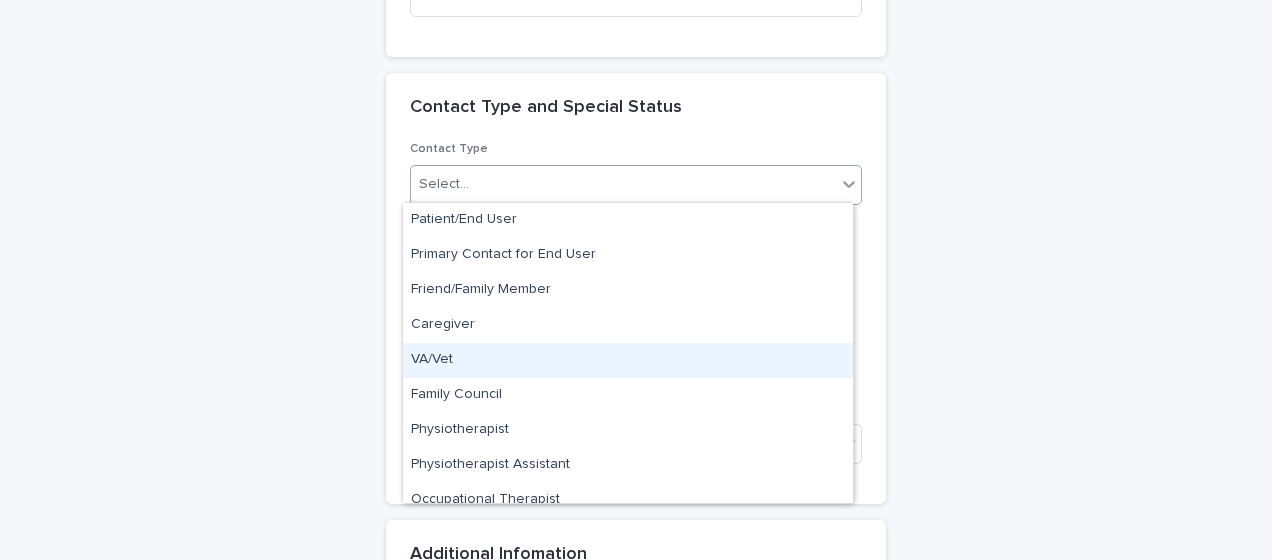scroll, scrollTop: 100, scrollLeft: 0, axis: vertical 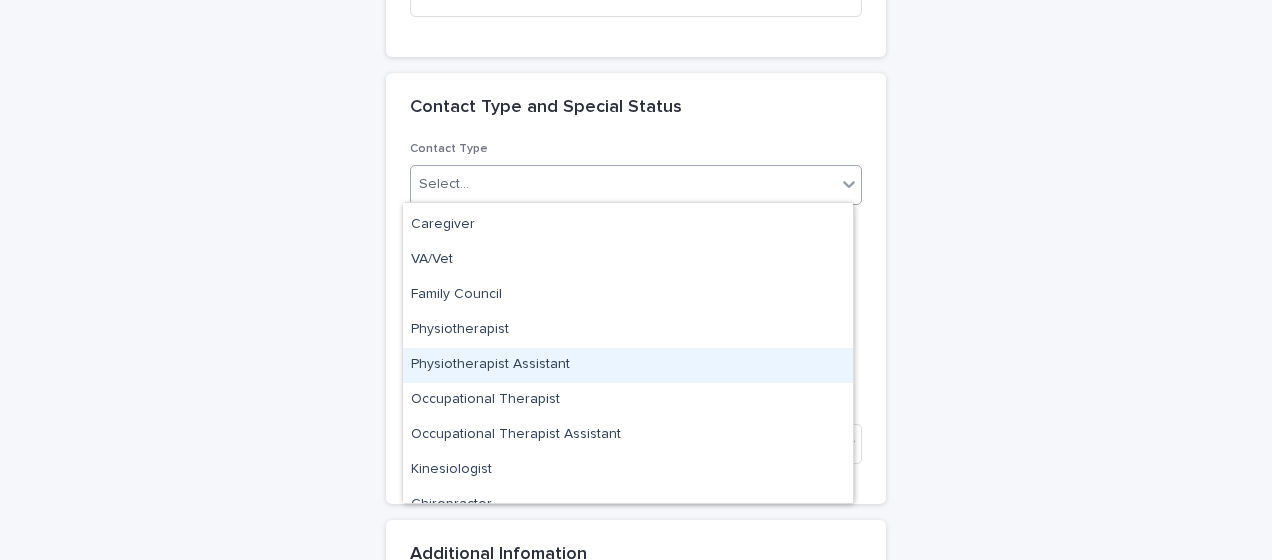 click on "Physiotherapist Assistant" at bounding box center (628, 365) 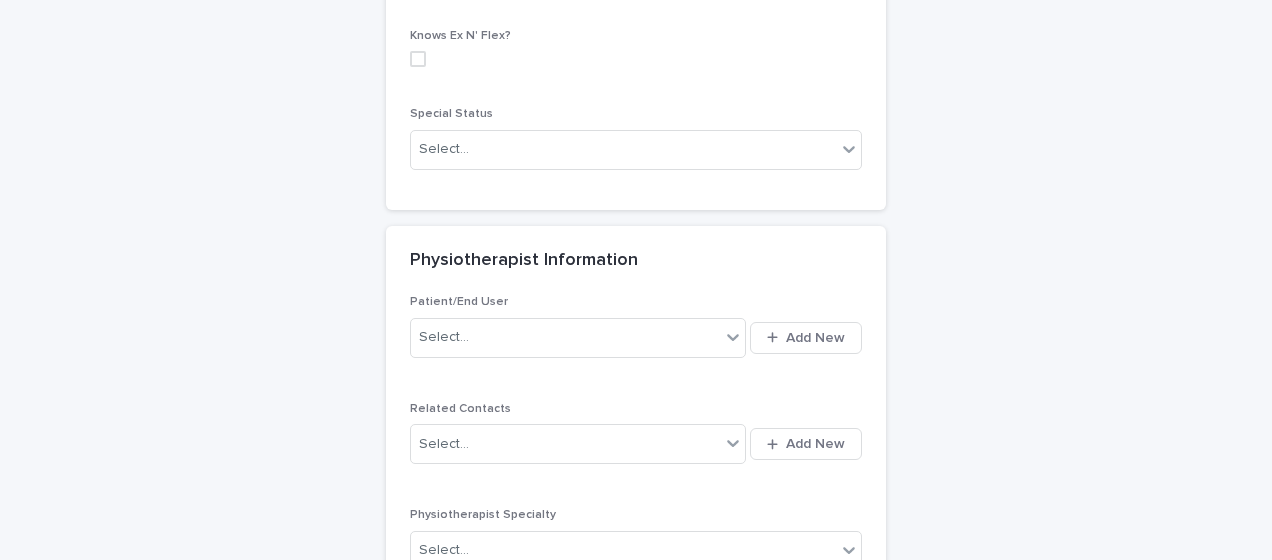 scroll, scrollTop: 2253, scrollLeft: 0, axis: vertical 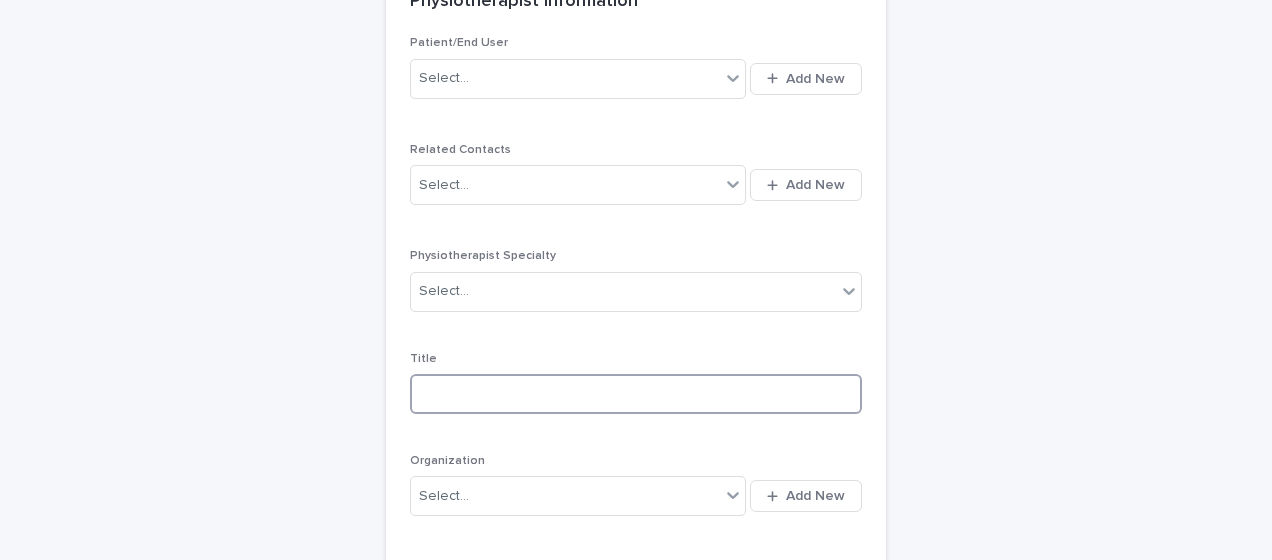 paste on "**********" 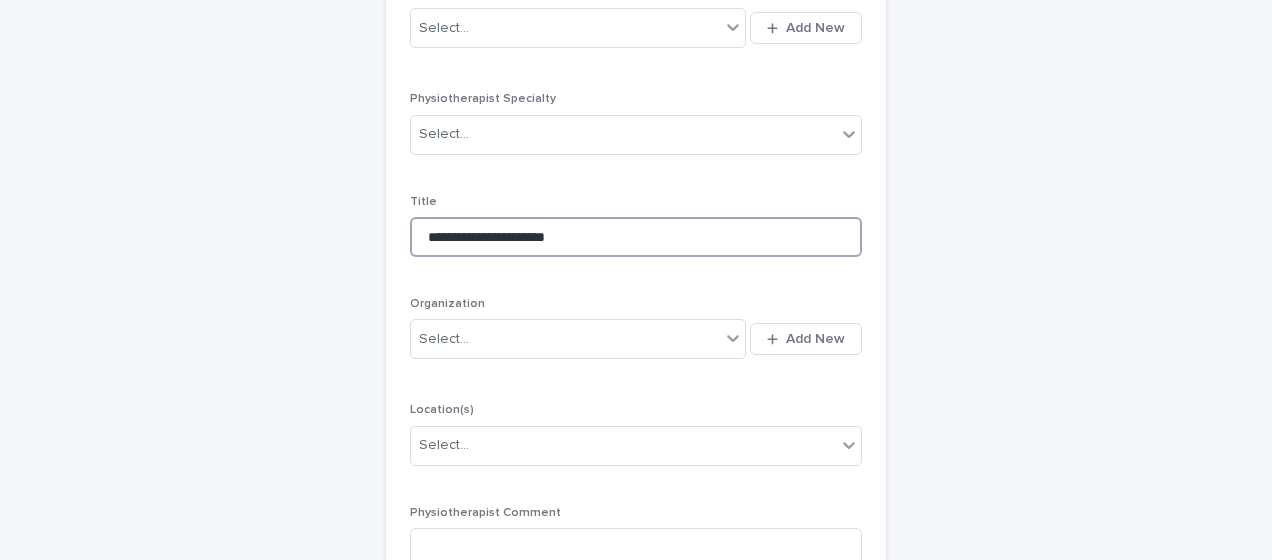 scroll, scrollTop: 2653, scrollLeft: 0, axis: vertical 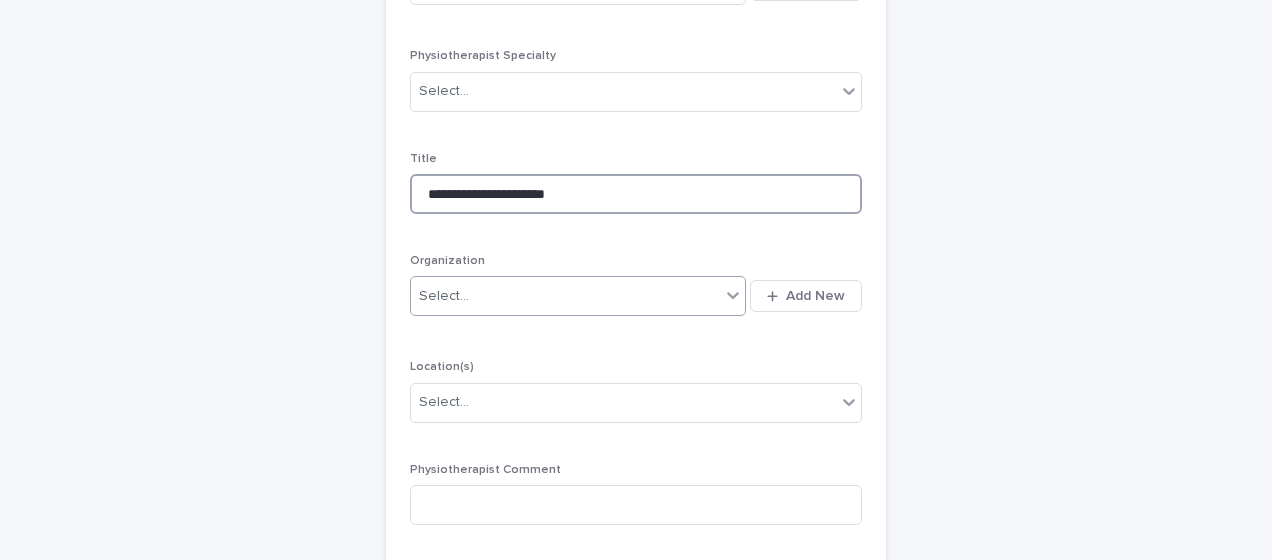 type on "**********" 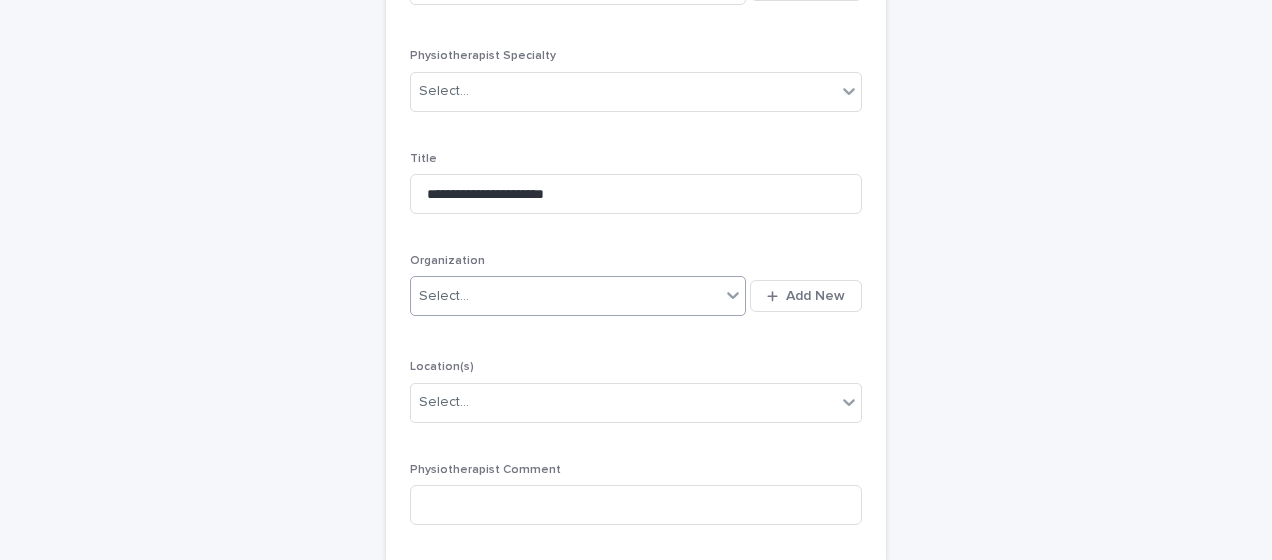 click on "Select..." at bounding box center (444, 296) 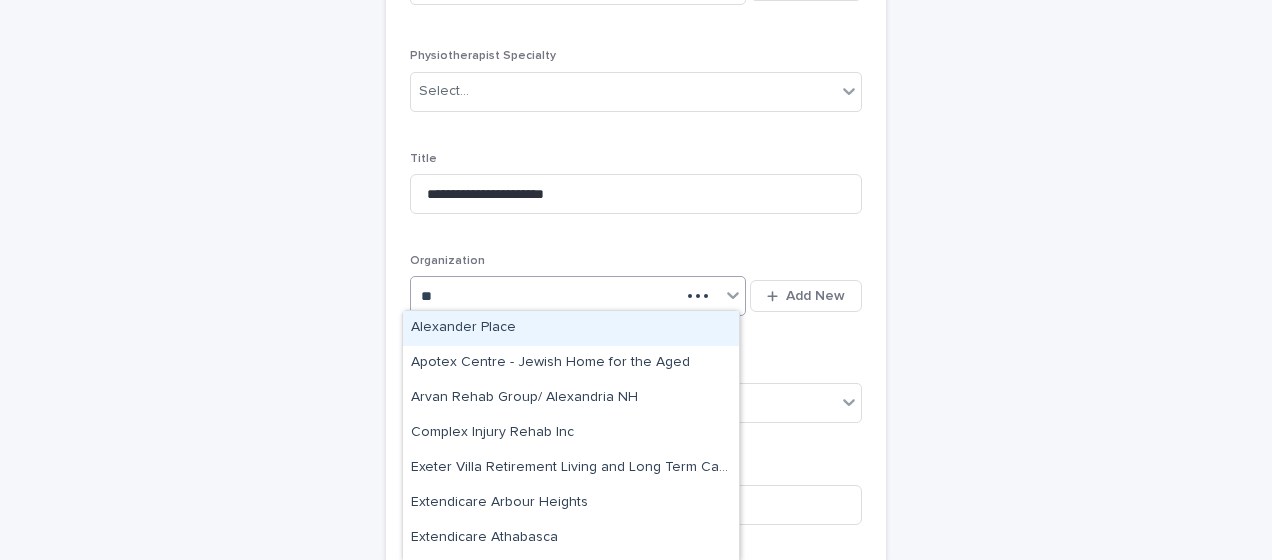 type on "***" 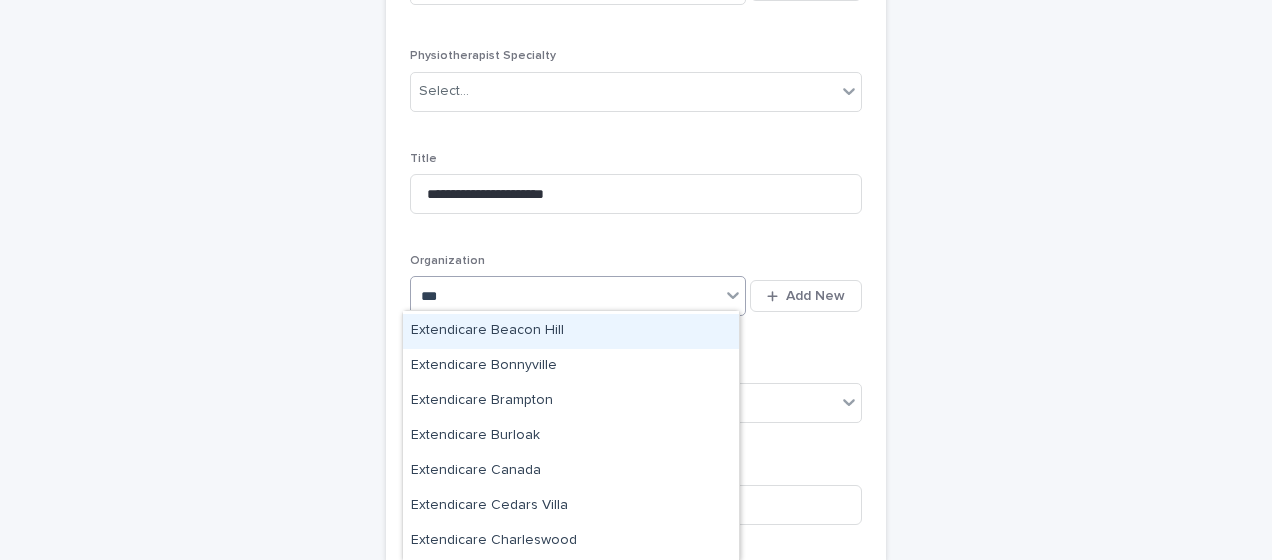 scroll, scrollTop: 200, scrollLeft: 0, axis: vertical 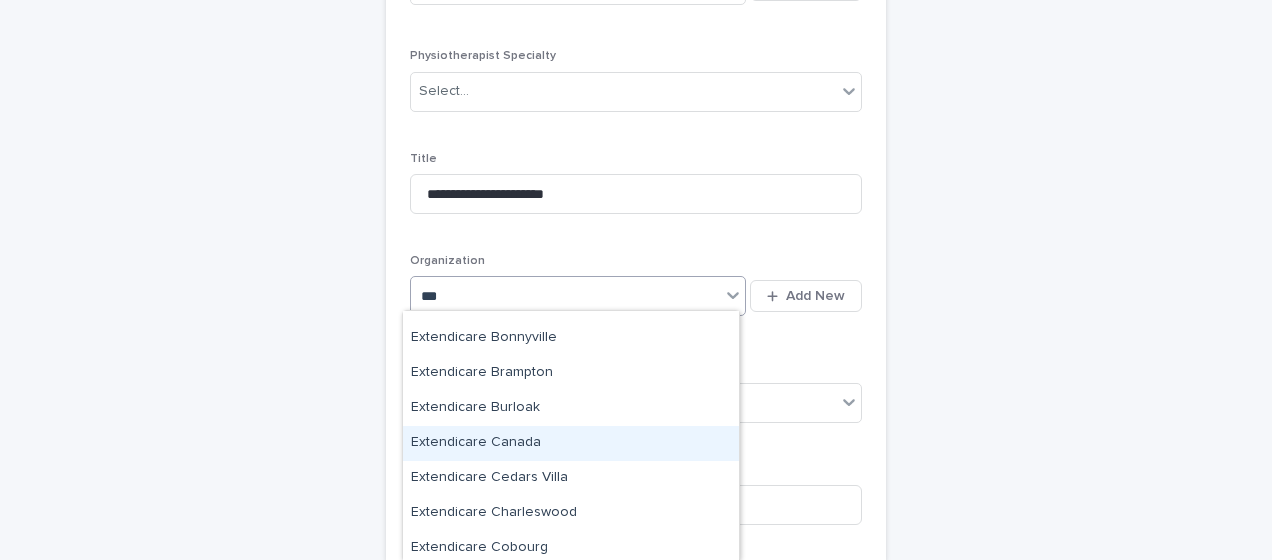 click on "Extendicare Canada" at bounding box center [571, 443] 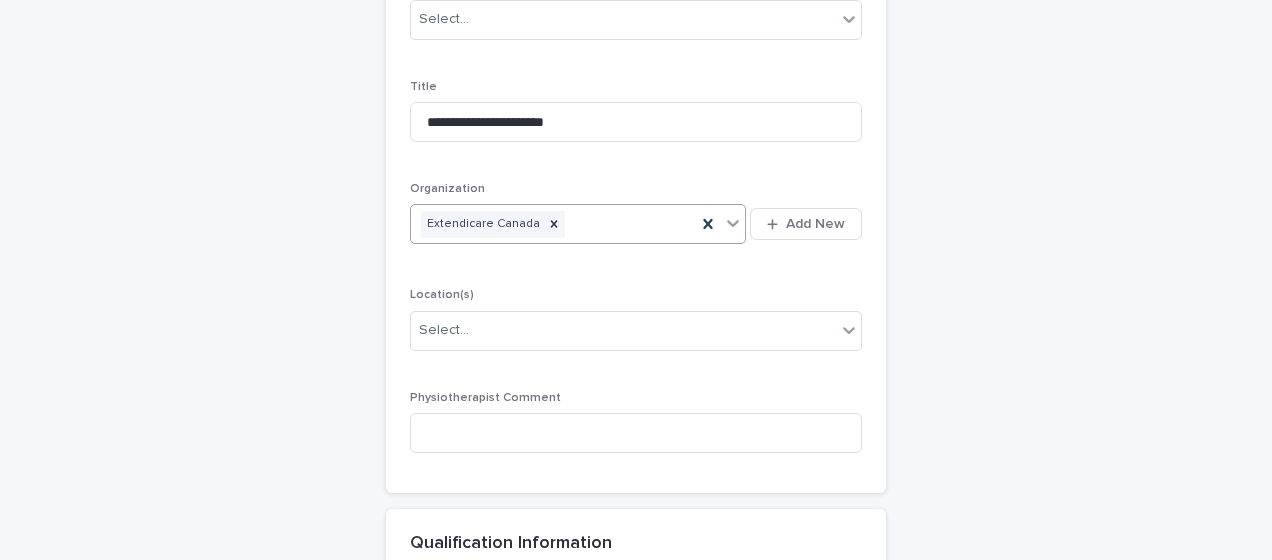 scroll, scrollTop: 2753, scrollLeft: 0, axis: vertical 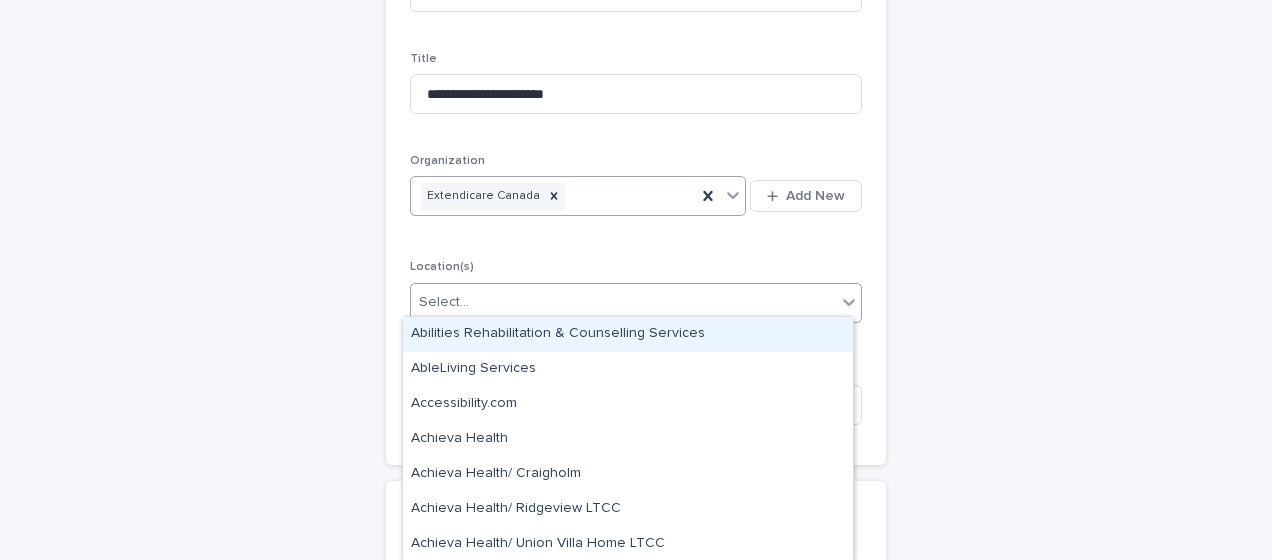click on "Select..." at bounding box center (623, 302) 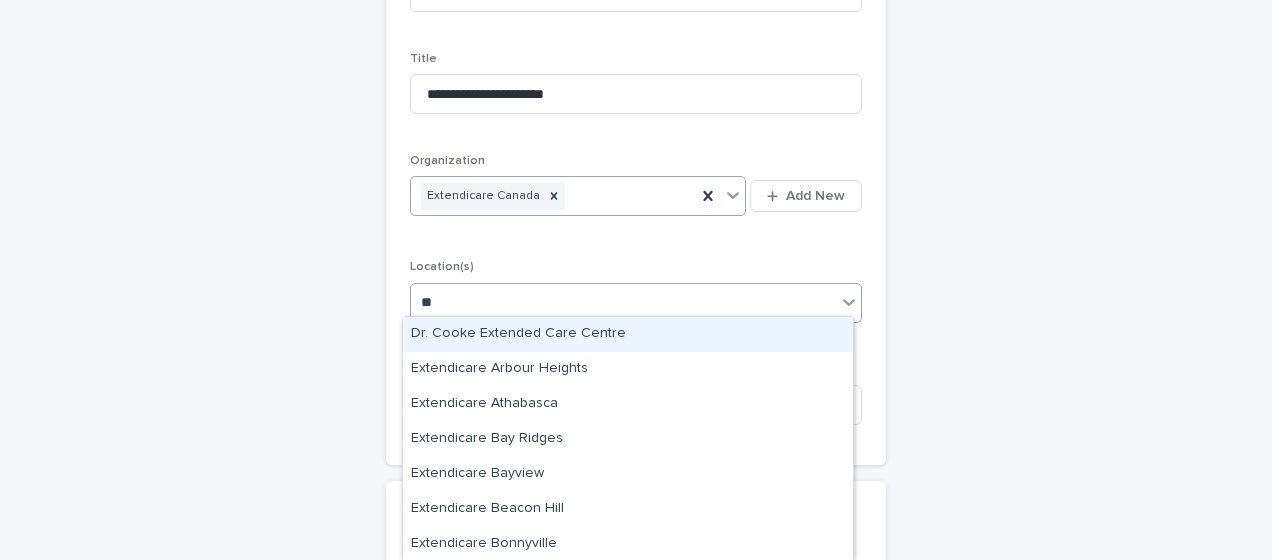 type on "***" 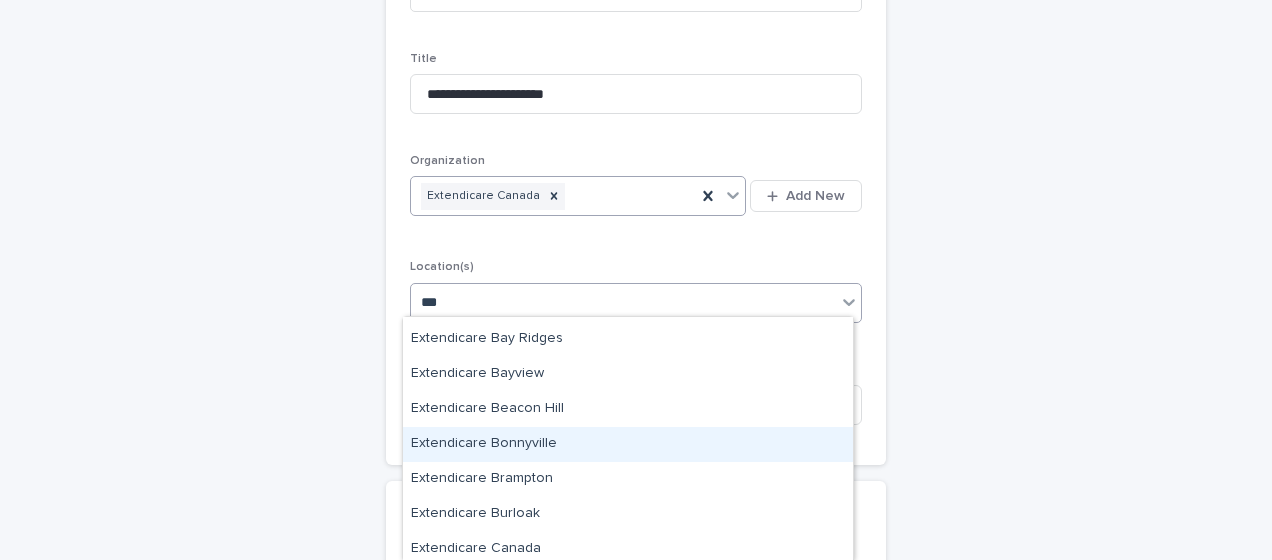 scroll, scrollTop: 200, scrollLeft: 0, axis: vertical 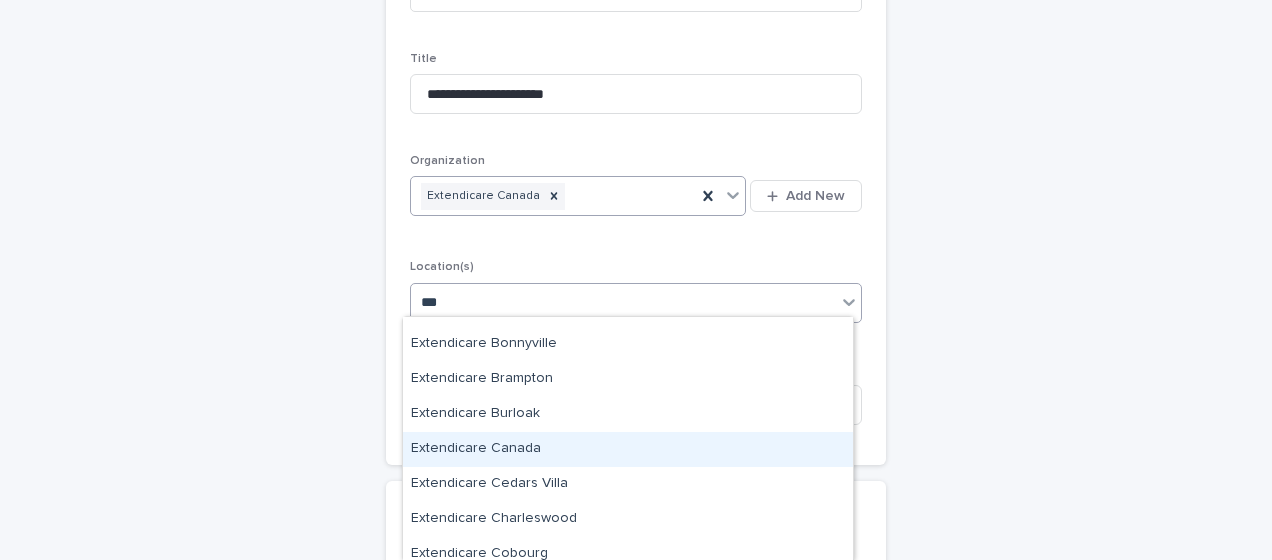 click on "Extendicare Canada" at bounding box center (628, 449) 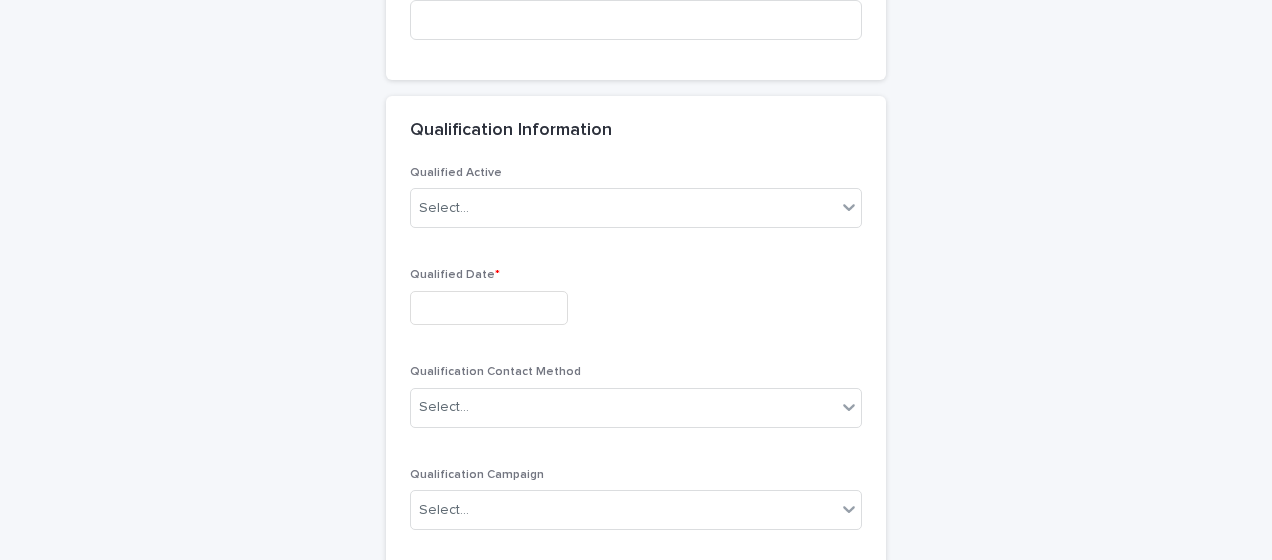 scroll, scrollTop: 3153, scrollLeft: 0, axis: vertical 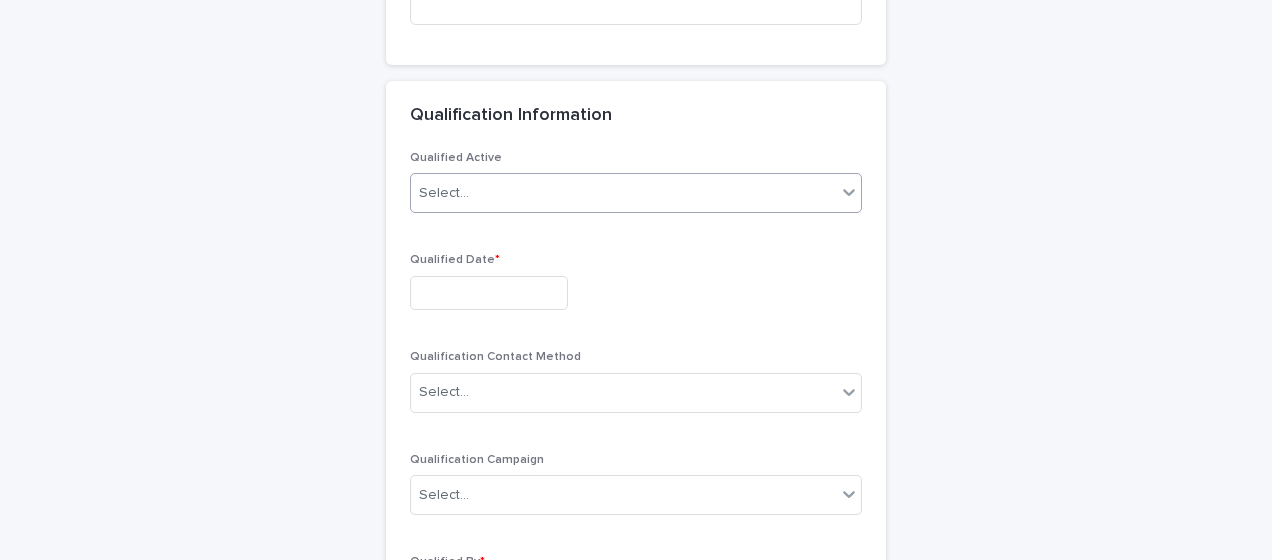 click on "Select..." at bounding box center [623, 193] 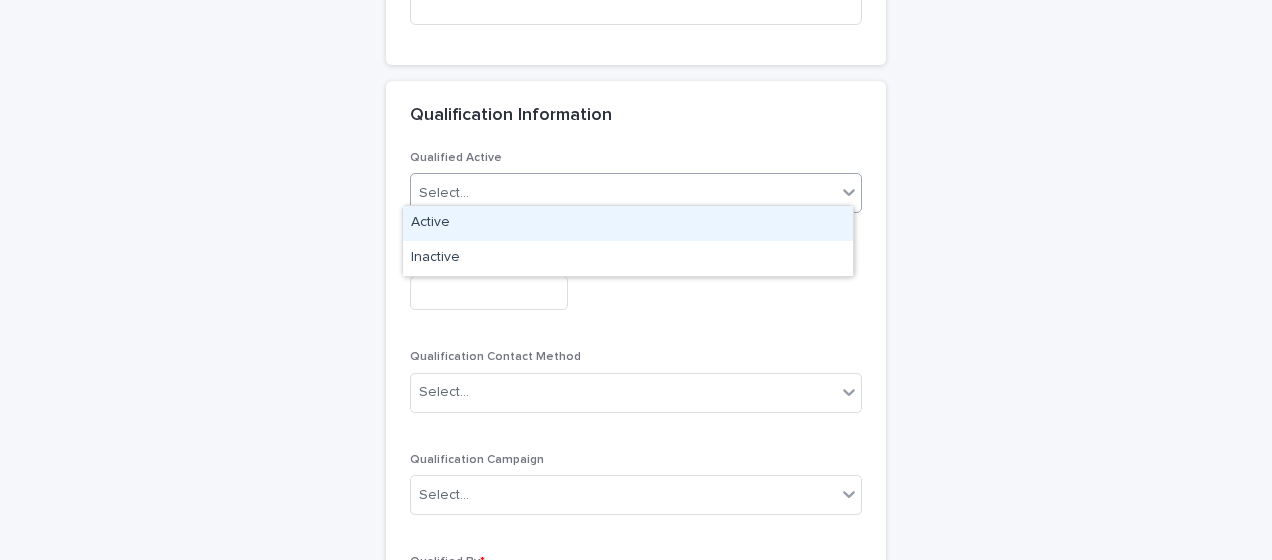 click on "Active" at bounding box center (628, 223) 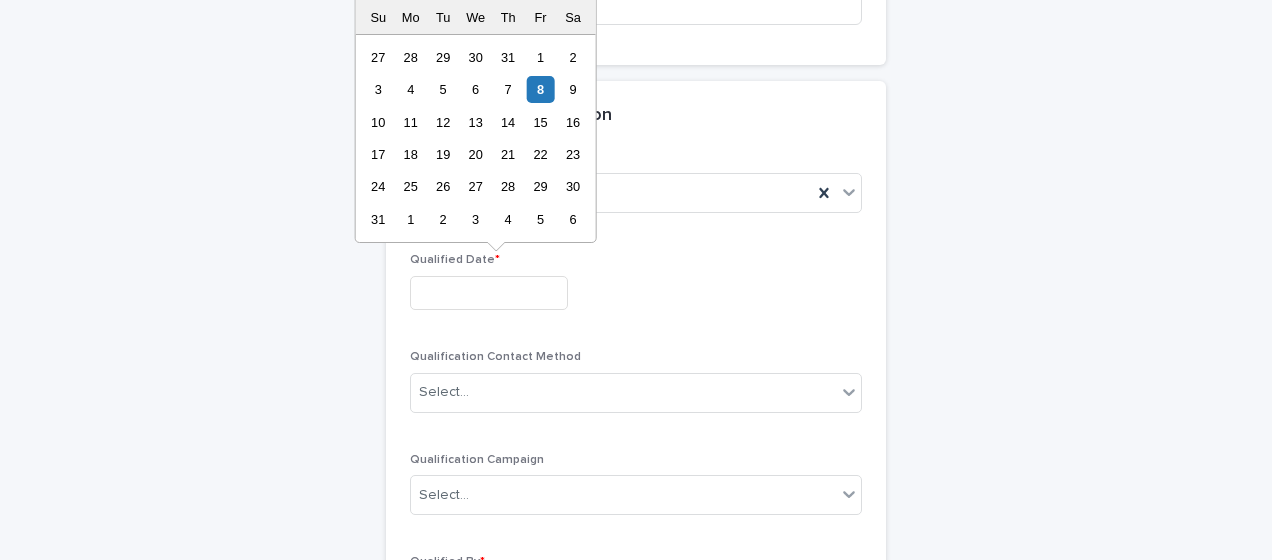 click at bounding box center [489, 293] 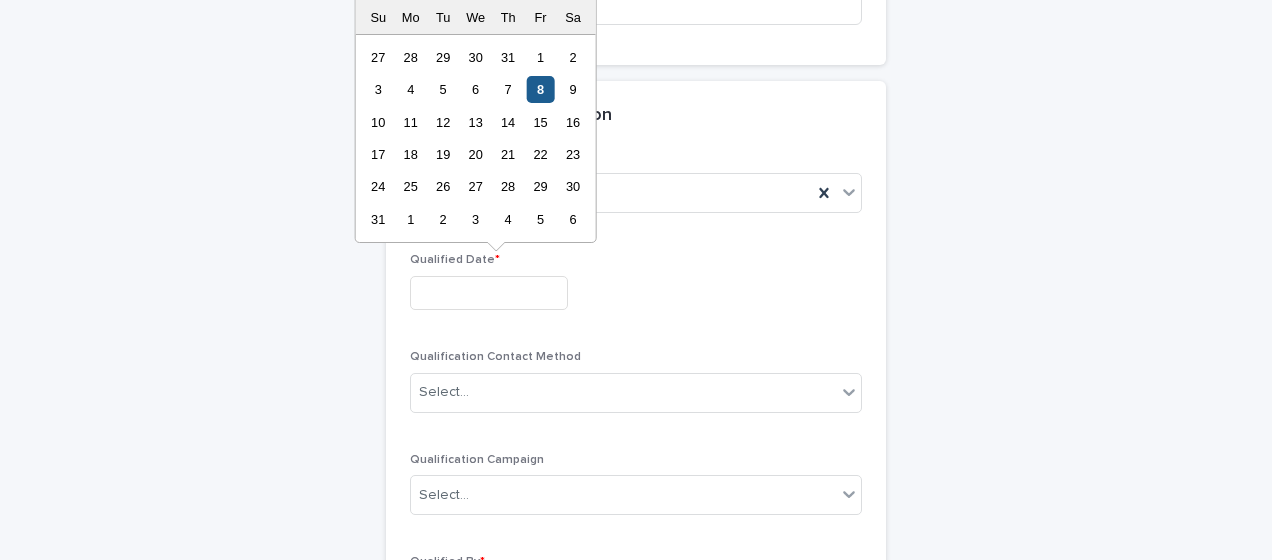click on "8" at bounding box center (540, 89) 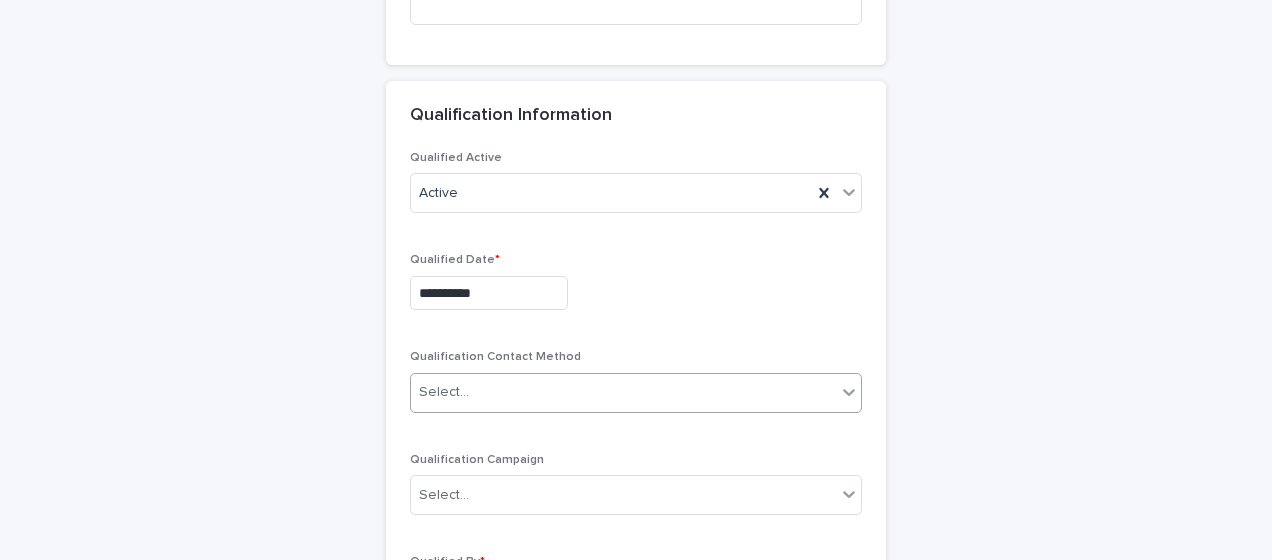 click on "Select..." at bounding box center (444, 392) 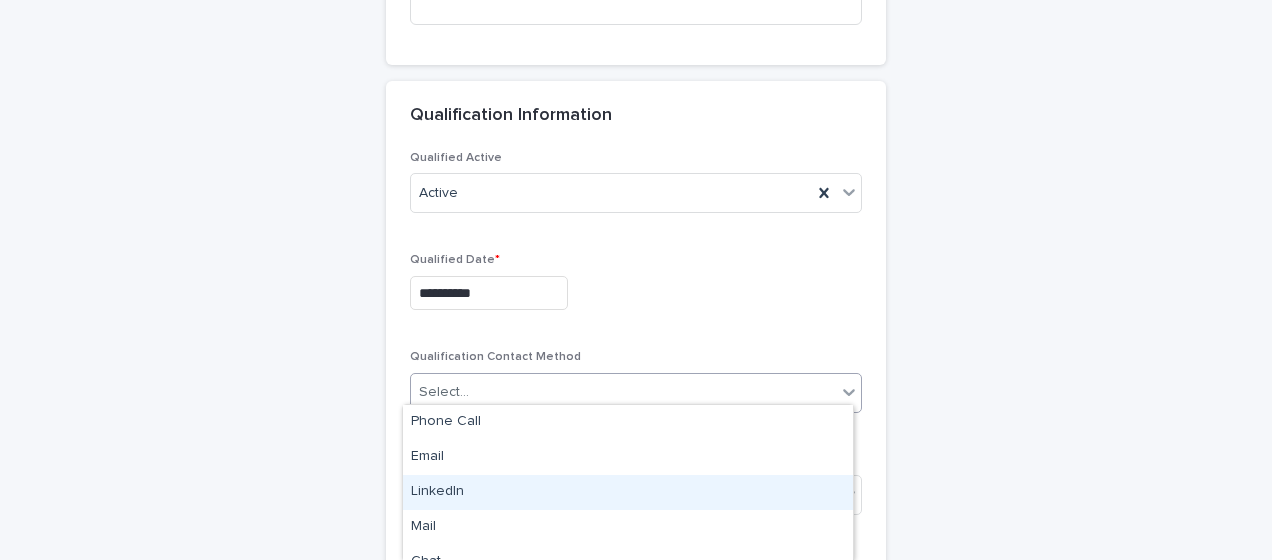 click on "LinkedIn" at bounding box center (628, 492) 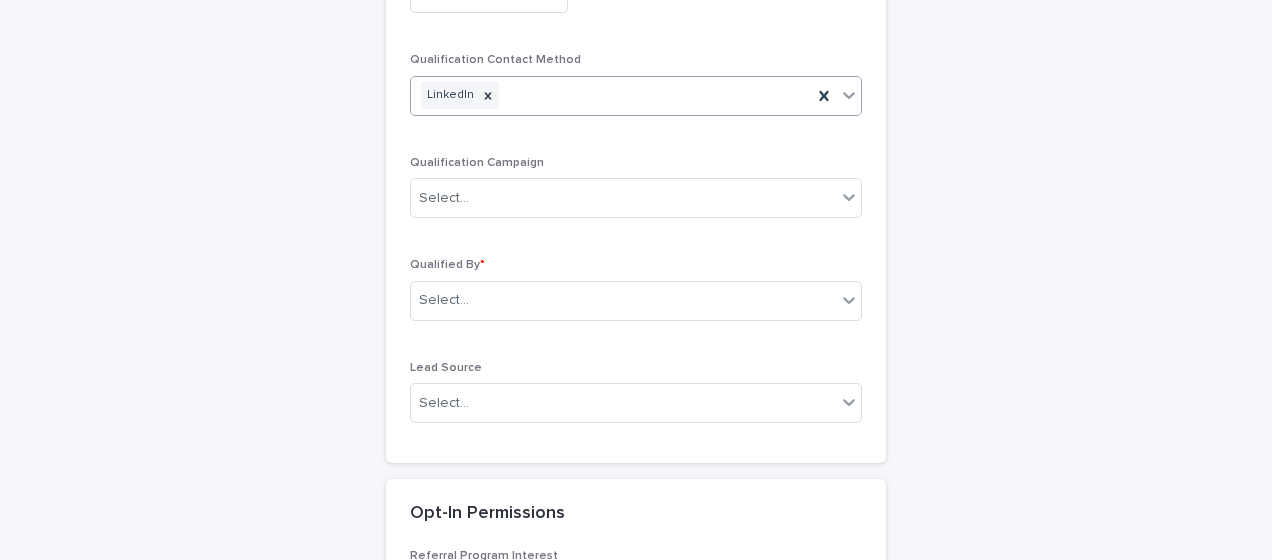 scroll, scrollTop: 3453, scrollLeft: 0, axis: vertical 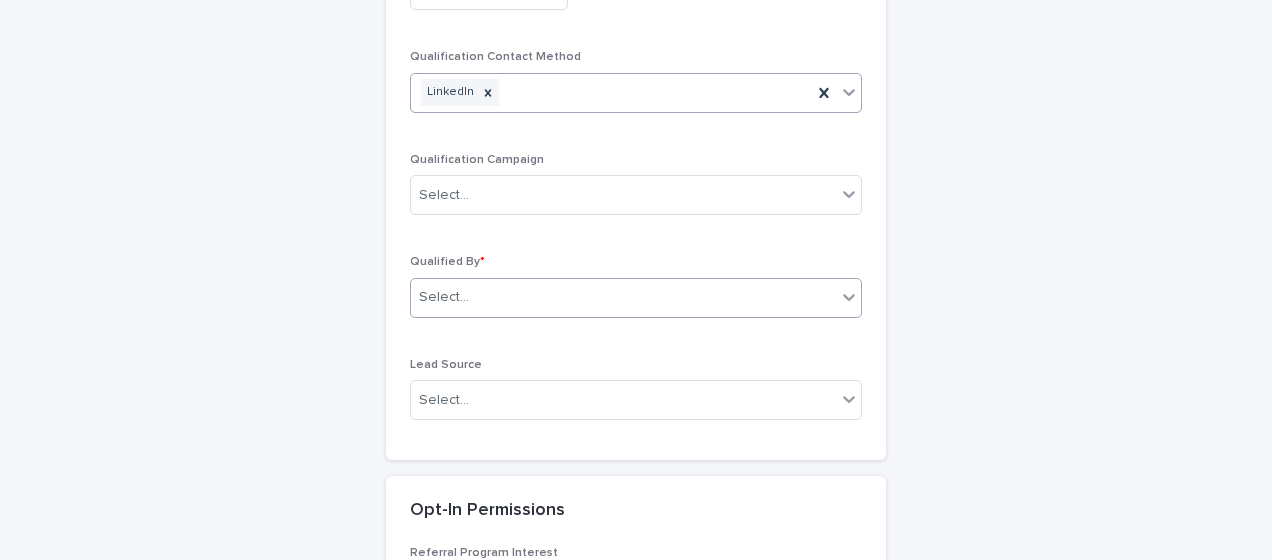 click on "Select..." at bounding box center [623, 297] 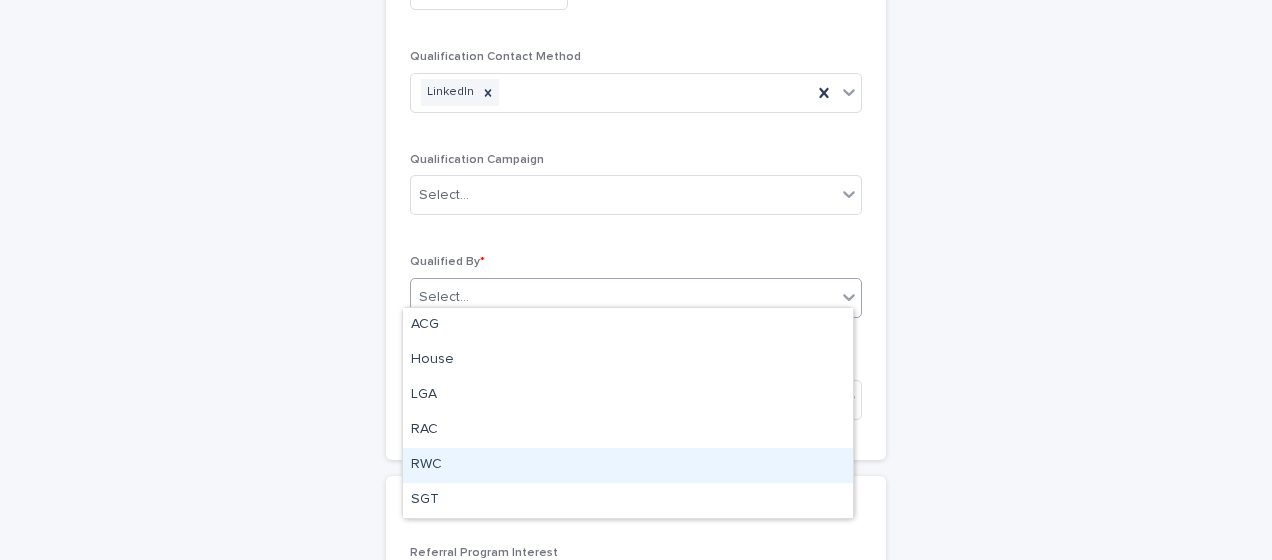click on "RWC" at bounding box center (628, 465) 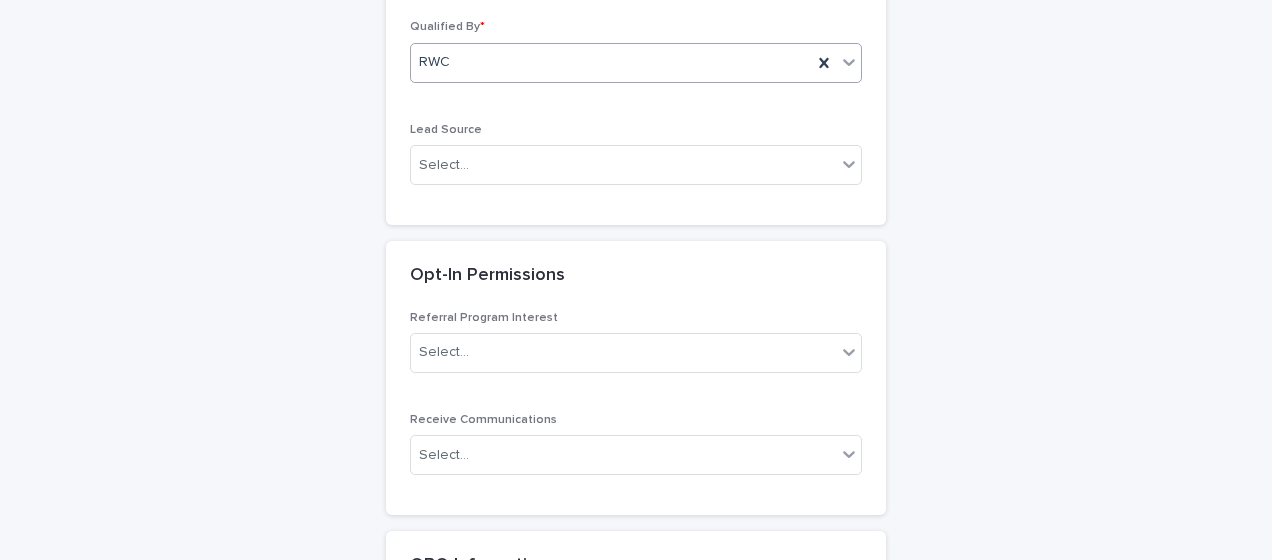 scroll, scrollTop: 3753, scrollLeft: 0, axis: vertical 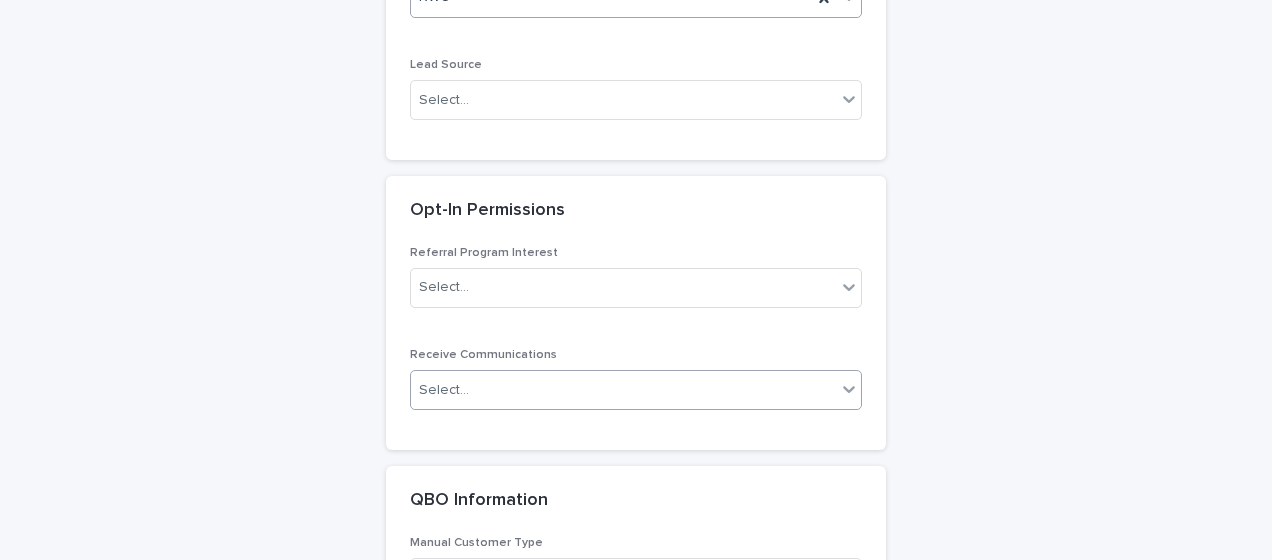click on "Select..." at bounding box center (444, 390) 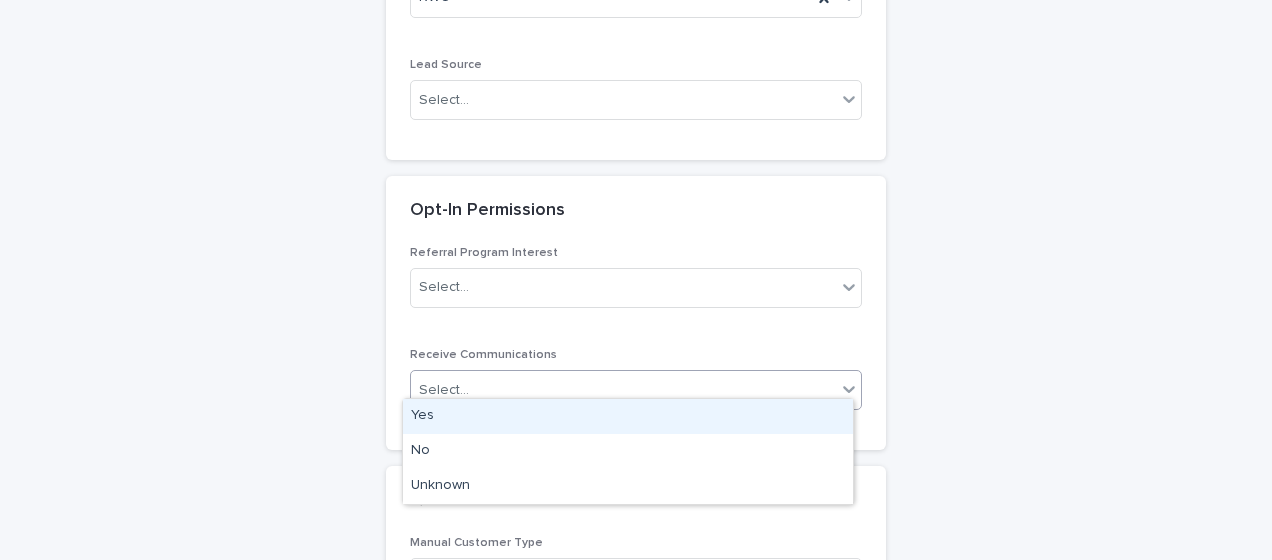 click on "Yes" at bounding box center [628, 416] 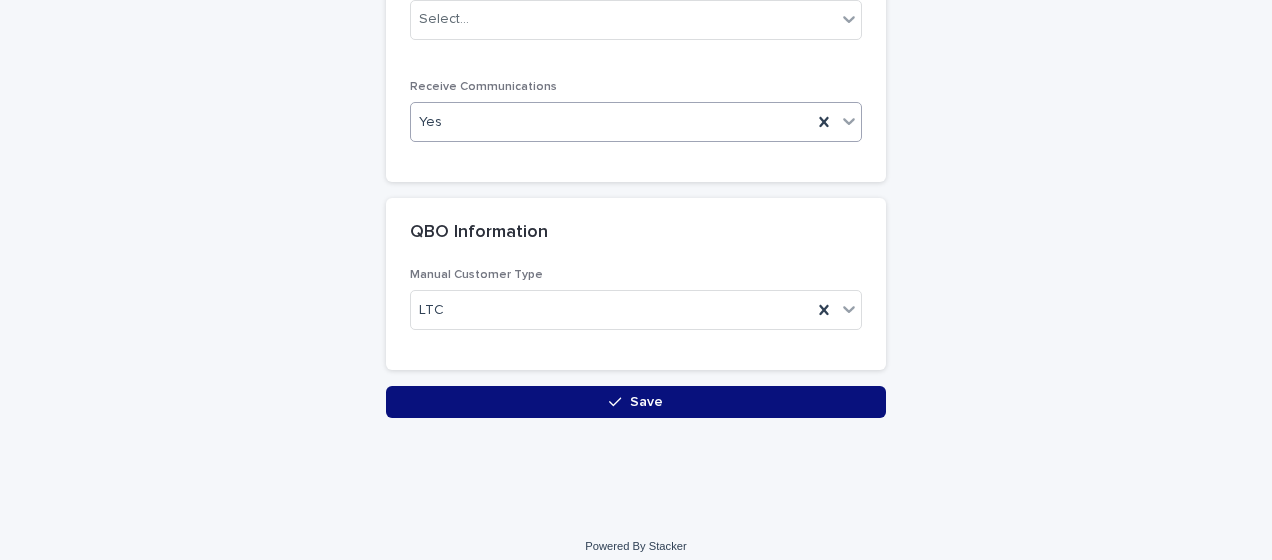 scroll, scrollTop: 4023, scrollLeft: 0, axis: vertical 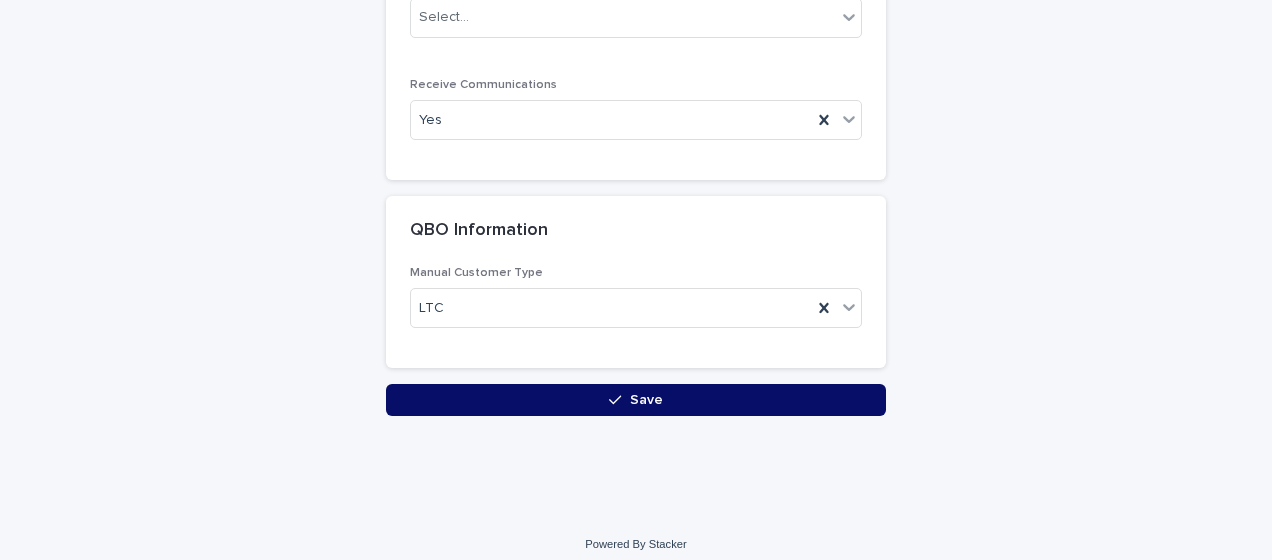 click on "Save" at bounding box center (636, 400) 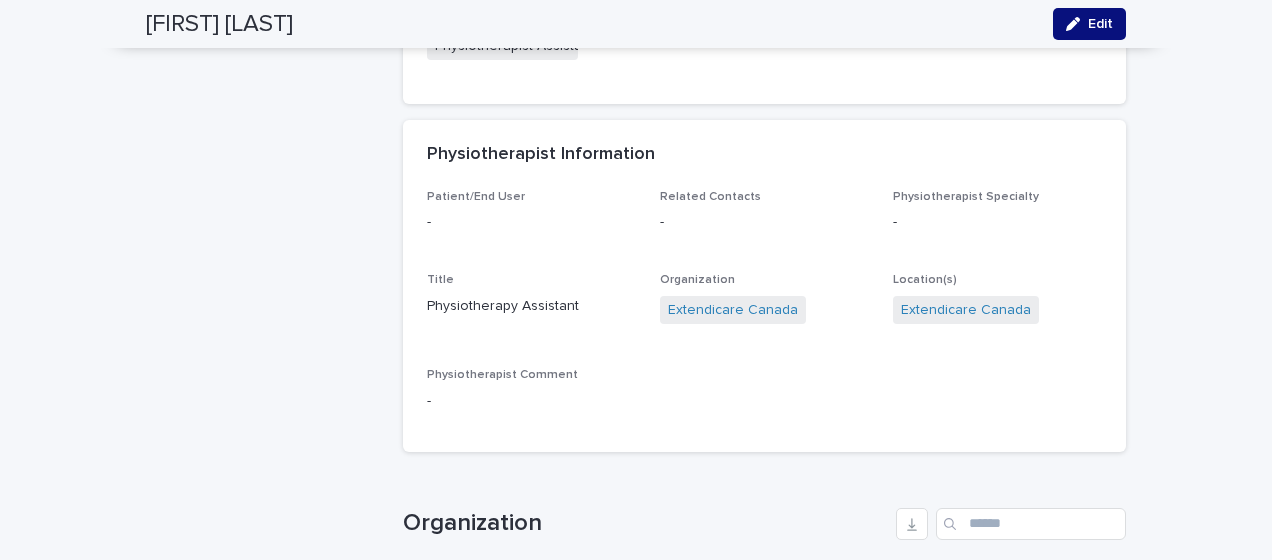 scroll, scrollTop: 2600, scrollLeft: 0, axis: vertical 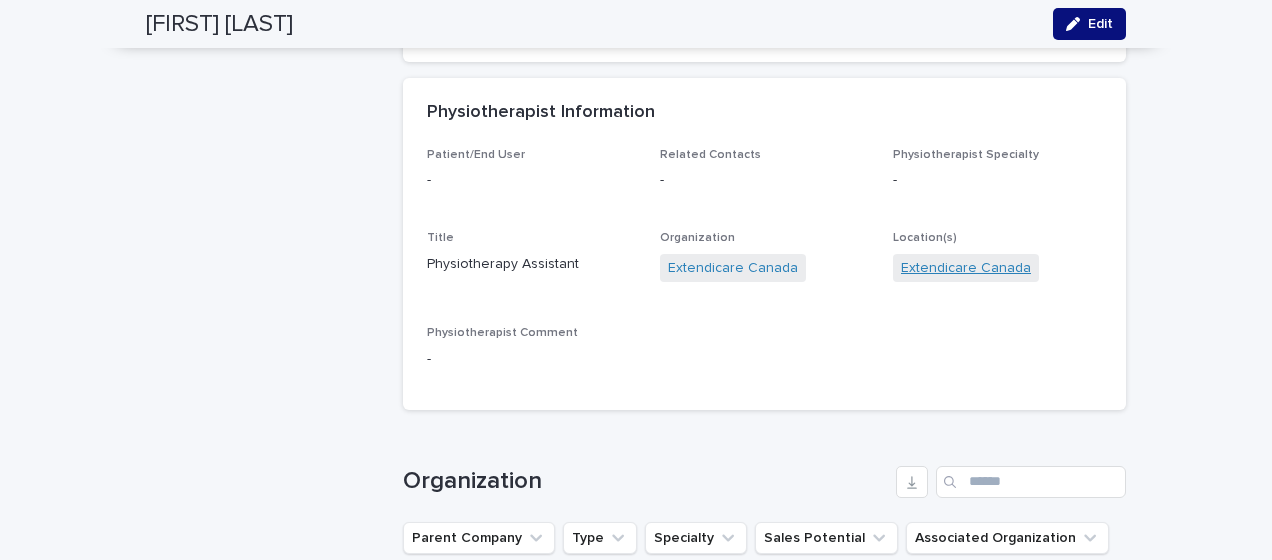 click on "Extendicare Canada" at bounding box center [966, 268] 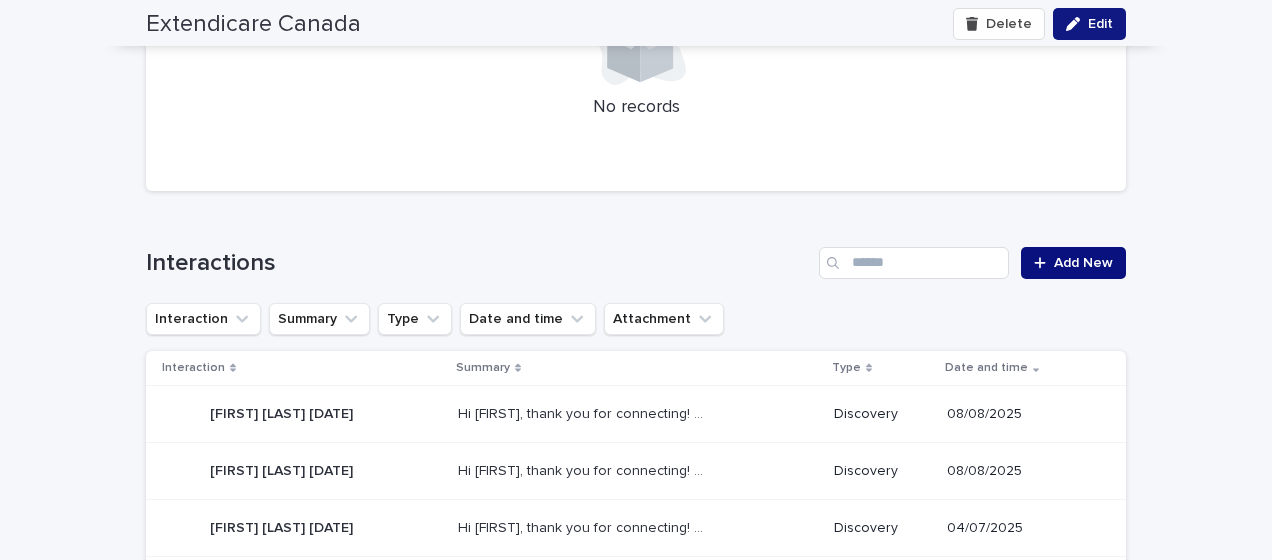 scroll, scrollTop: 700, scrollLeft: 0, axis: vertical 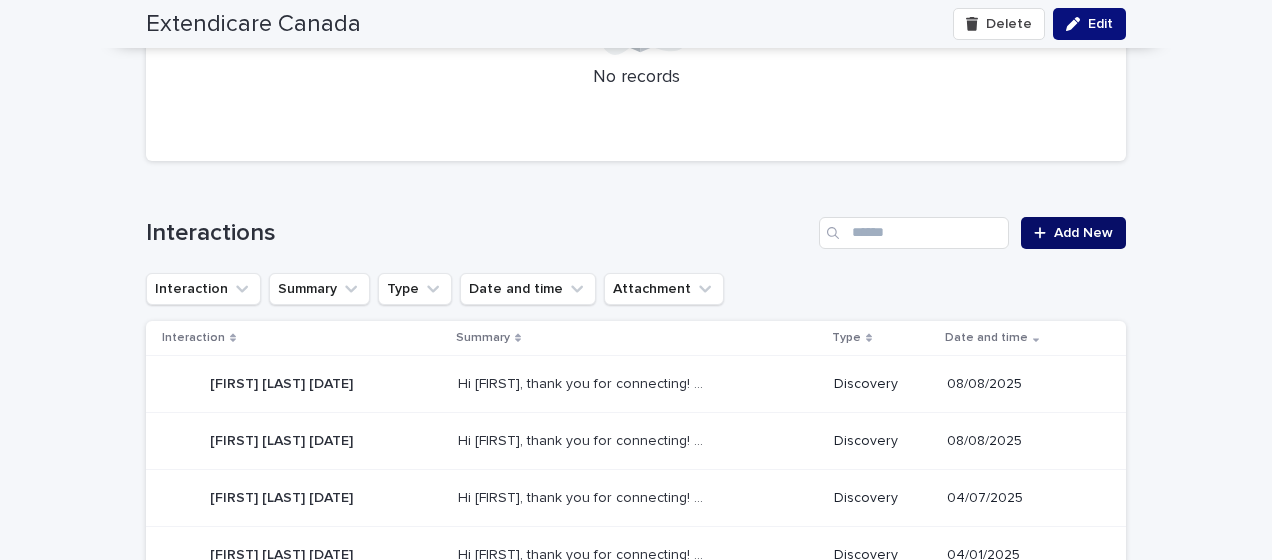 click on "Add New" at bounding box center (1083, 233) 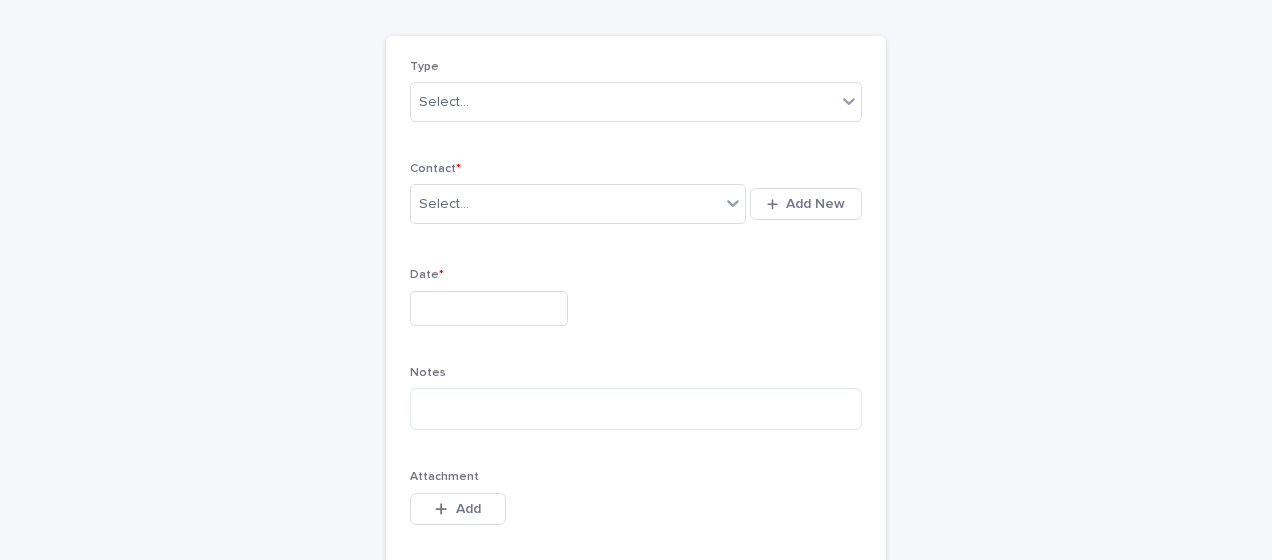 scroll, scrollTop: 104, scrollLeft: 0, axis: vertical 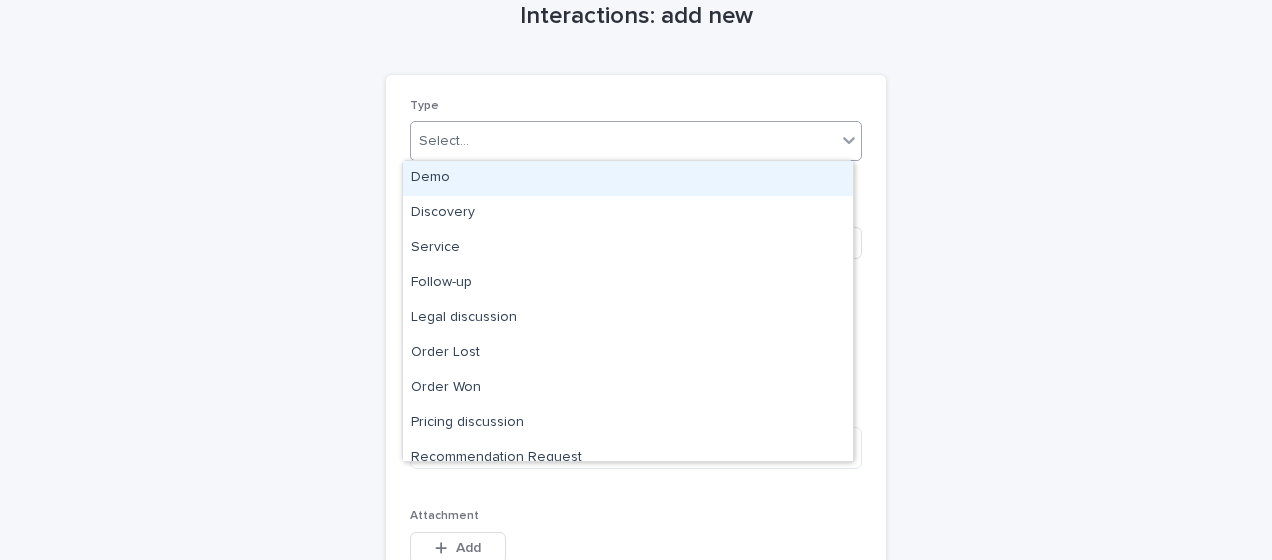 click on "Select..." at bounding box center [623, 141] 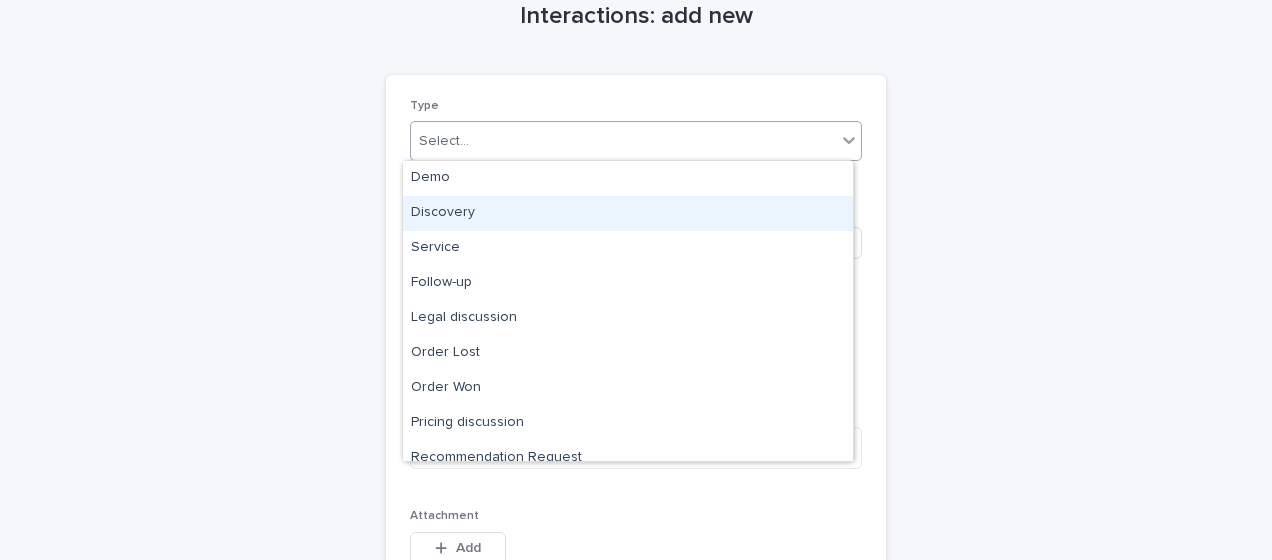 click on "Discovery" at bounding box center (628, 213) 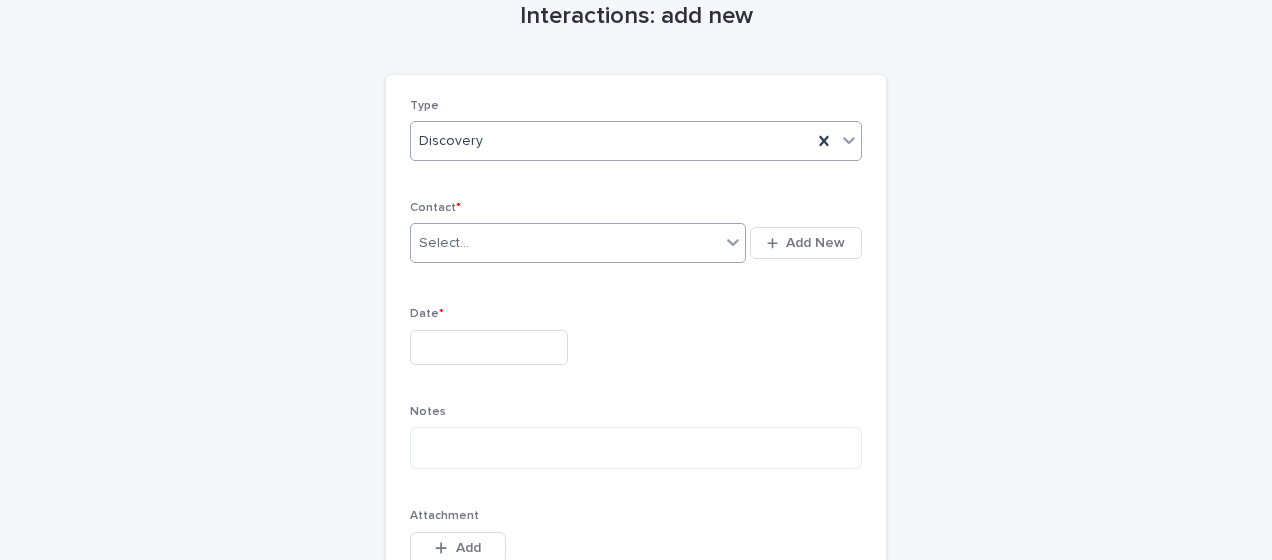 click on "Select..." at bounding box center (444, 243) 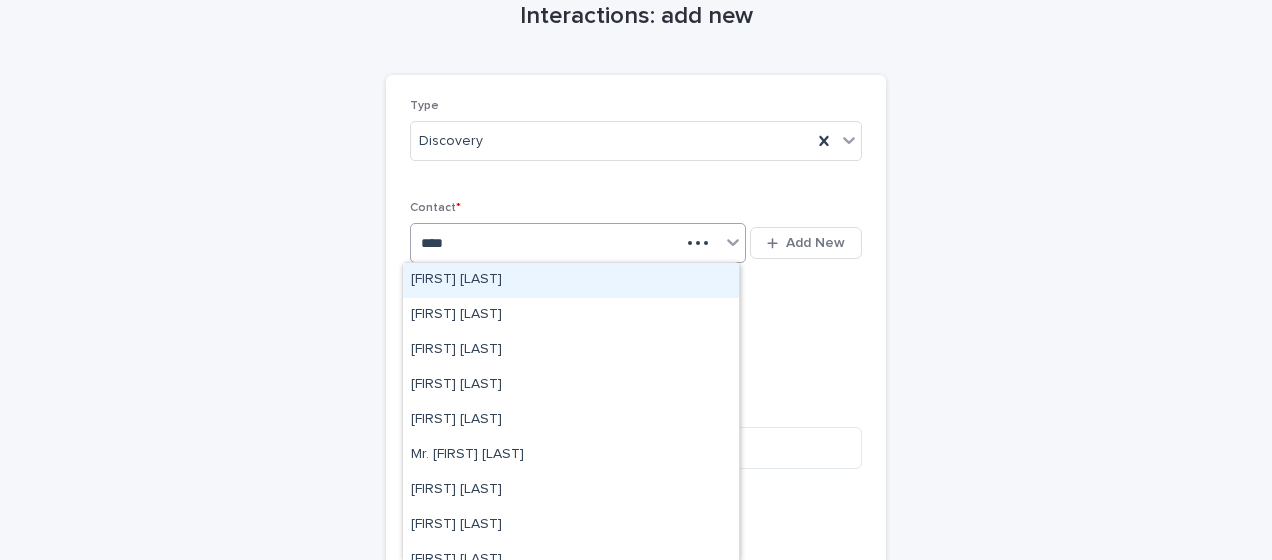 type on "*****" 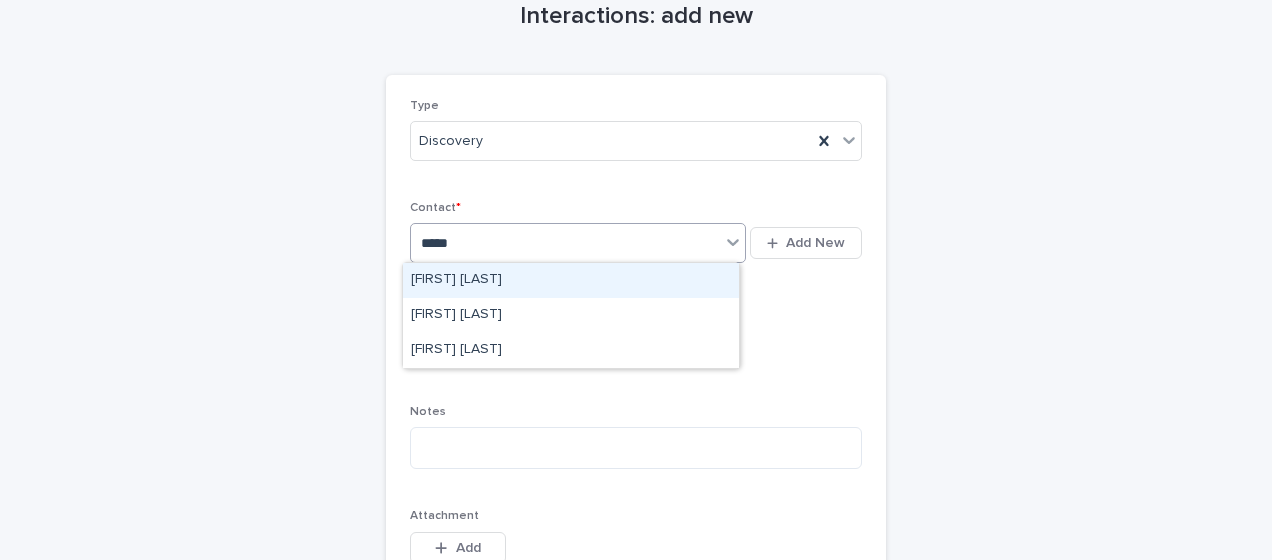 click on "[FIRST] [LAST]" at bounding box center (571, 280) 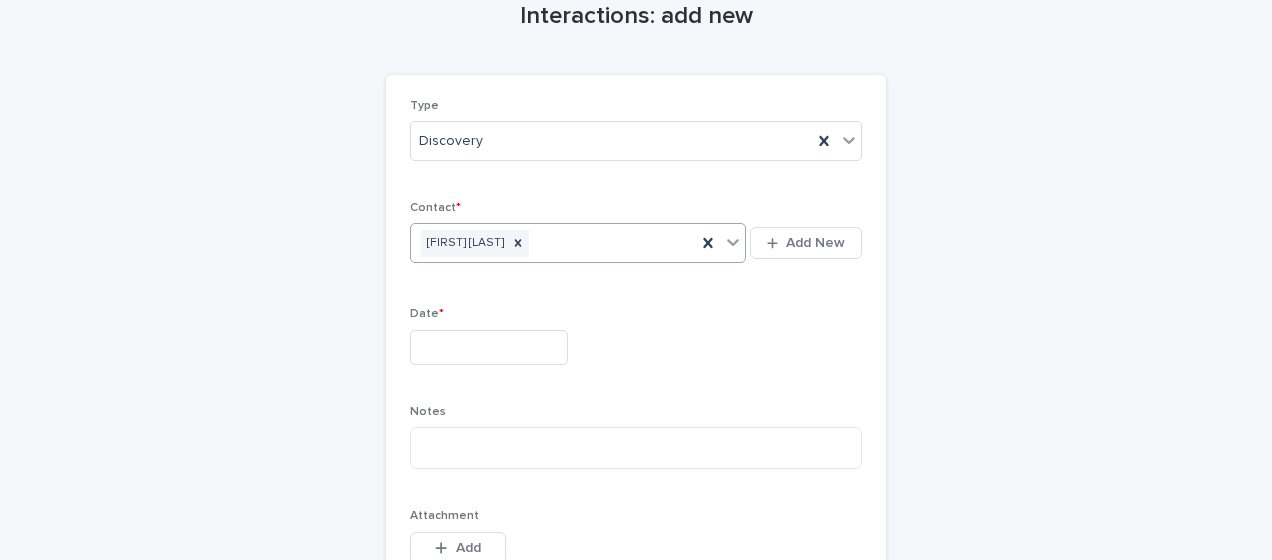 click at bounding box center [489, 347] 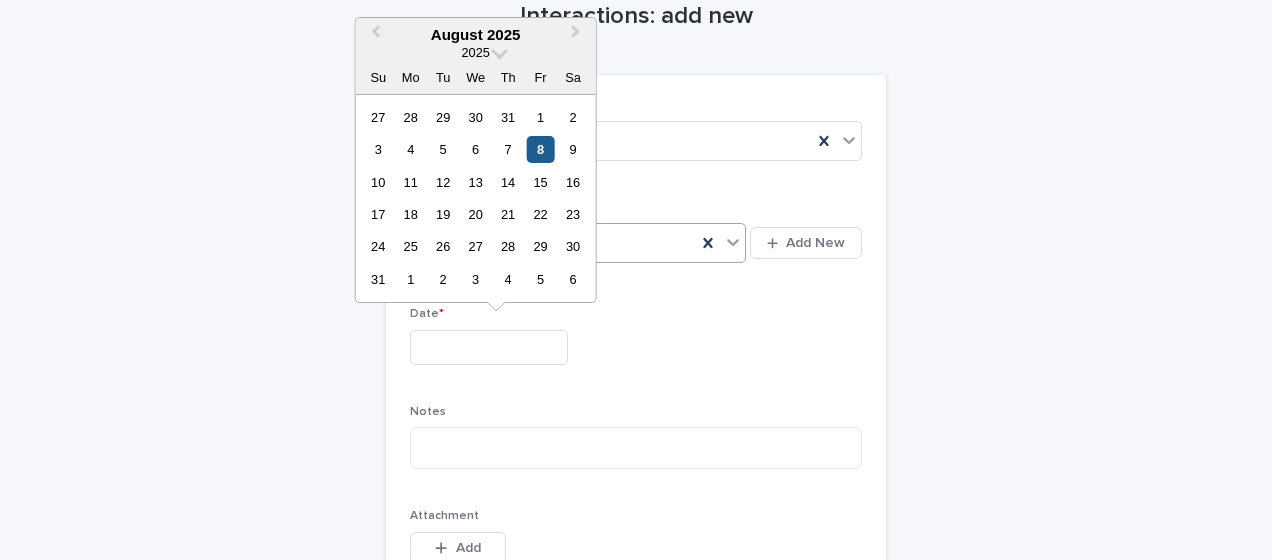 click on "8" at bounding box center [540, 149] 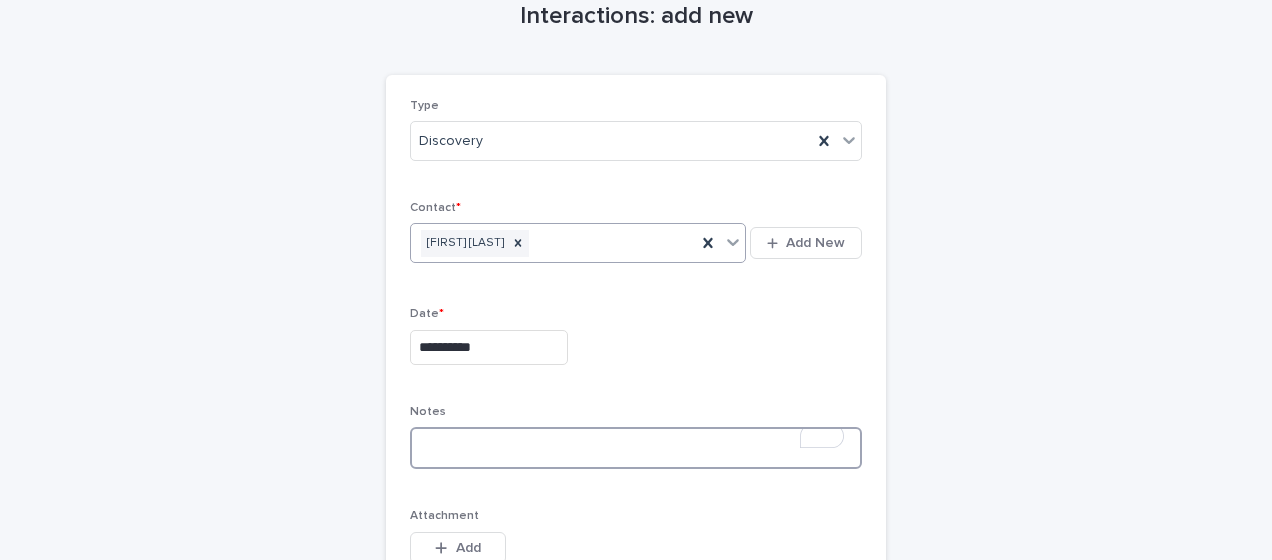 paste on "**********" 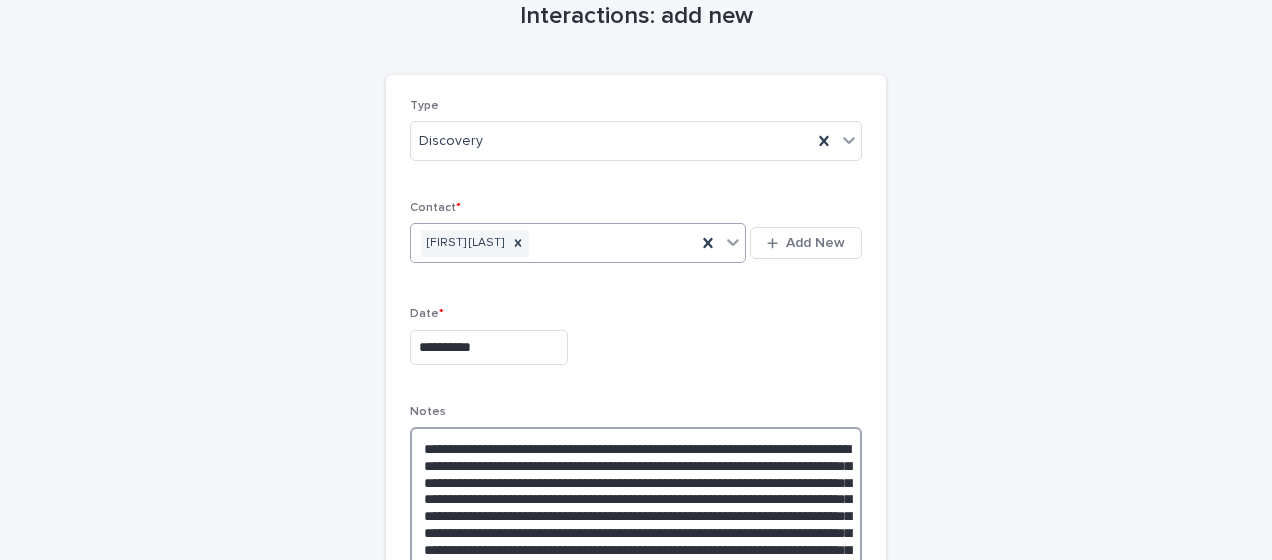scroll, scrollTop: 384, scrollLeft: 0, axis: vertical 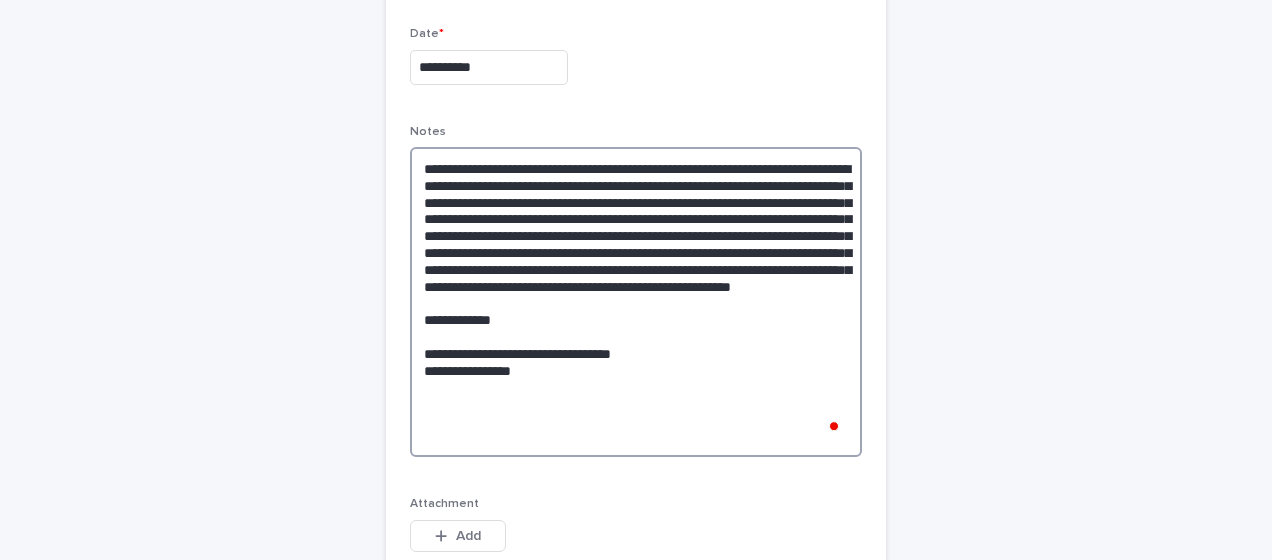 type on "**********" 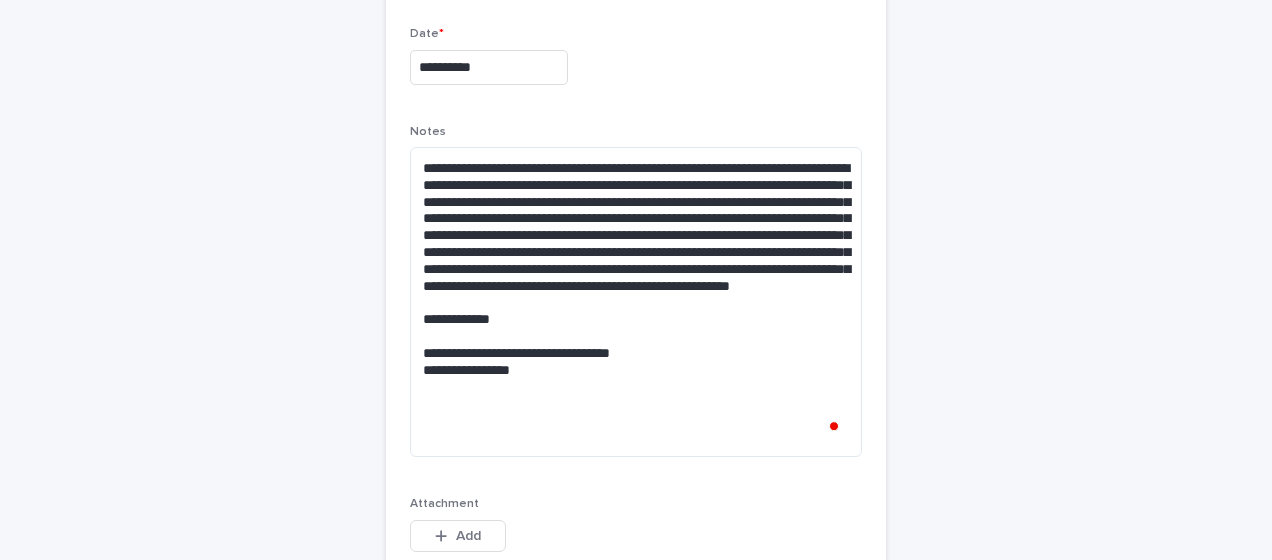 click on "**********" at bounding box center (636, 296) 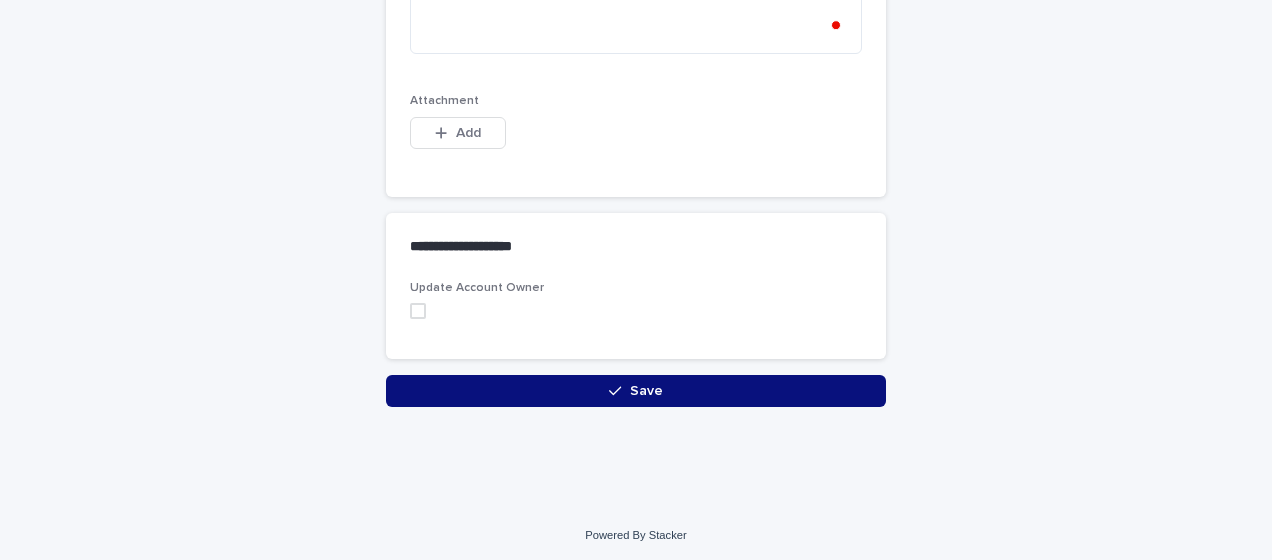 scroll, scrollTop: 788, scrollLeft: 0, axis: vertical 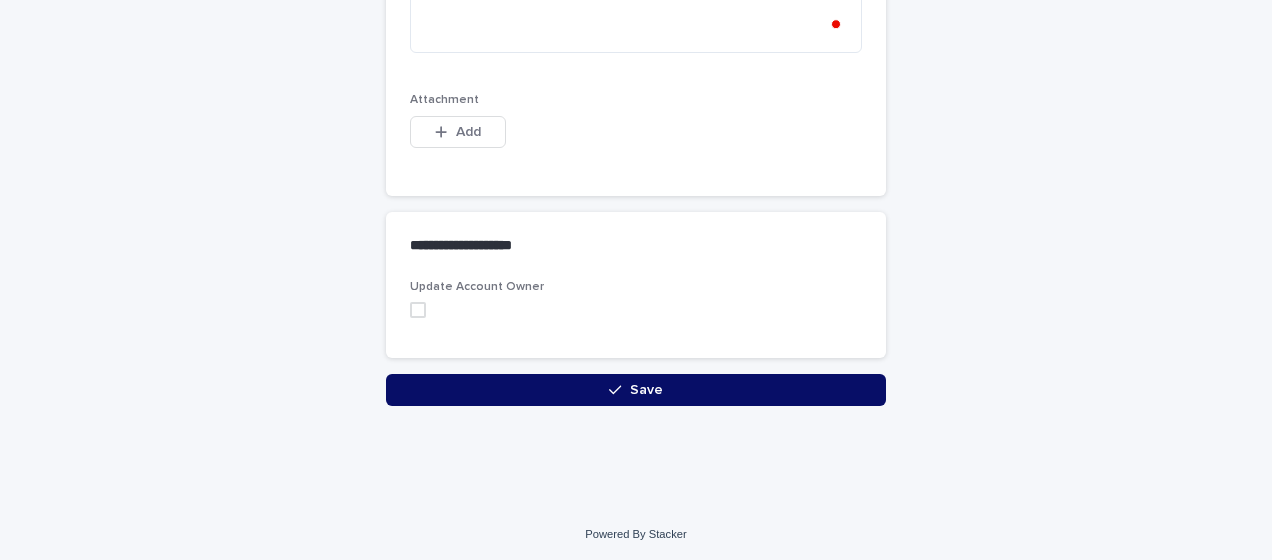 click 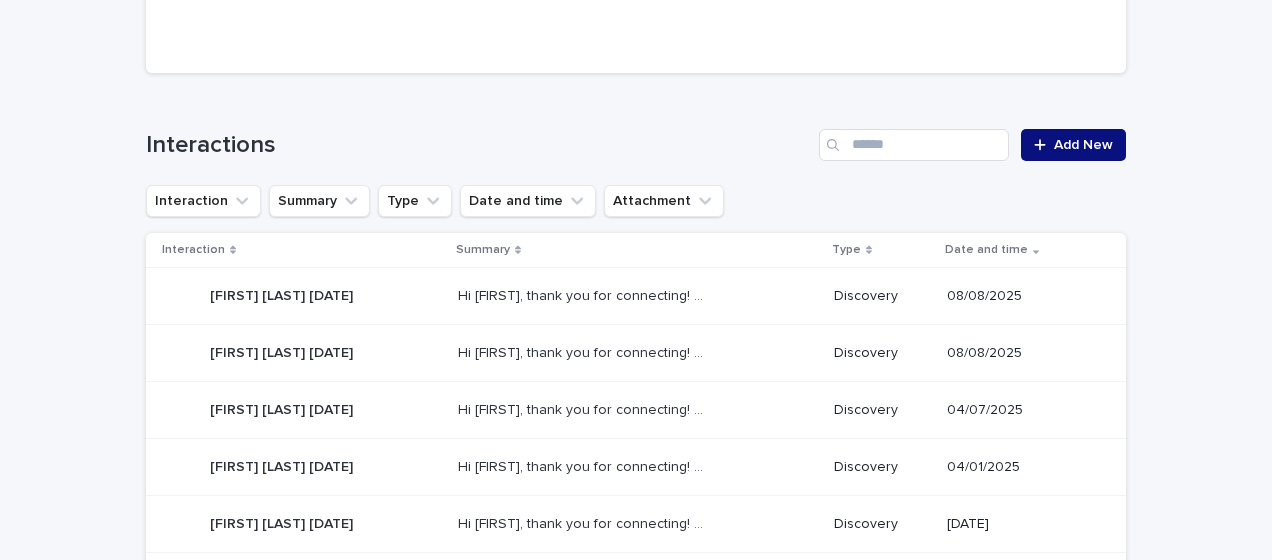 scroll, scrollTop: 0, scrollLeft: 0, axis: both 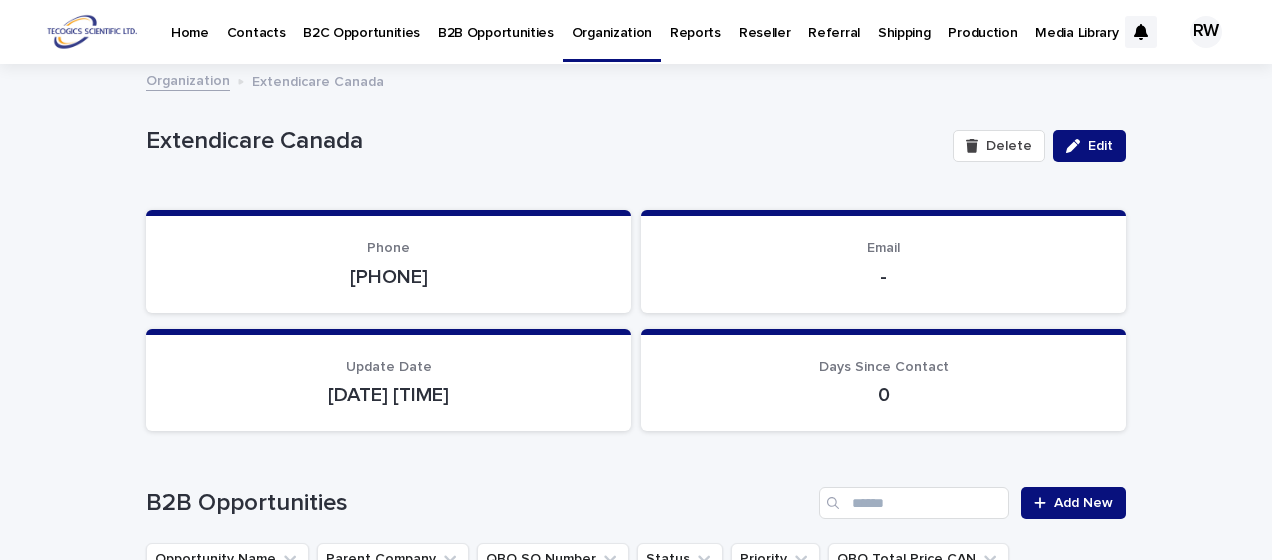 click on "Contacts" at bounding box center [256, 21] 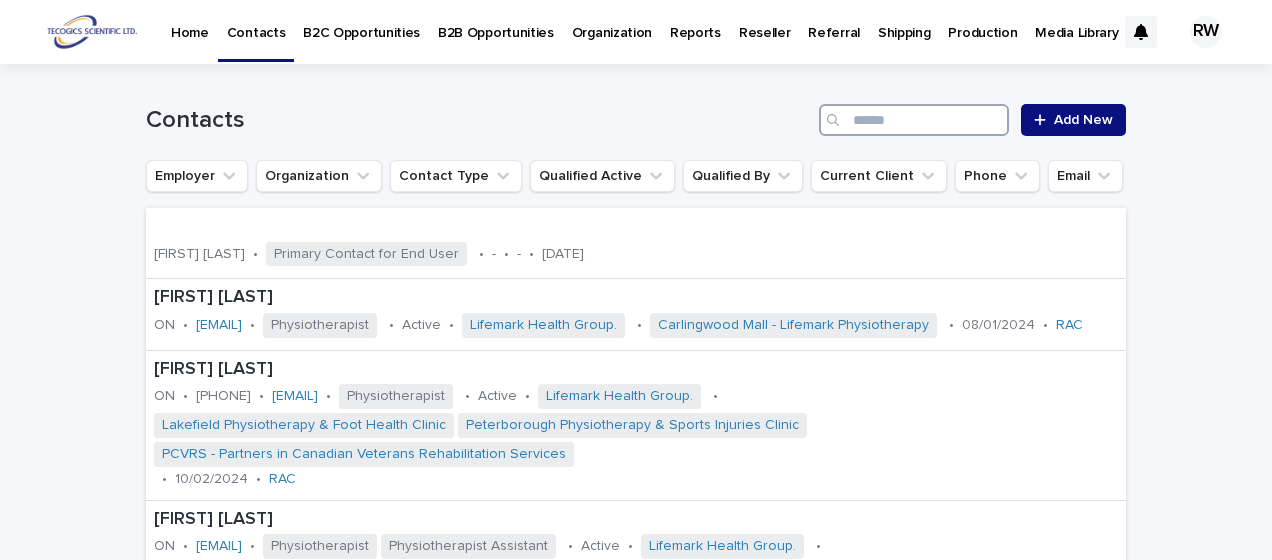paste on "**********" 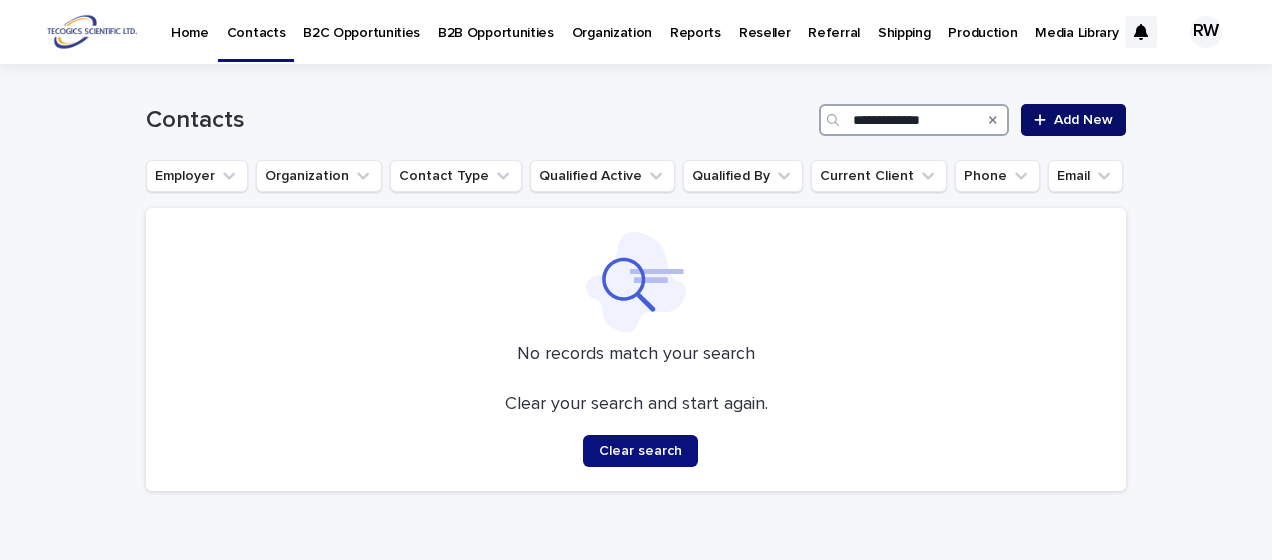 type on "**********" 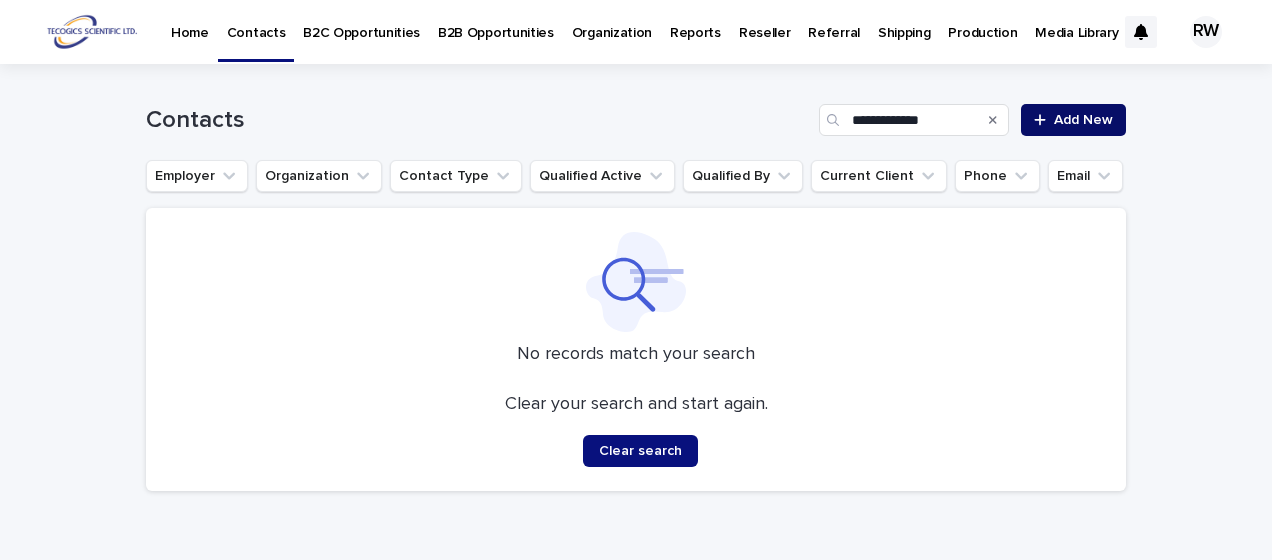 click on "Add New" at bounding box center (1083, 120) 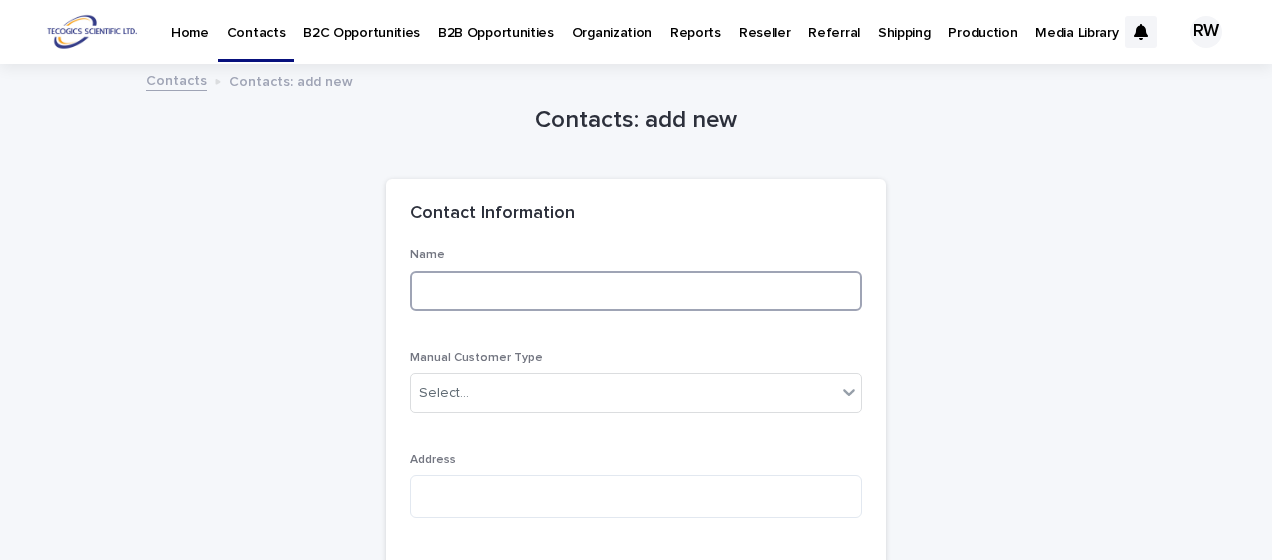 paste on "**********" 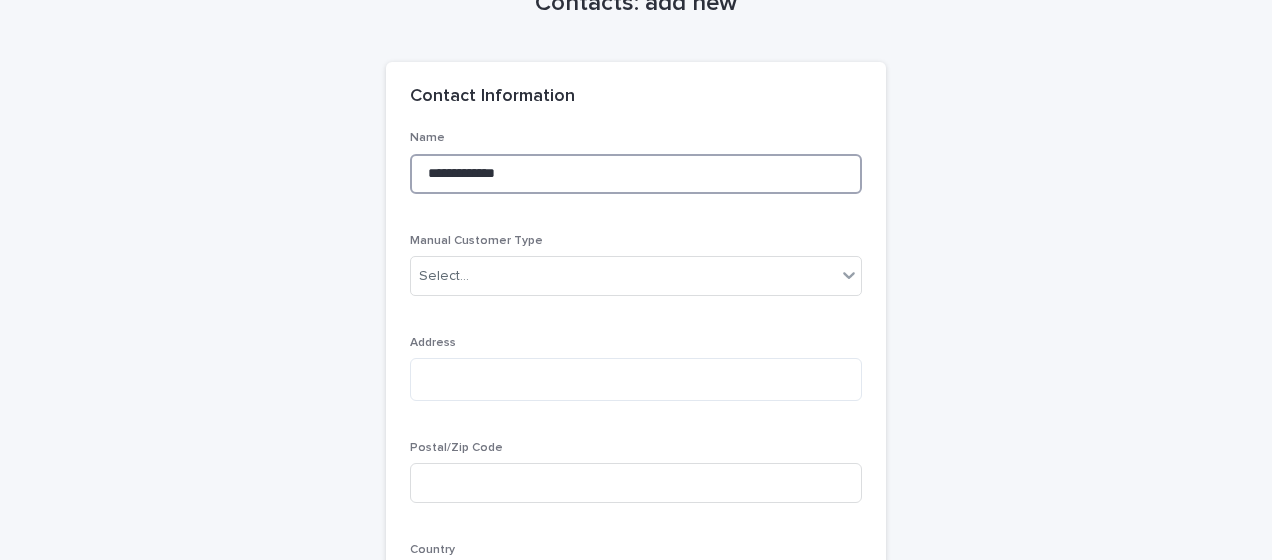 scroll, scrollTop: 200, scrollLeft: 0, axis: vertical 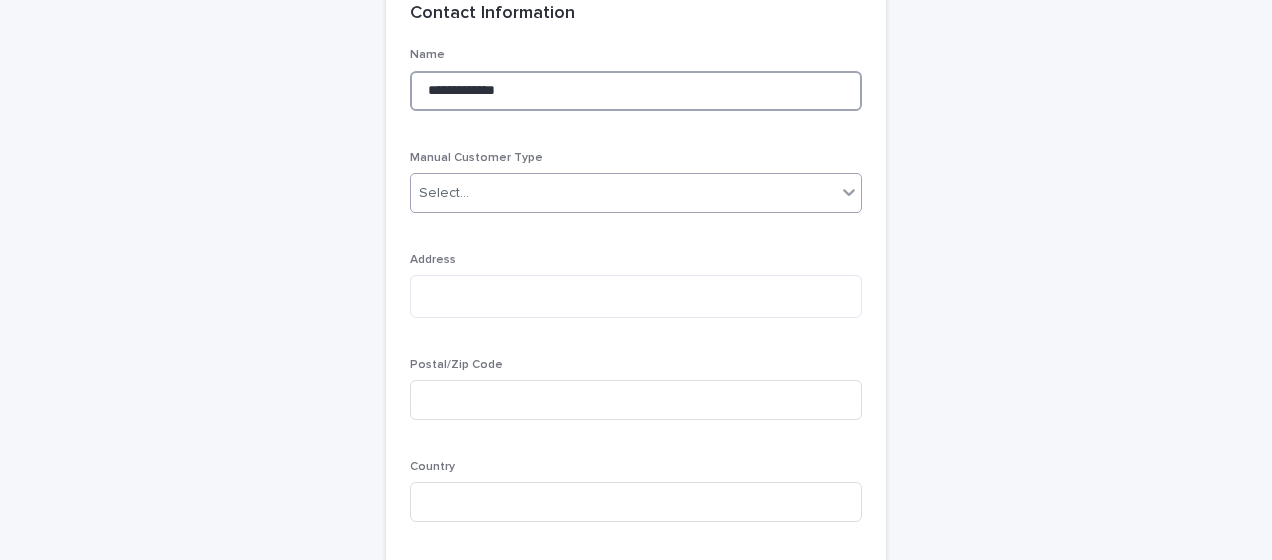 type on "**********" 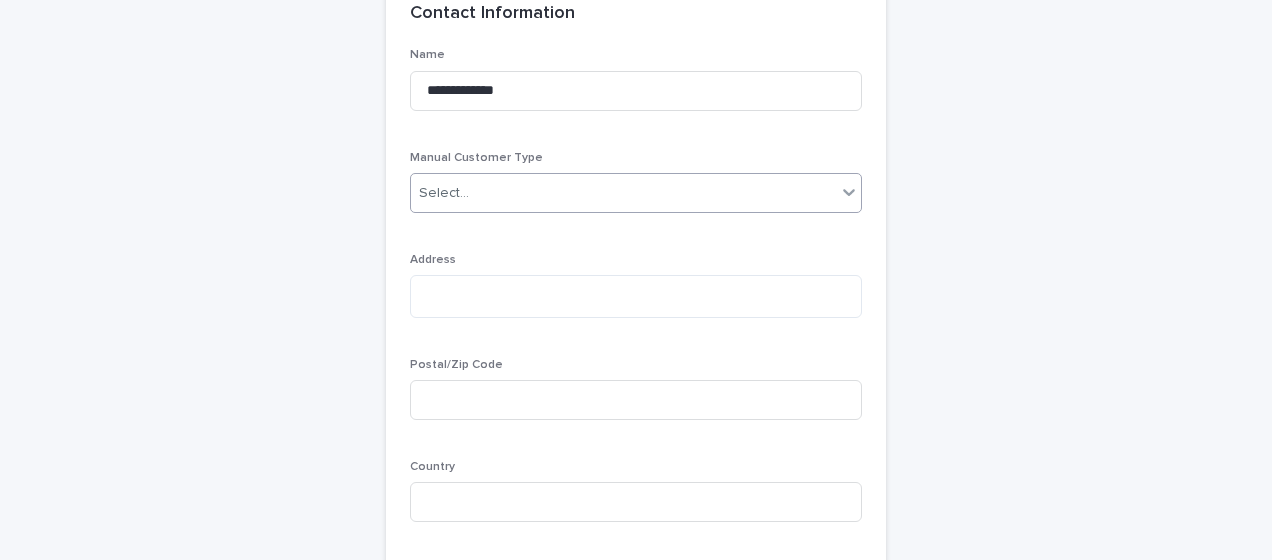 click on "Select..." at bounding box center [444, 193] 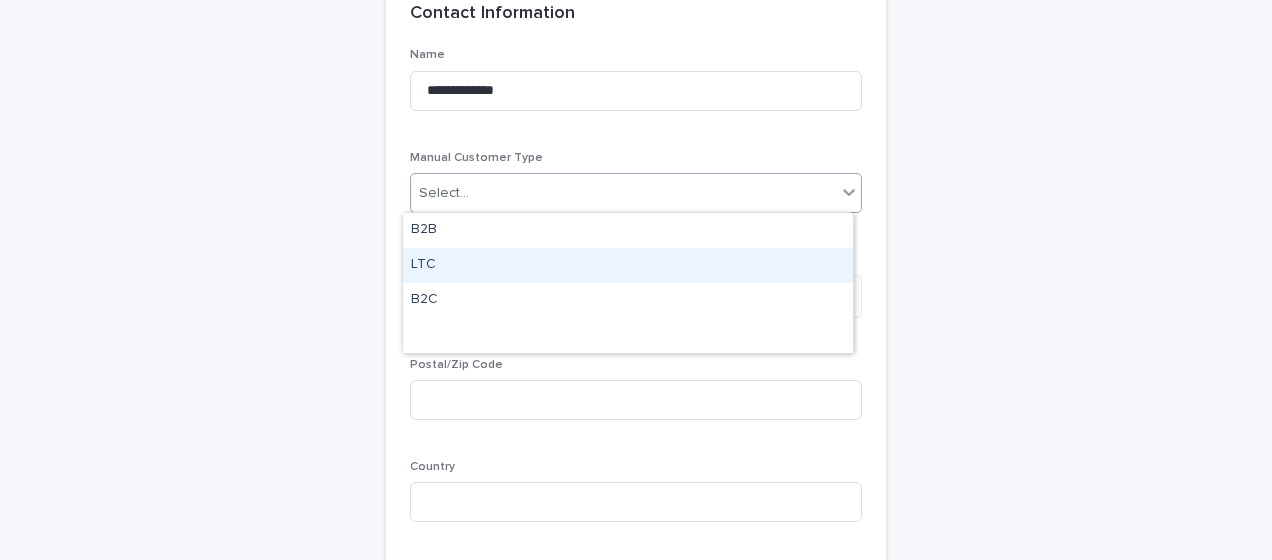 click on "LTC" at bounding box center [628, 265] 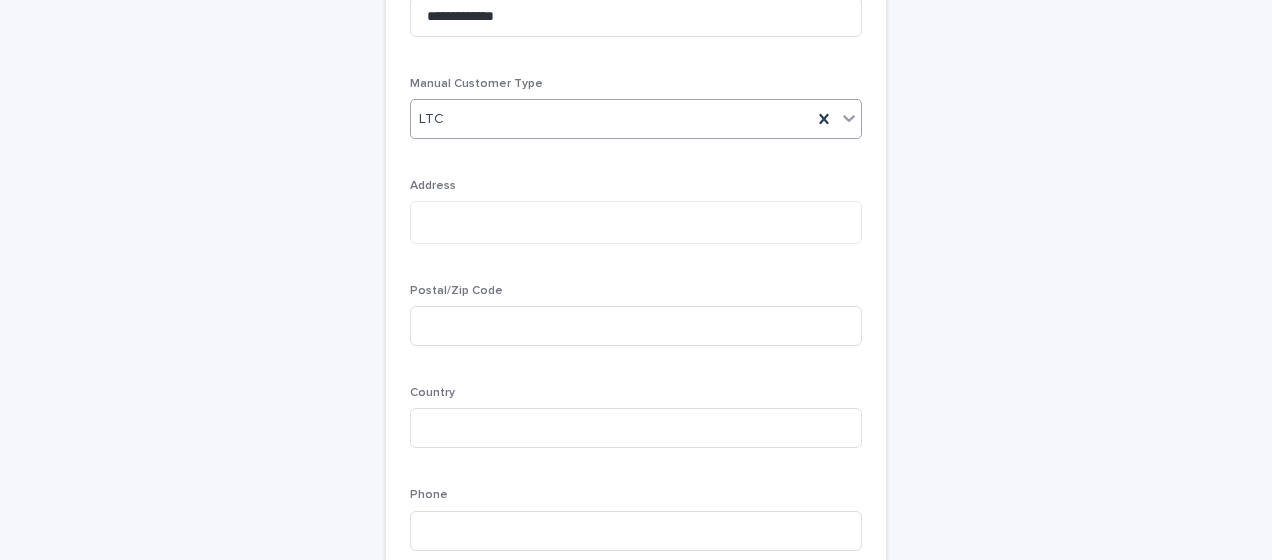 scroll, scrollTop: 300, scrollLeft: 0, axis: vertical 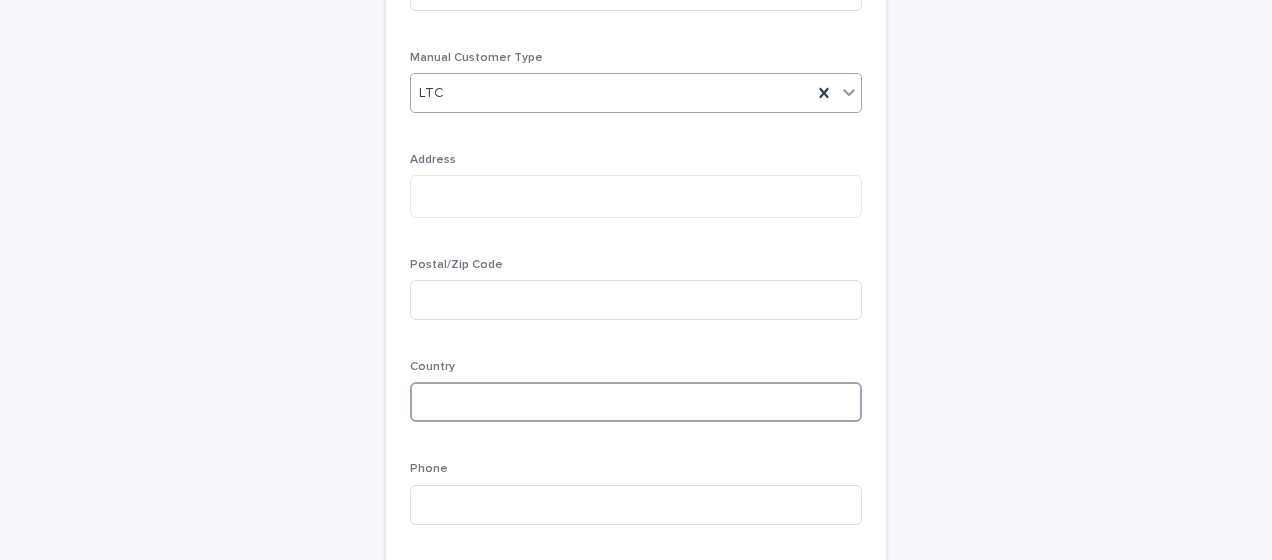 click at bounding box center (636, 402) 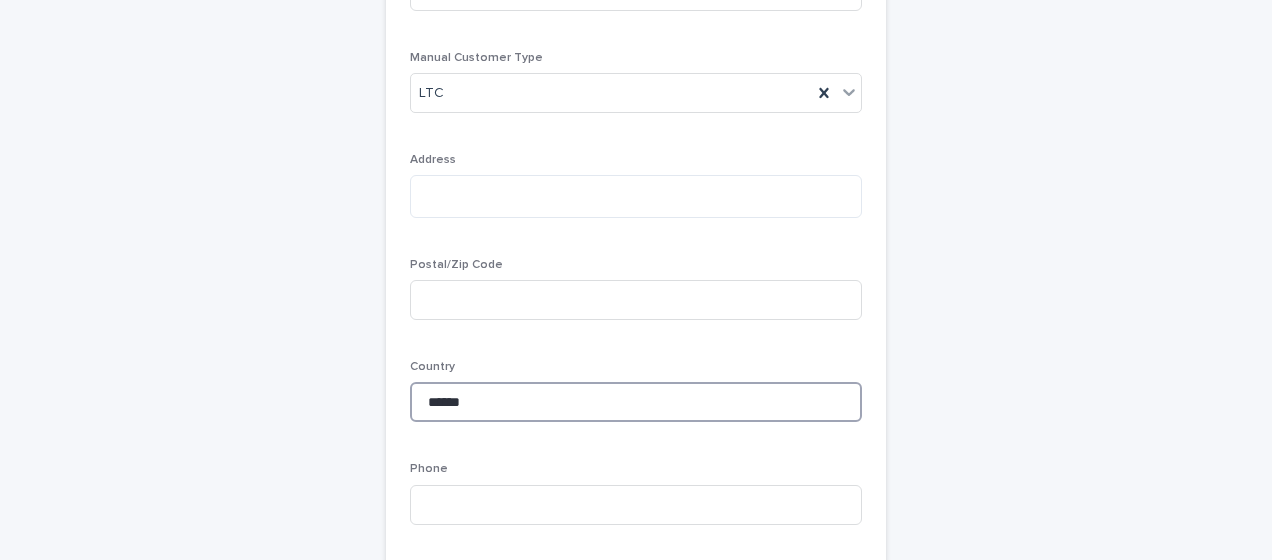 type on "******" 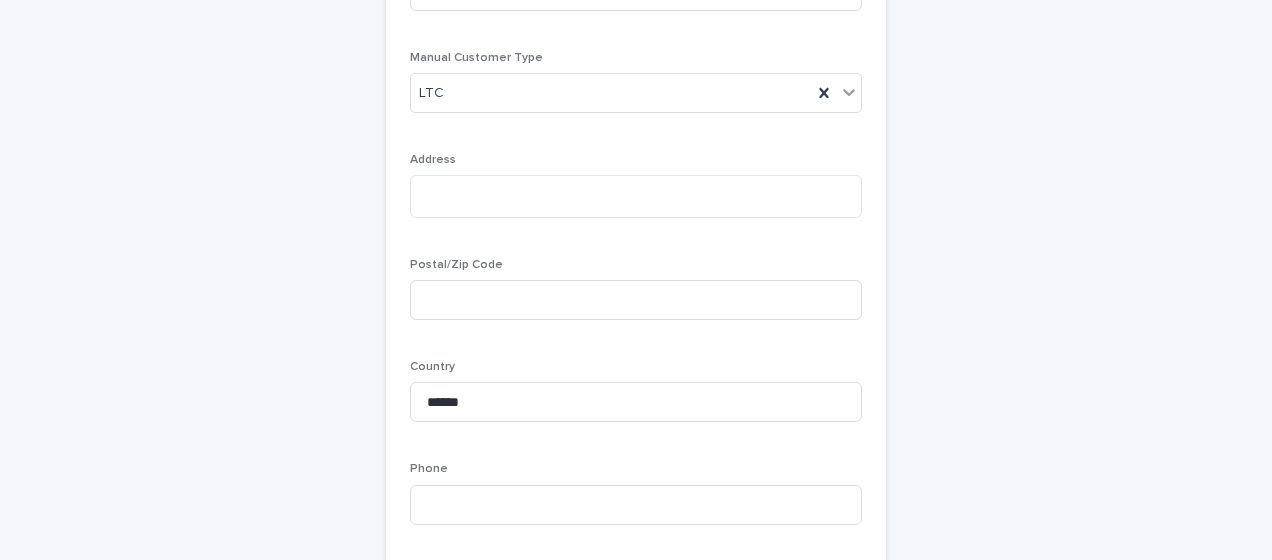 click on "**********" at bounding box center (636, 1798) 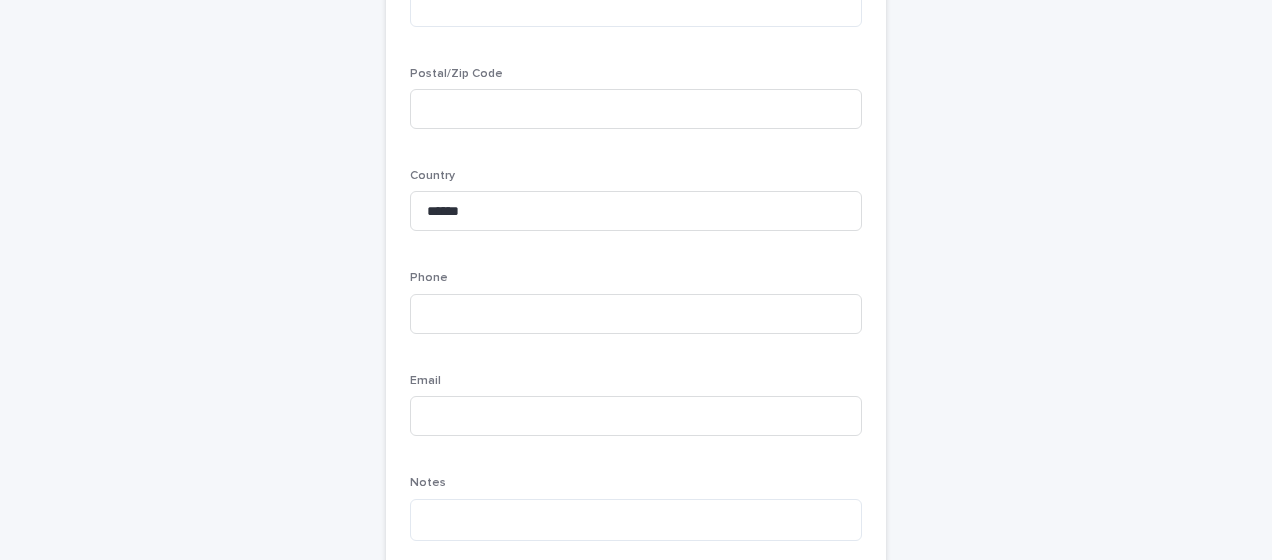scroll, scrollTop: 500, scrollLeft: 0, axis: vertical 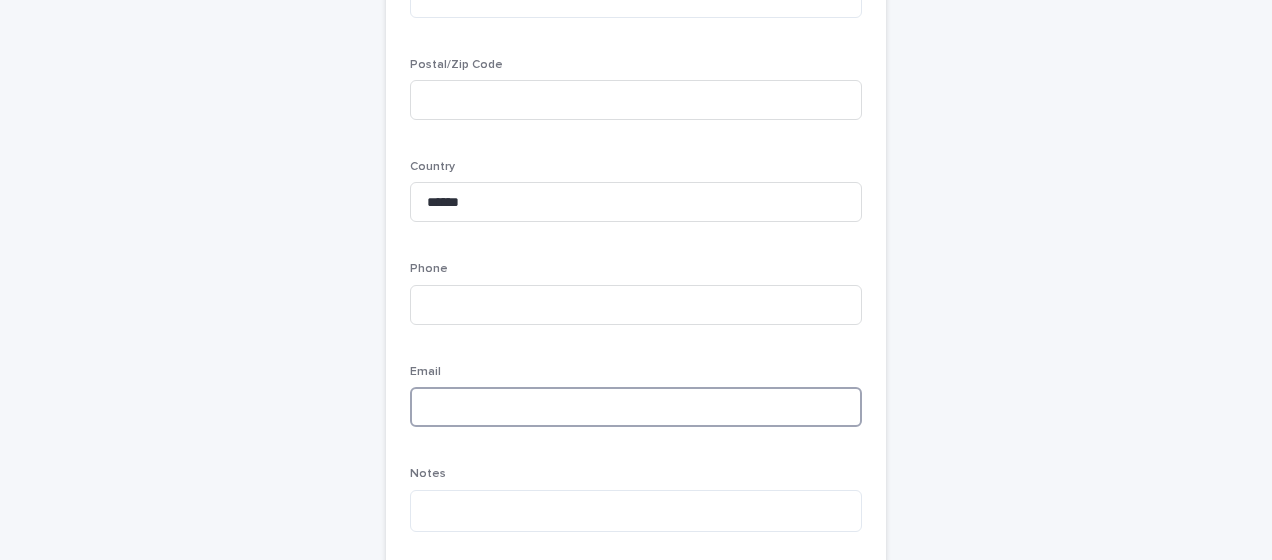 paste on "**********" 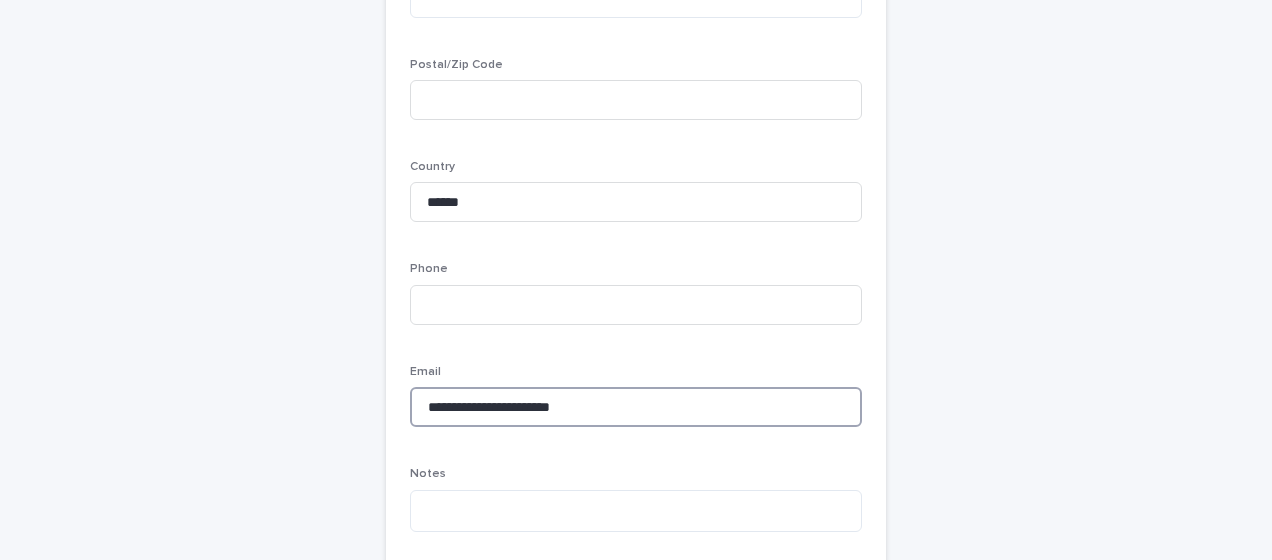 type on "**********" 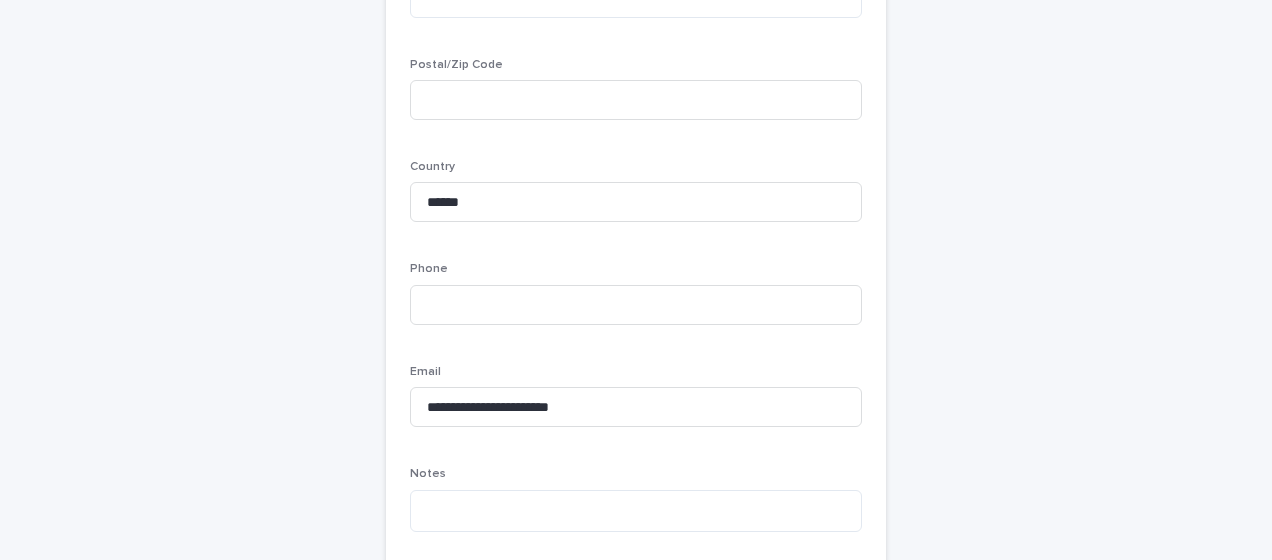 click on "**********" at bounding box center (636, 1598) 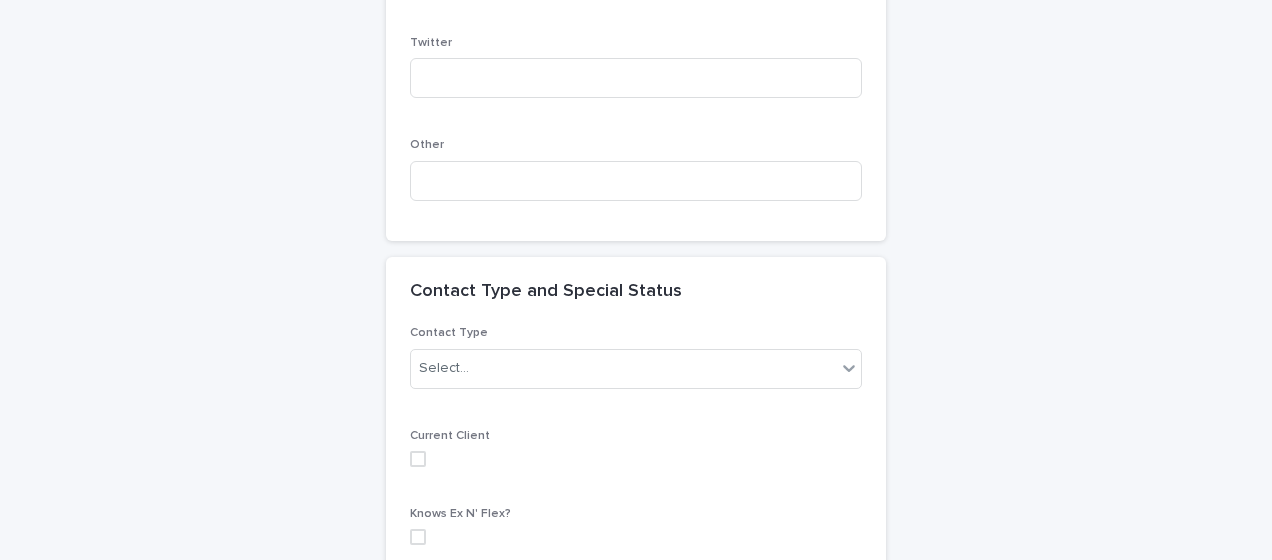 scroll, scrollTop: 1800, scrollLeft: 0, axis: vertical 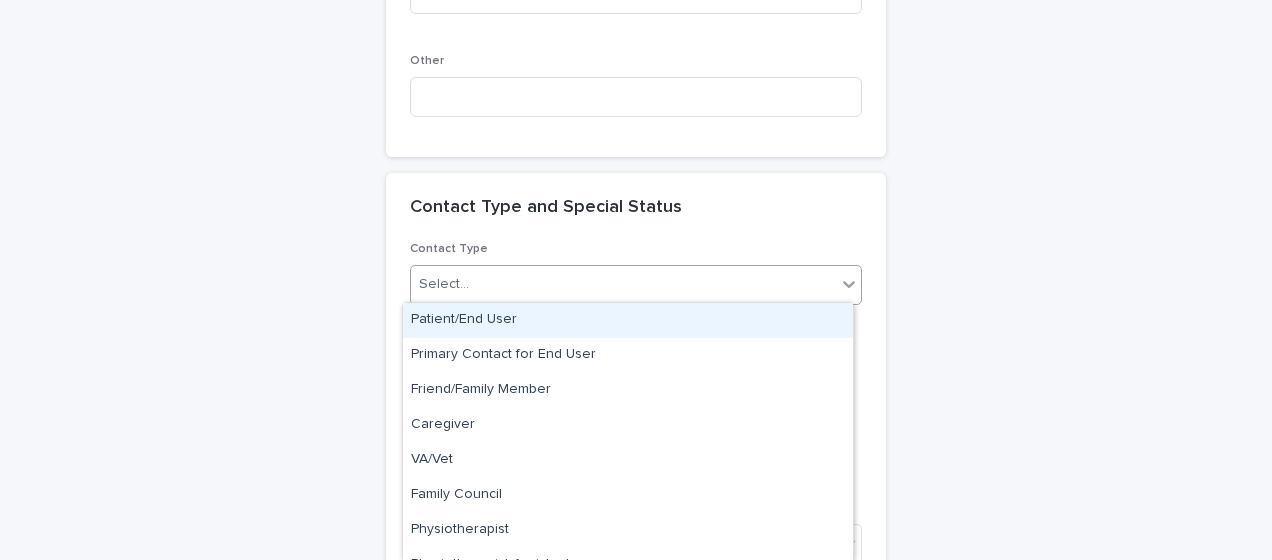 click on "Select..." at bounding box center [444, 284] 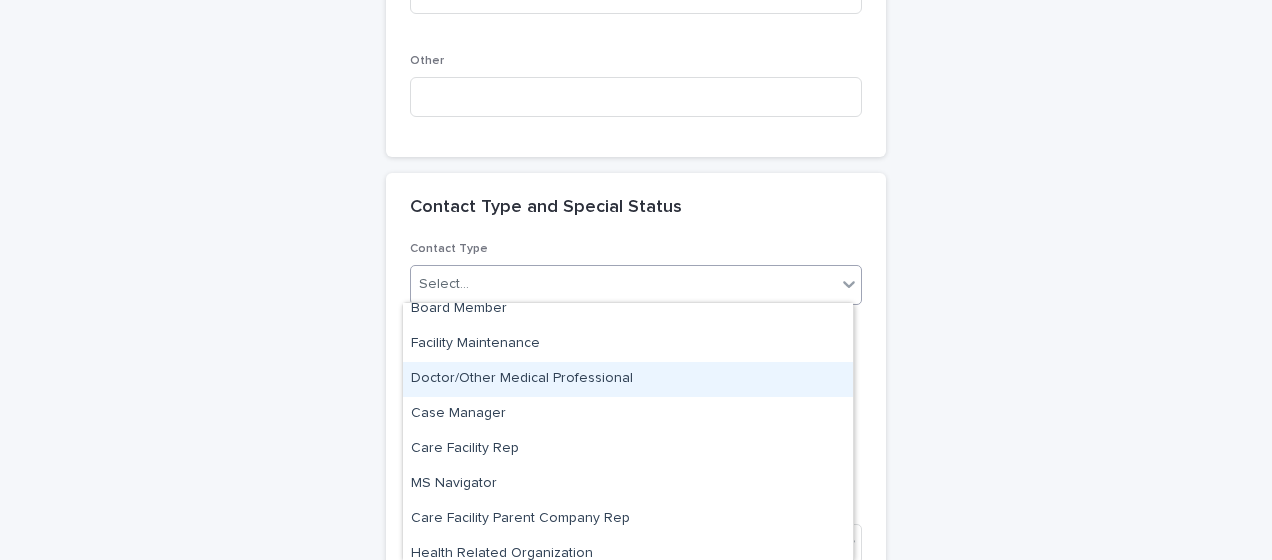 scroll, scrollTop: 700, scrollLeft: 0, axis: vertical 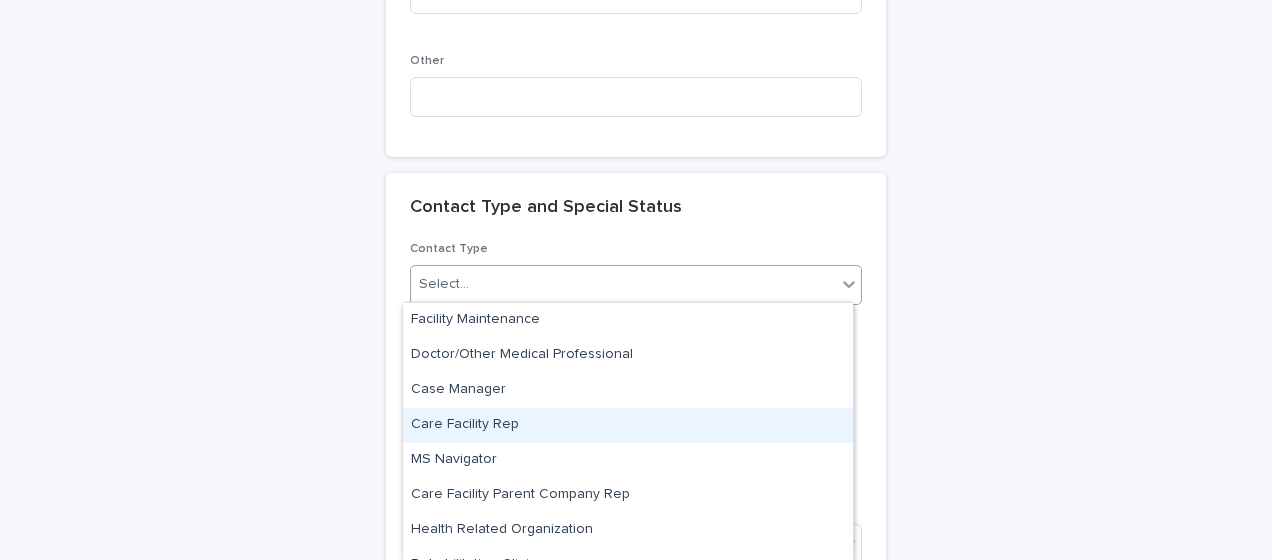 drag, startPoint x: 573, startPoint y: 452, endPoint x: 571, endPoint y: 426, distance: 26.076809 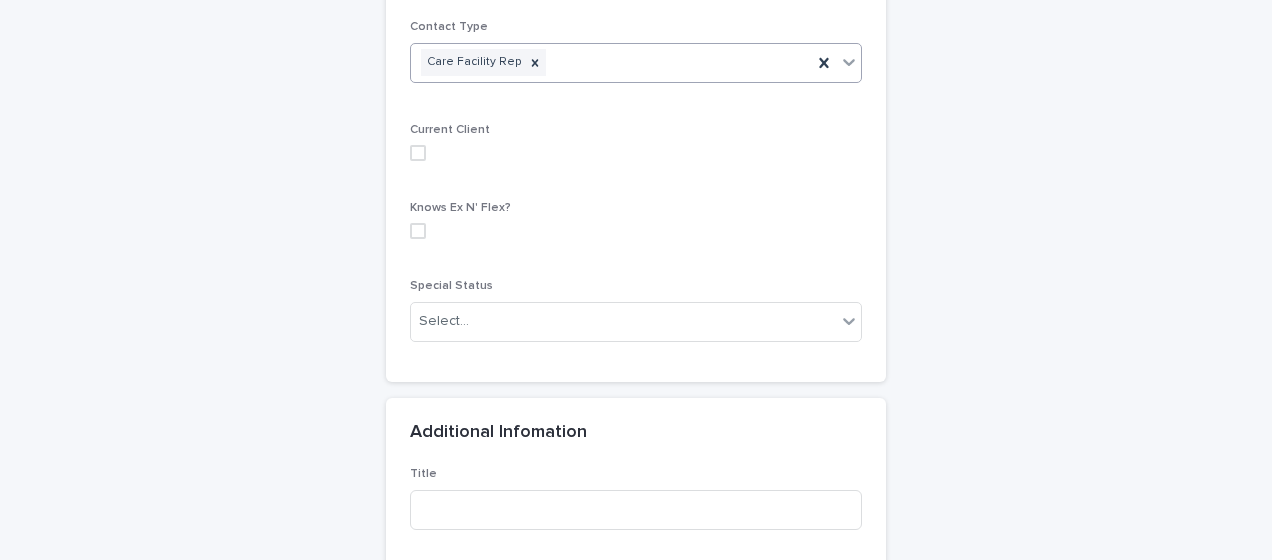 scroll, scrollTop: 2100, scrollLeft: 0, axis: vertical 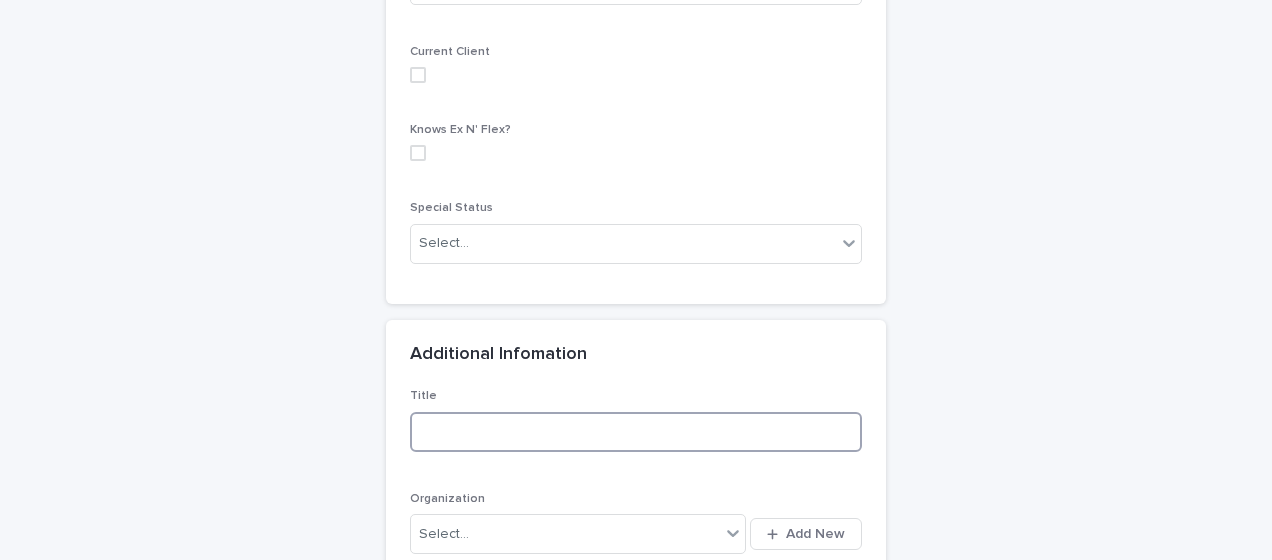 paste on "**********" 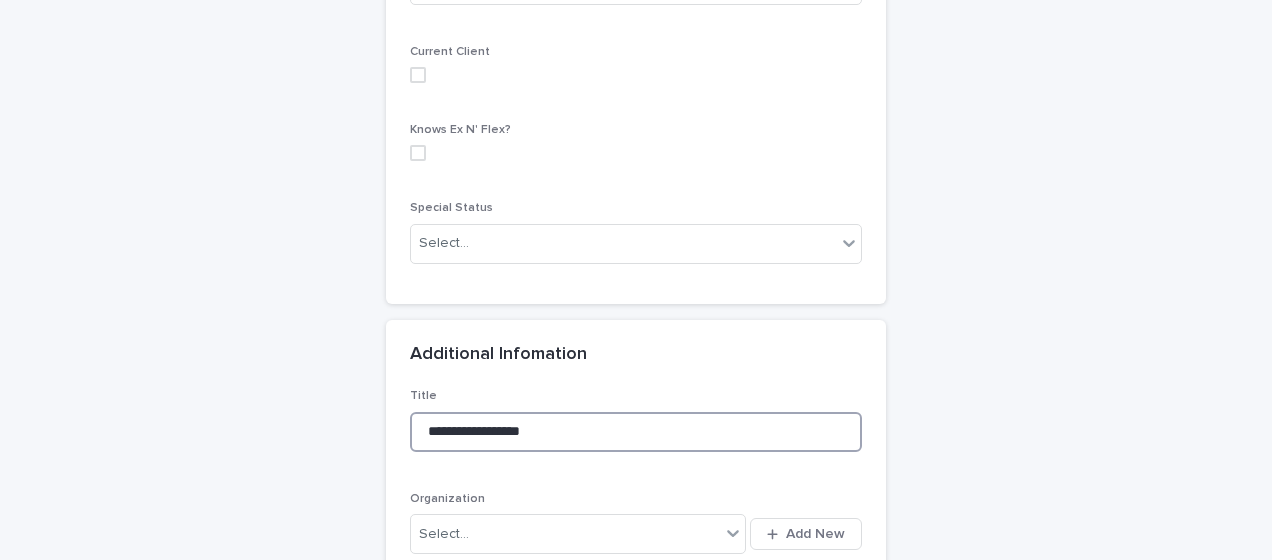 type on "**********" 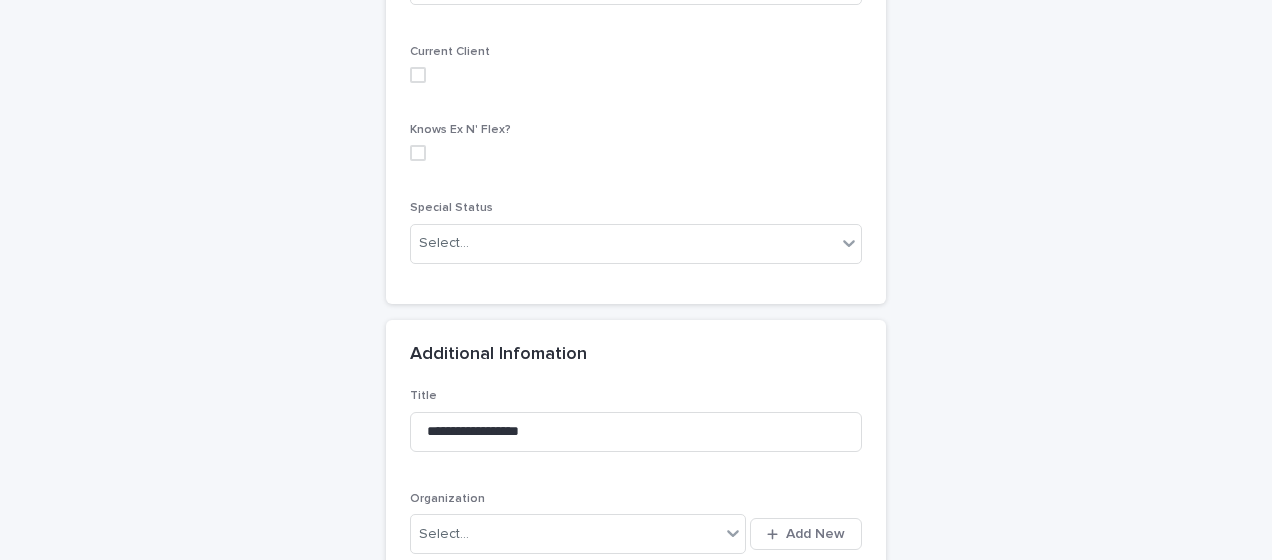 click on "**********" at bounding box center (636, -2) 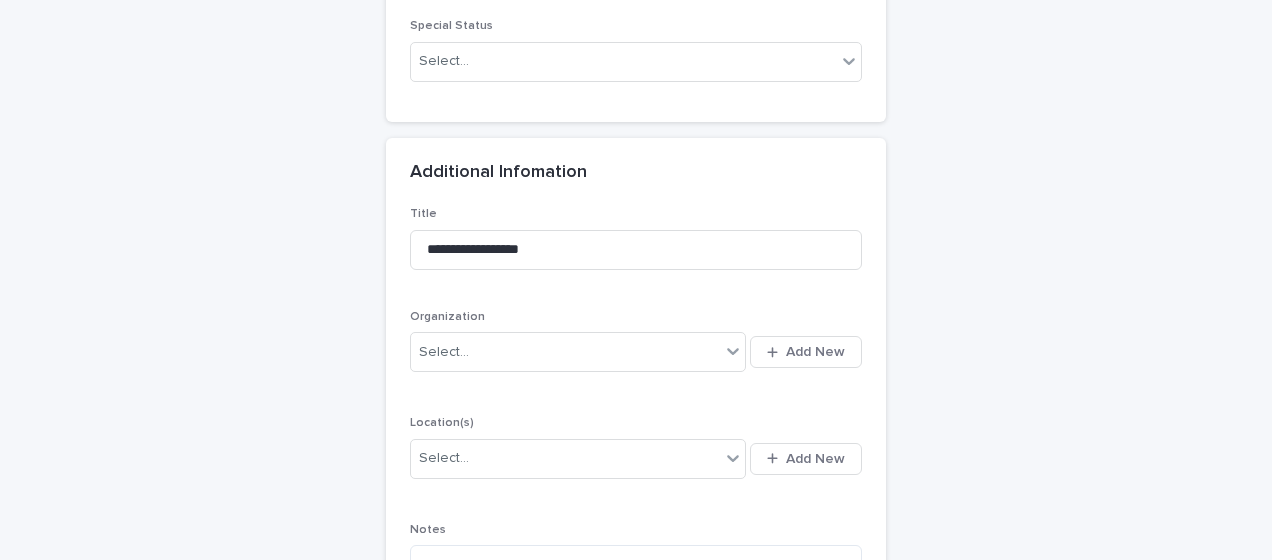 scroll, scrollTop: 2300, scrollLeft: 0, axis: vertical 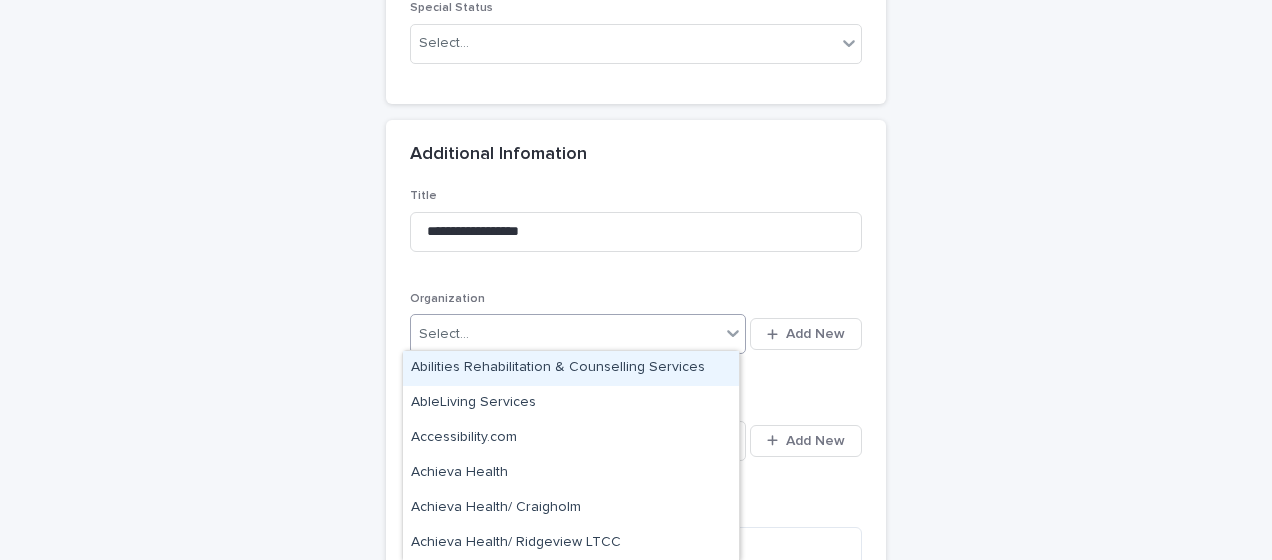 click on "Select..." at bounding box center (444, 334) 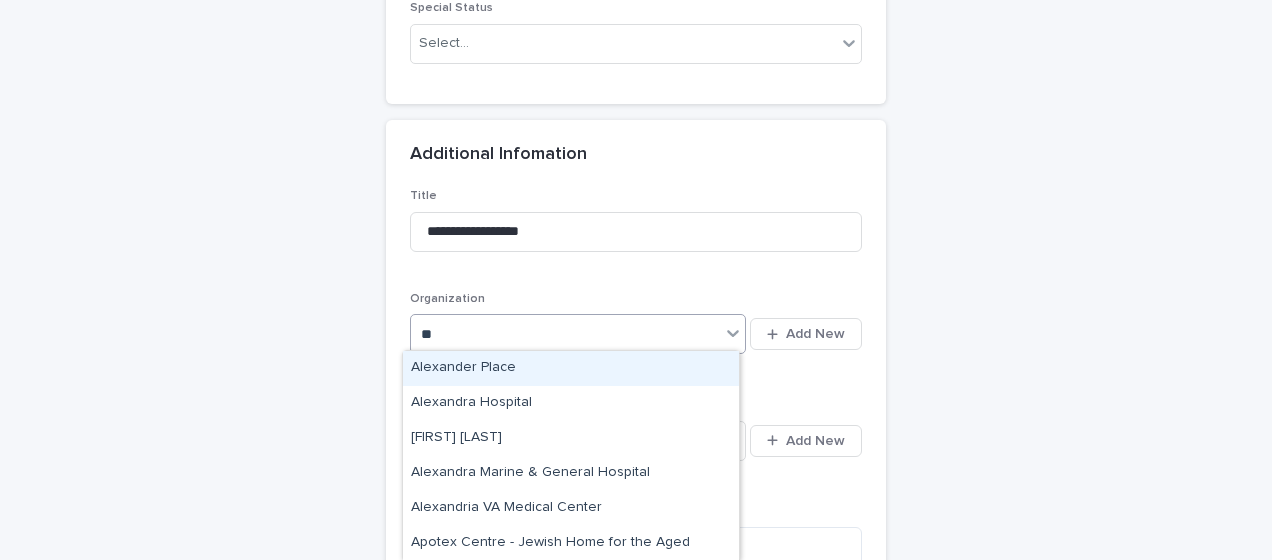 type on "***" 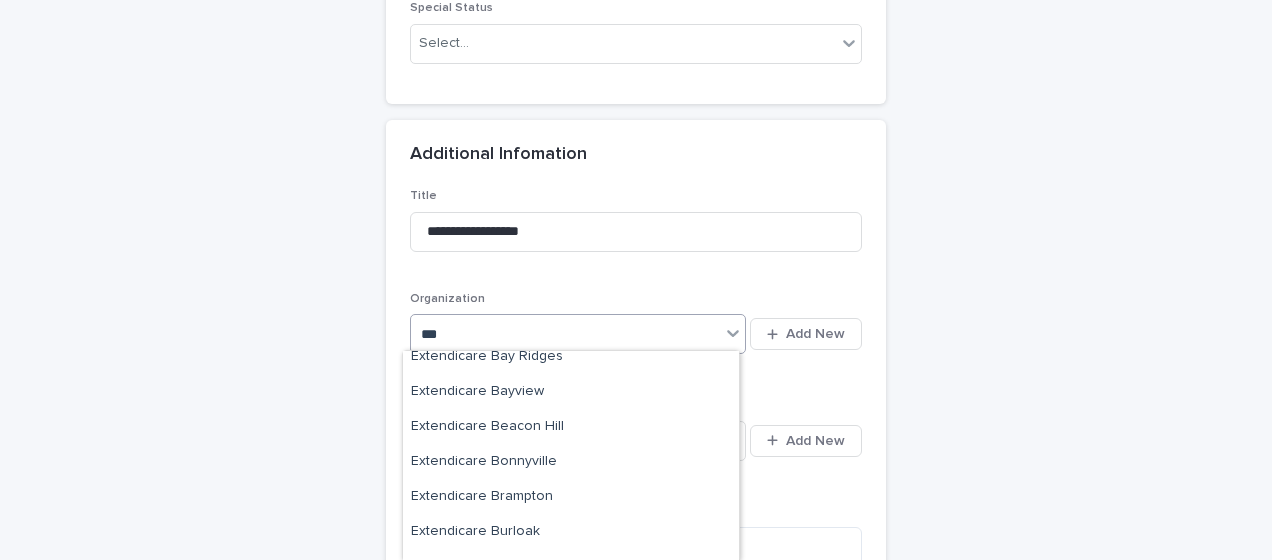 scroll, scrollTop: 200, scrollLeft: 0, axis: vertical 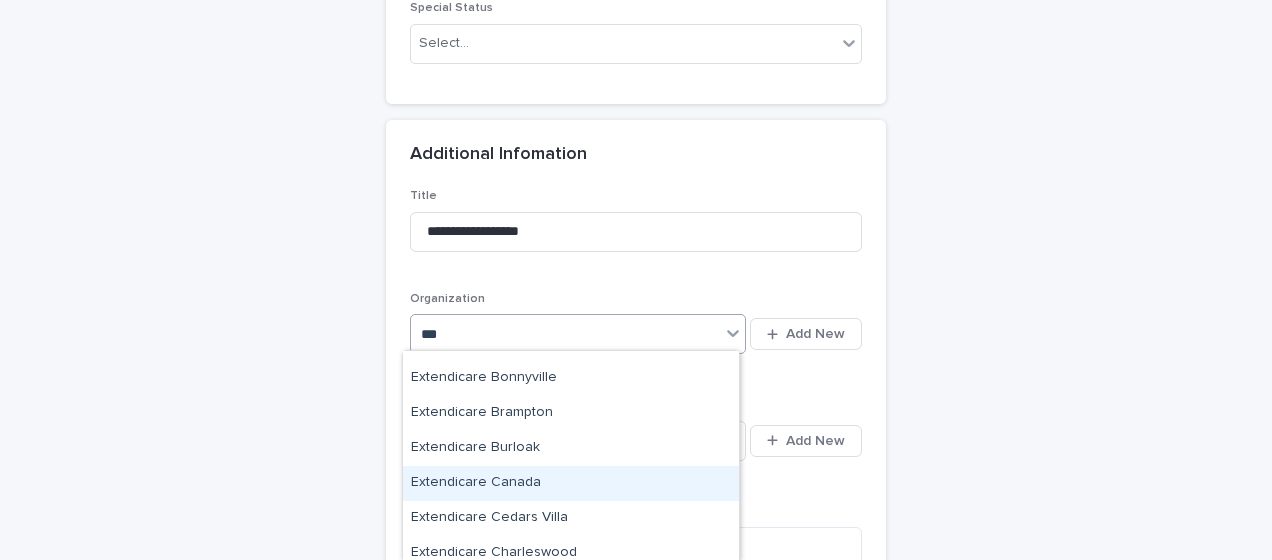 click on "Extendicare Canada" at bounding box center [571, 483] 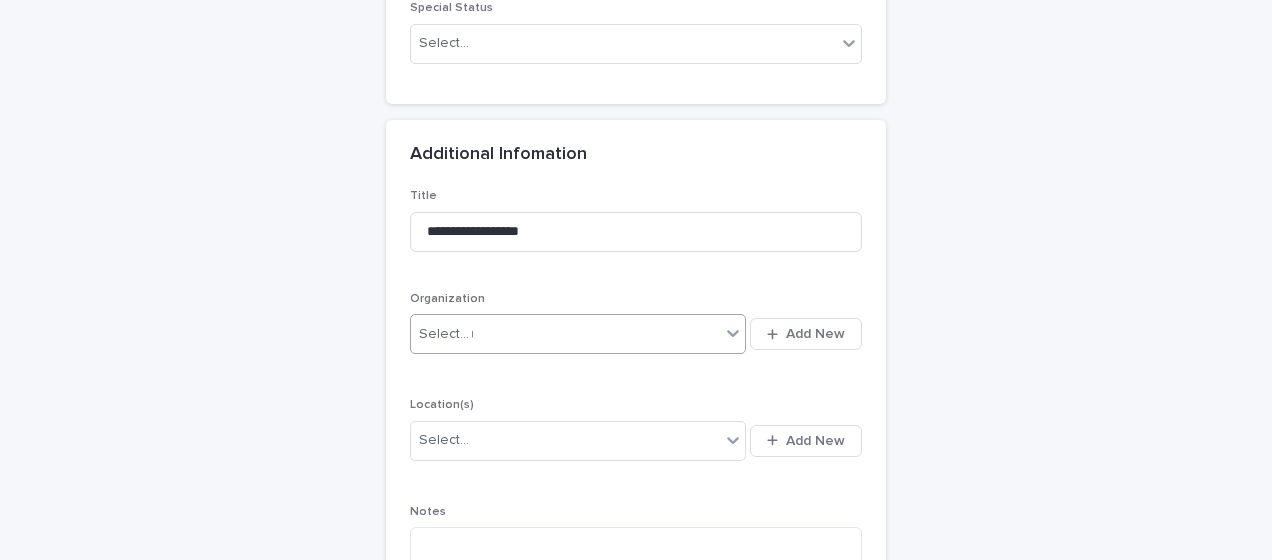 type 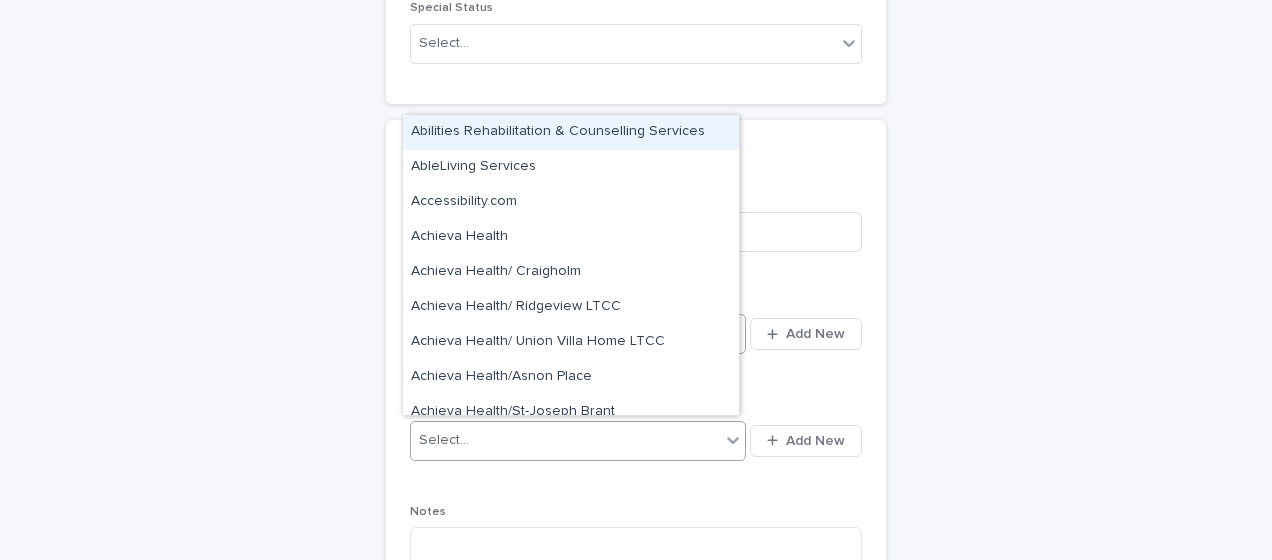 click on "Select..." at bounding box center [565, 440] 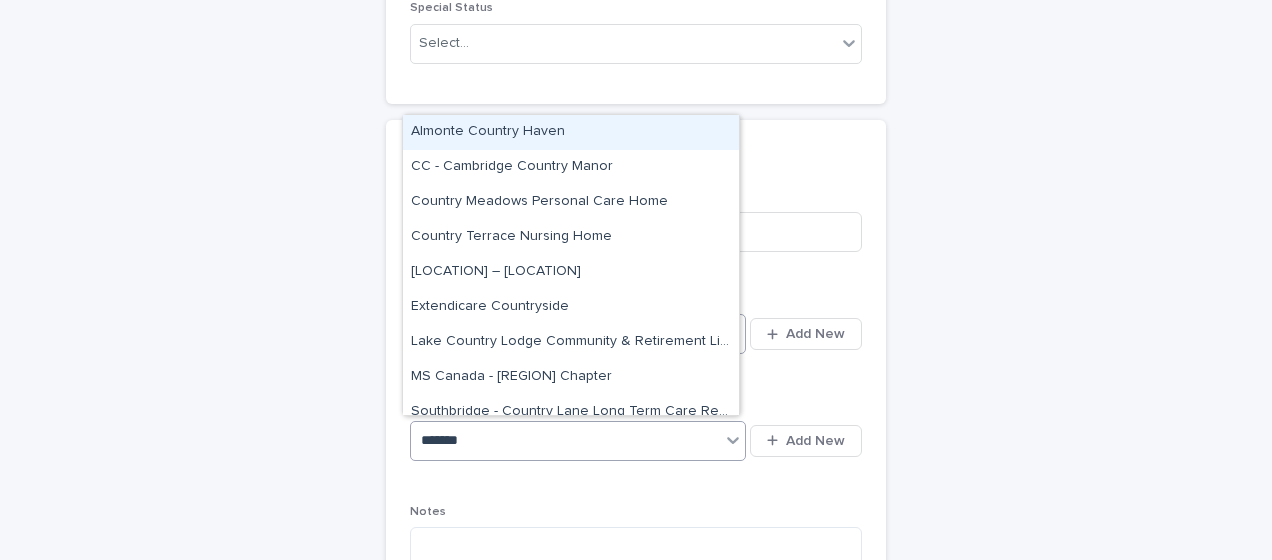 type on "********" 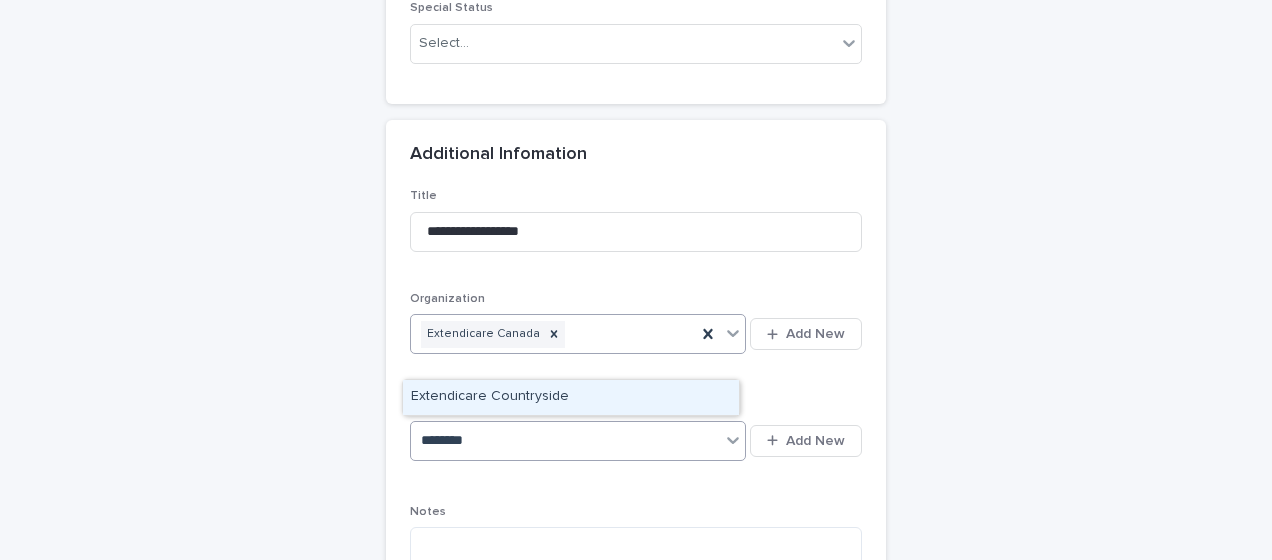 click on "Extendicare Countryside" at bounding box center (571, 397) 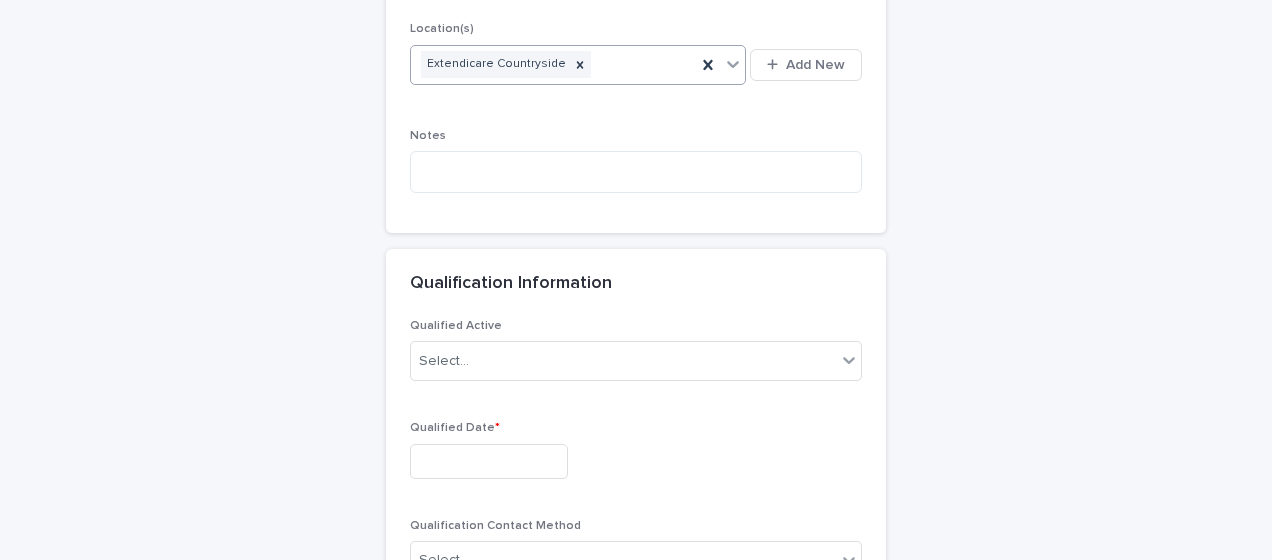 scroll, scrollTop: 2700, scrollLeft: 0, axis: vertical 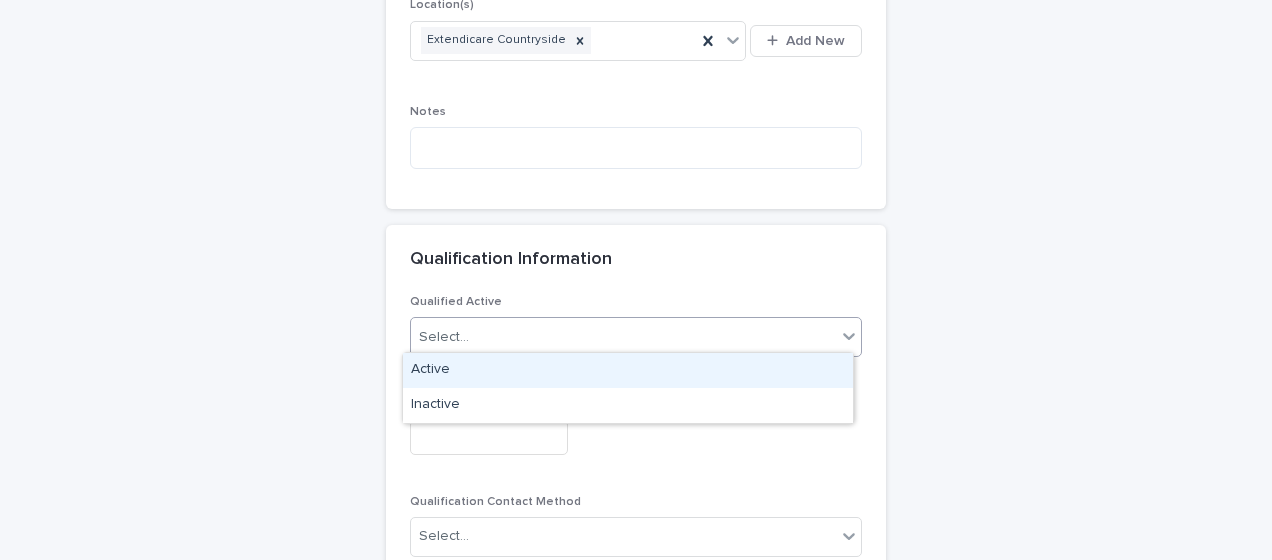 click on "Select..." at bounding box center (444, 337) 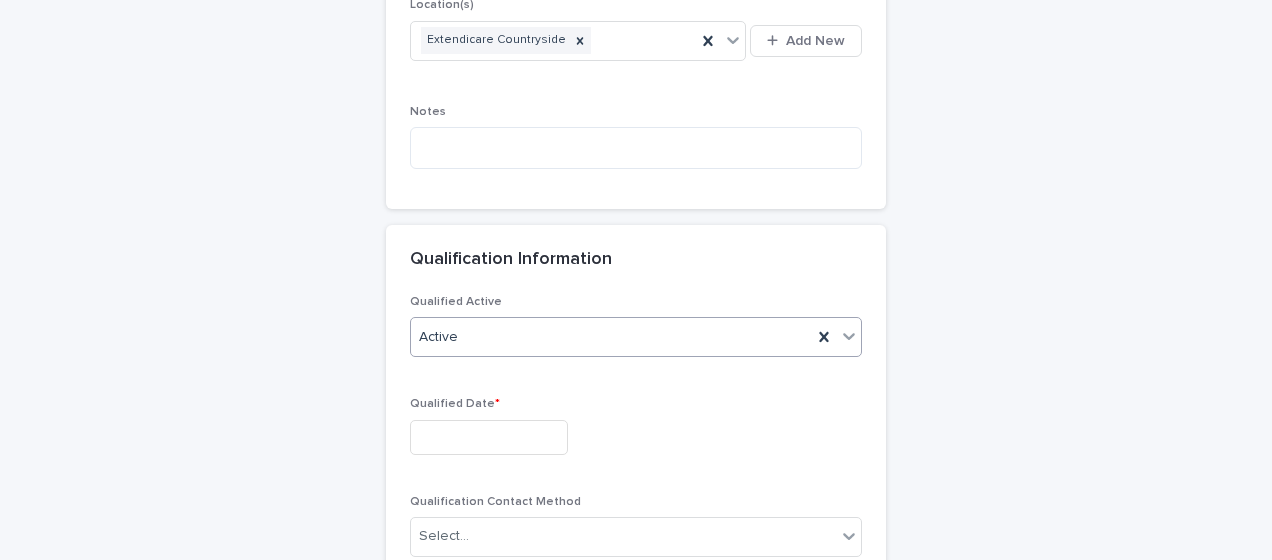 scroll, scrollTop: 2800, scrollLeft: 0, axis: vertical 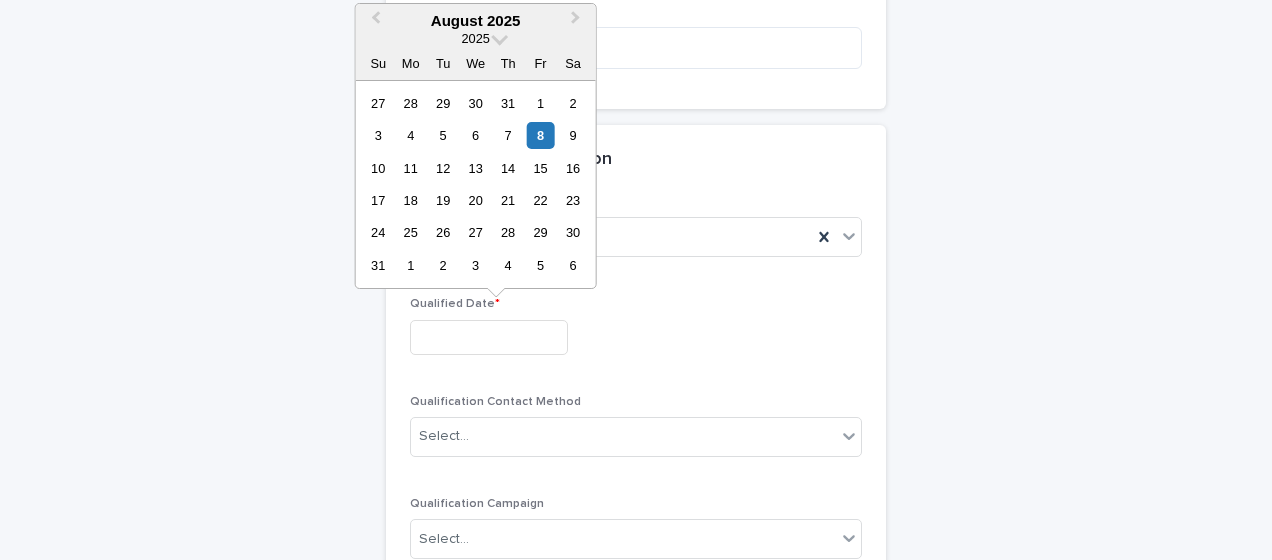 click at bounding box center [489, 337] 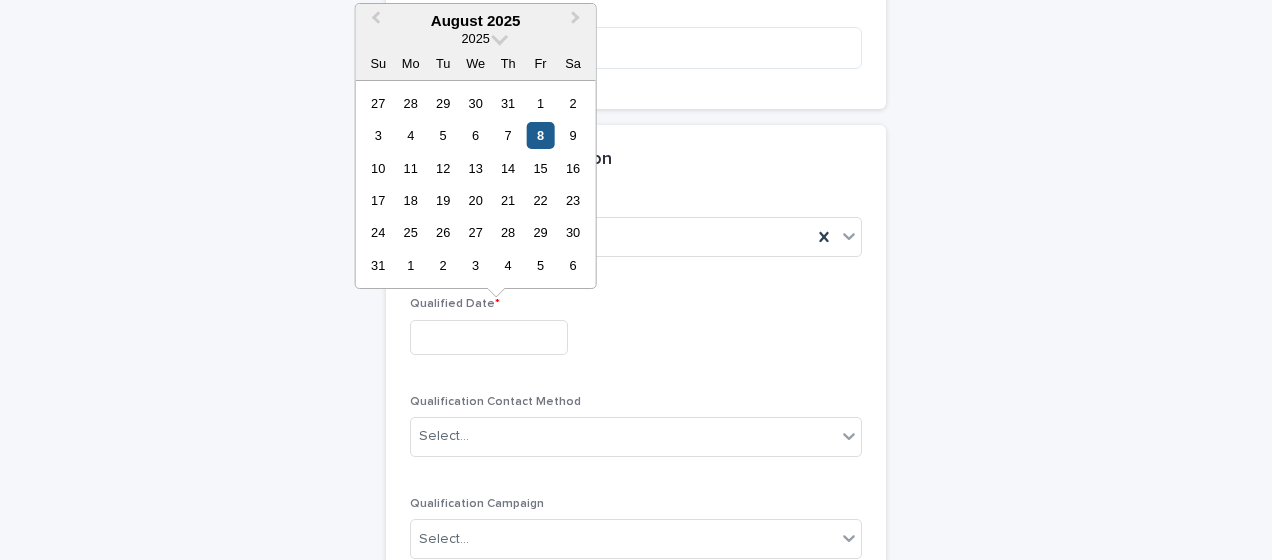 click on "8" at bounding box center [540, 135] 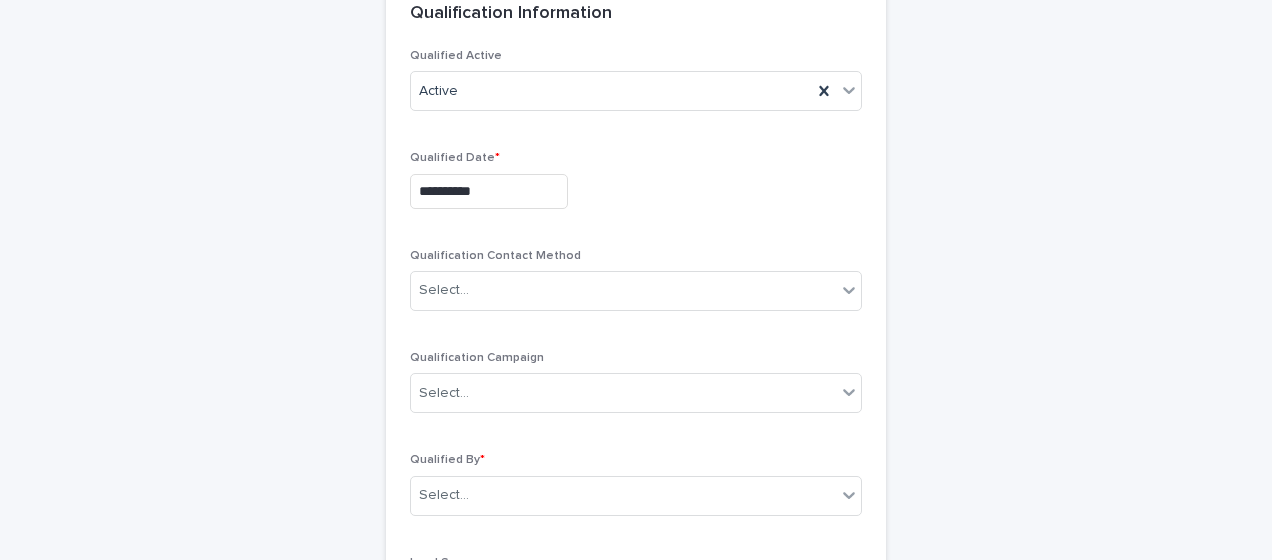 scroll, scrollTop: 3000, scrollLeft: 0, axis: vertical 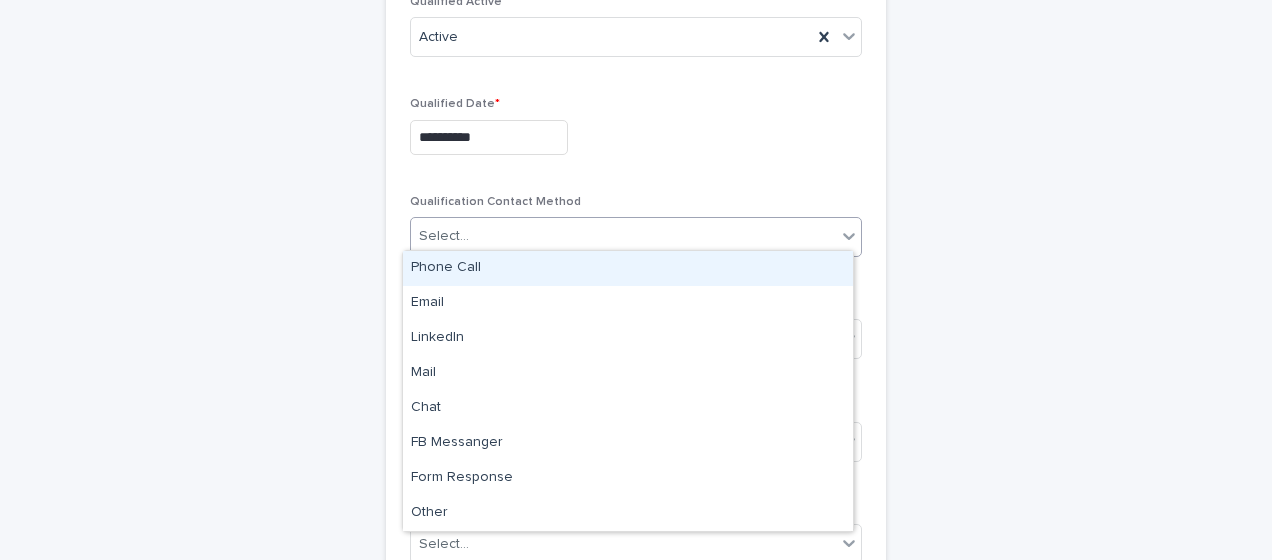 click on "Select..." at bounding box center [623, 236] 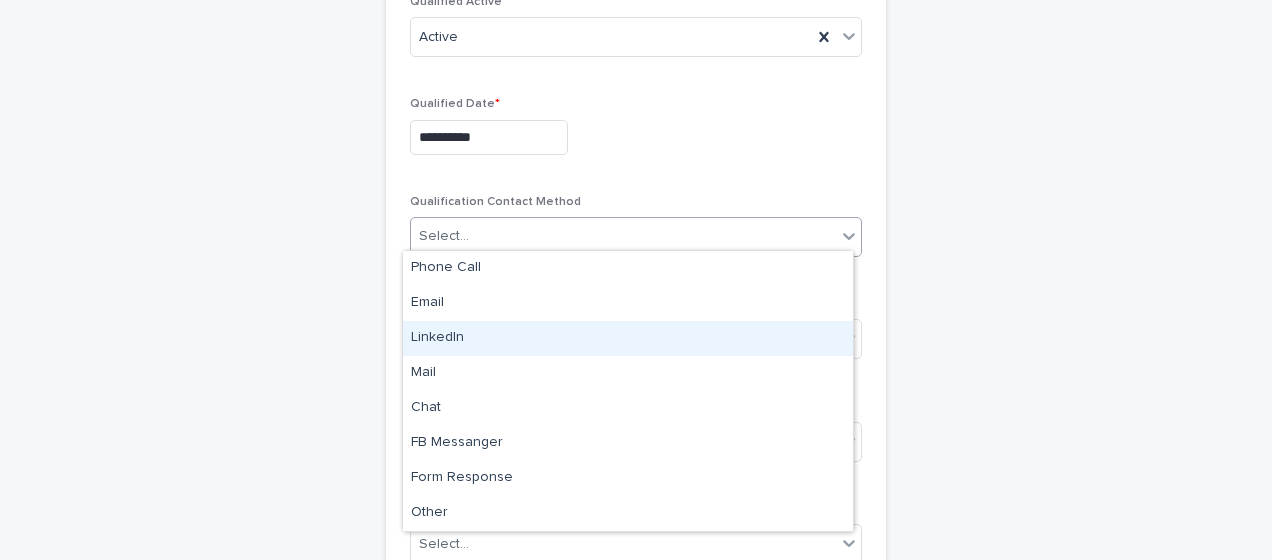 click on "LinkedIn" at bounding box center (628, 338) 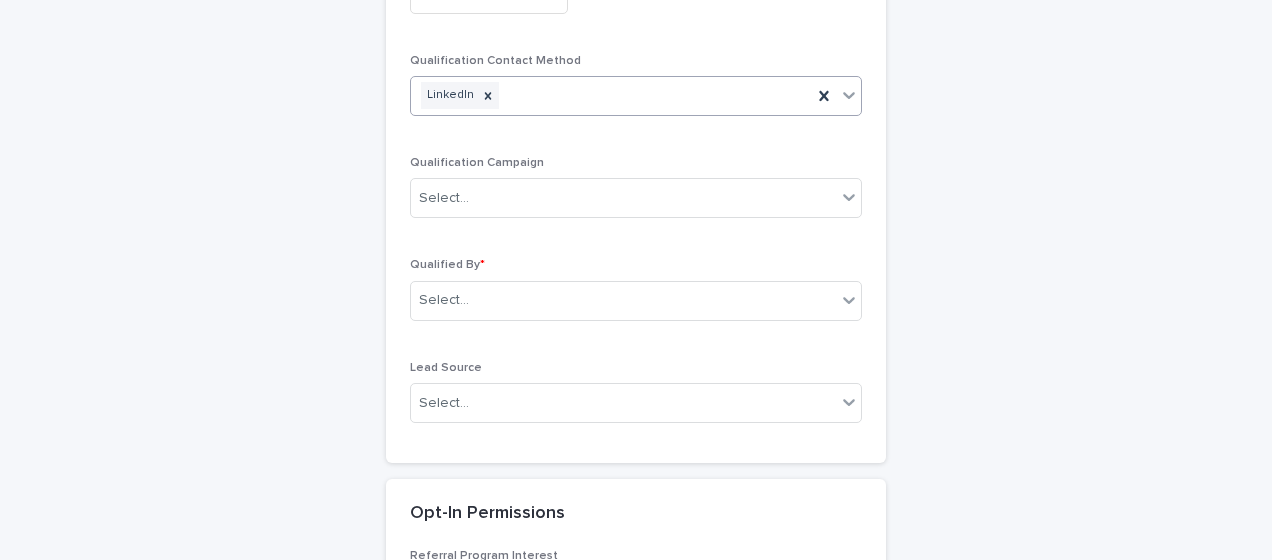 scroll, scrollTop: 3200, scrollLeft: 0, axis: vertical 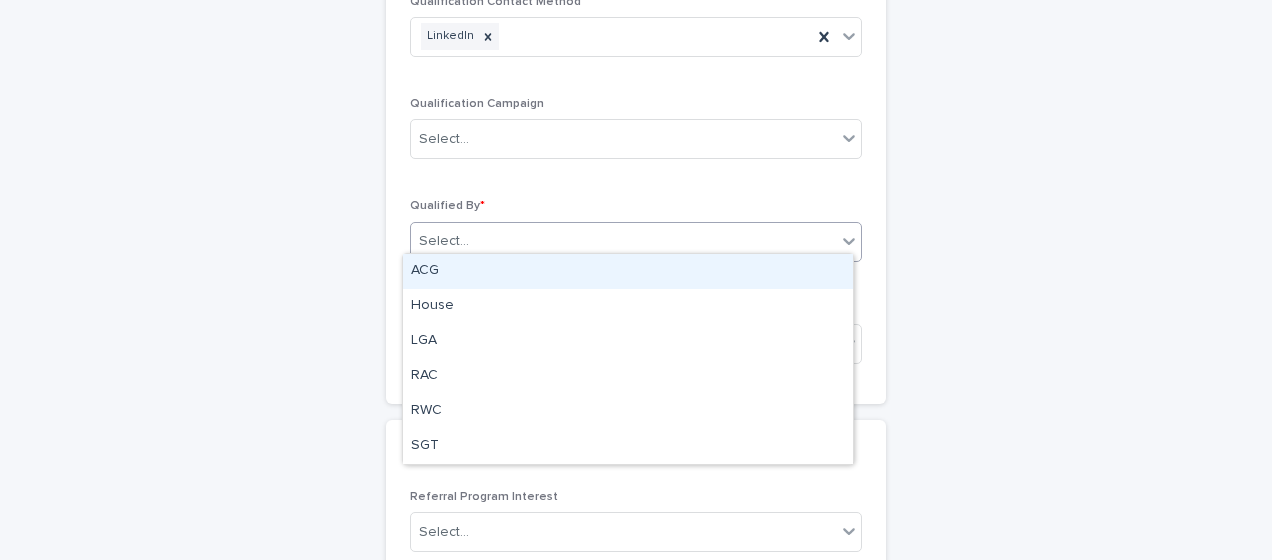 click on "Select..." at bounding box center [444, 241] 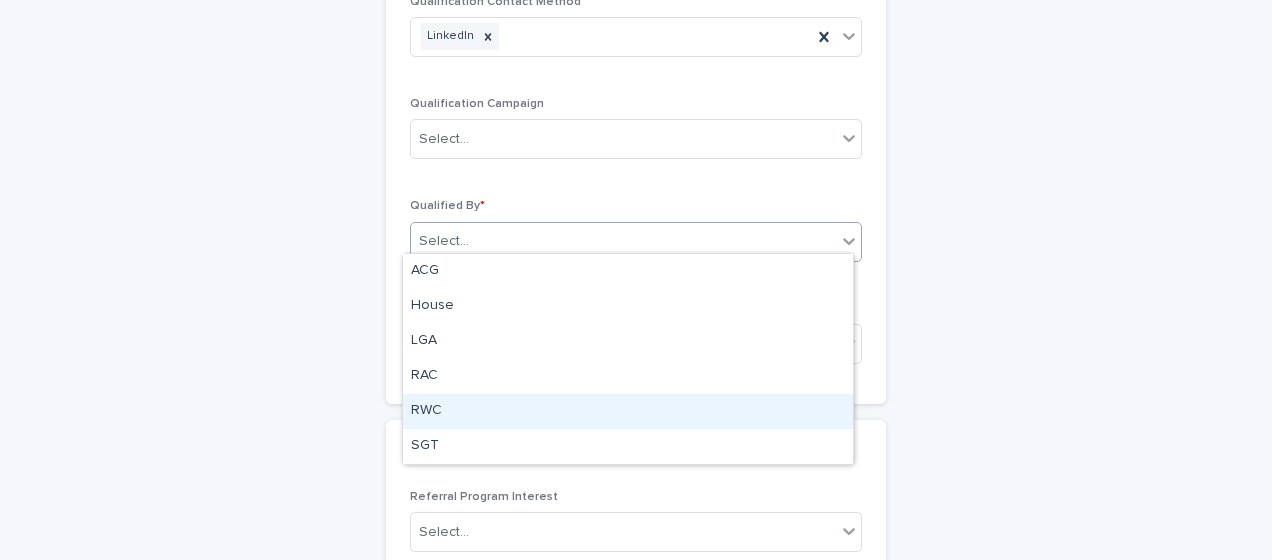 click on "RWC" at bounding box center [628, 411] 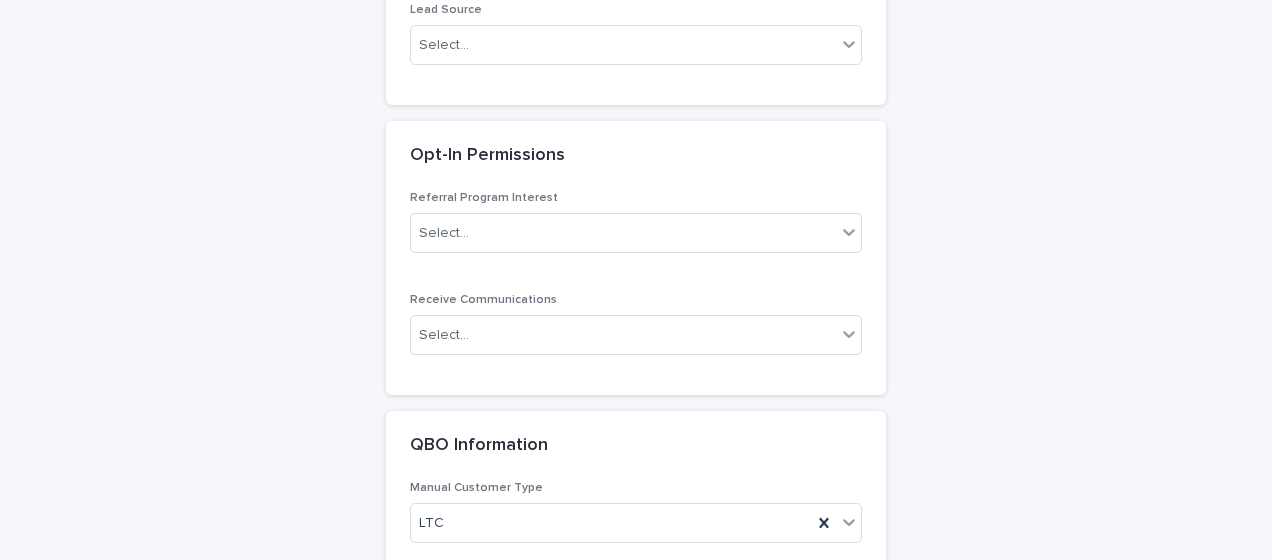 scroll, scrollTop: 3500, scrollLeft: 0, axis: vertical 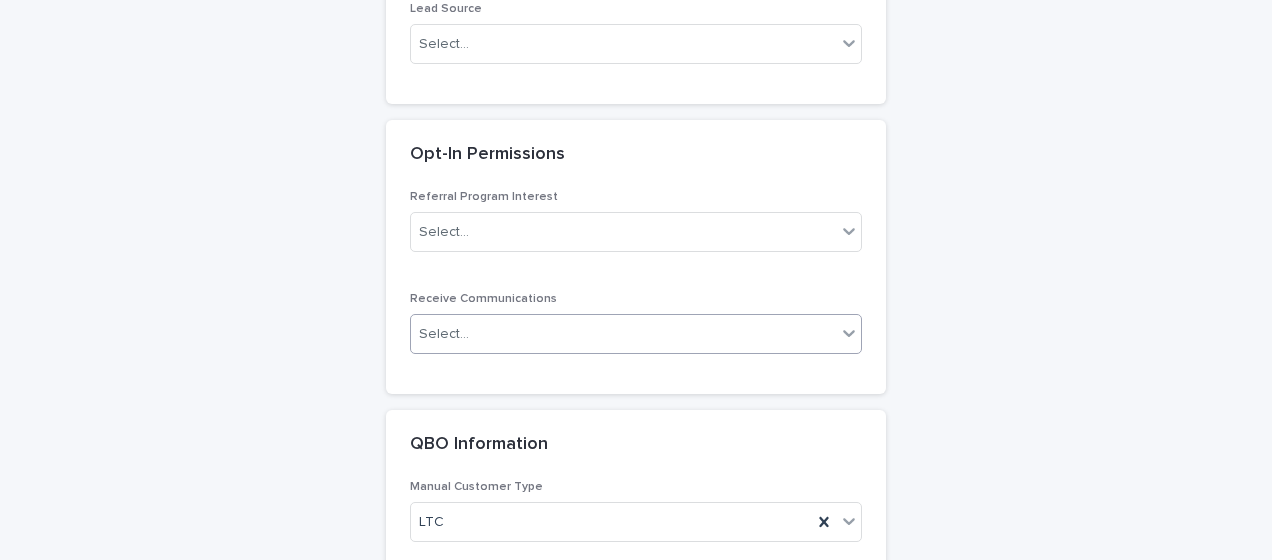 click on "Select..." at bounding box center (623, 334) 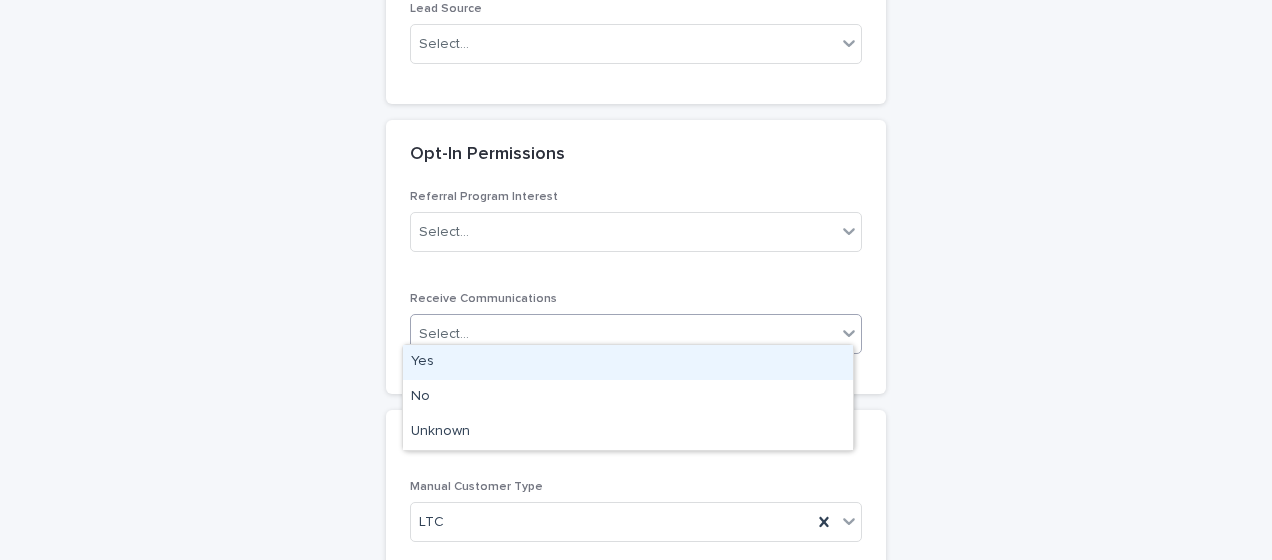 click on "Yes" at bounding box center (628, 362) 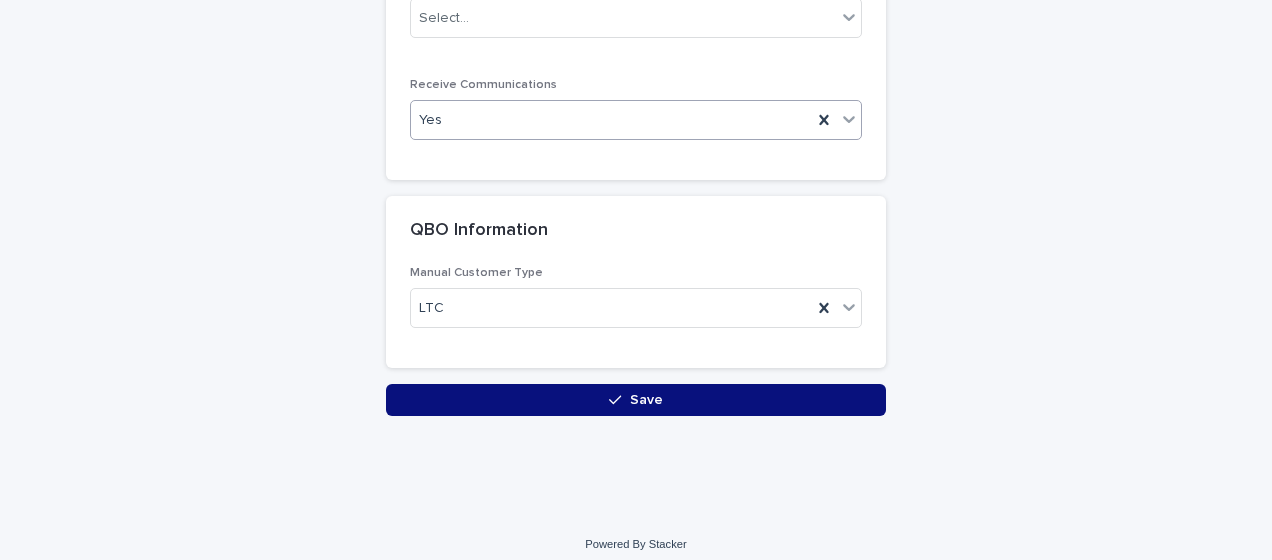 scroll, scrollTop: 3716, scrollLeft: 0, axis: vertical 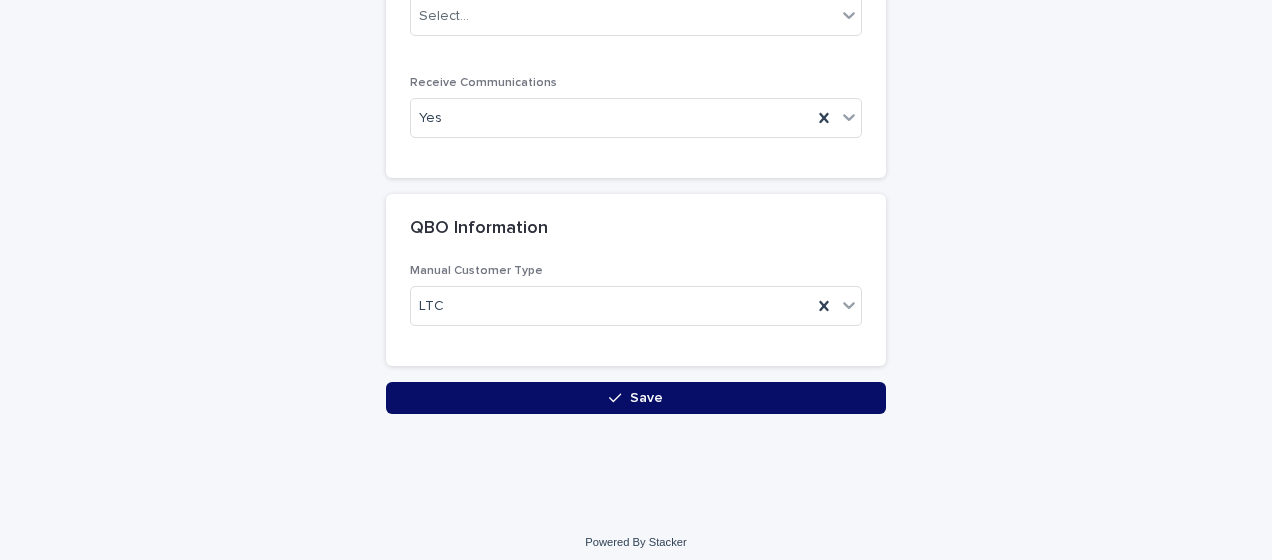 click on "Save" at bounding box center (636, 398) 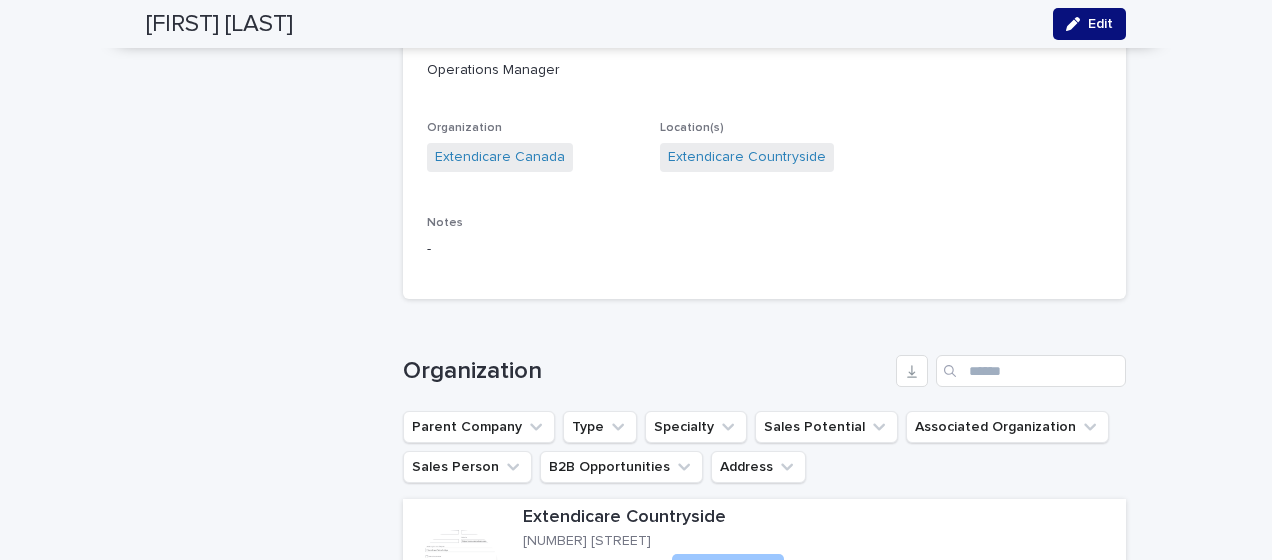 scroll, scrollTop: 3400, scrollLeft: 0, axis: vertical 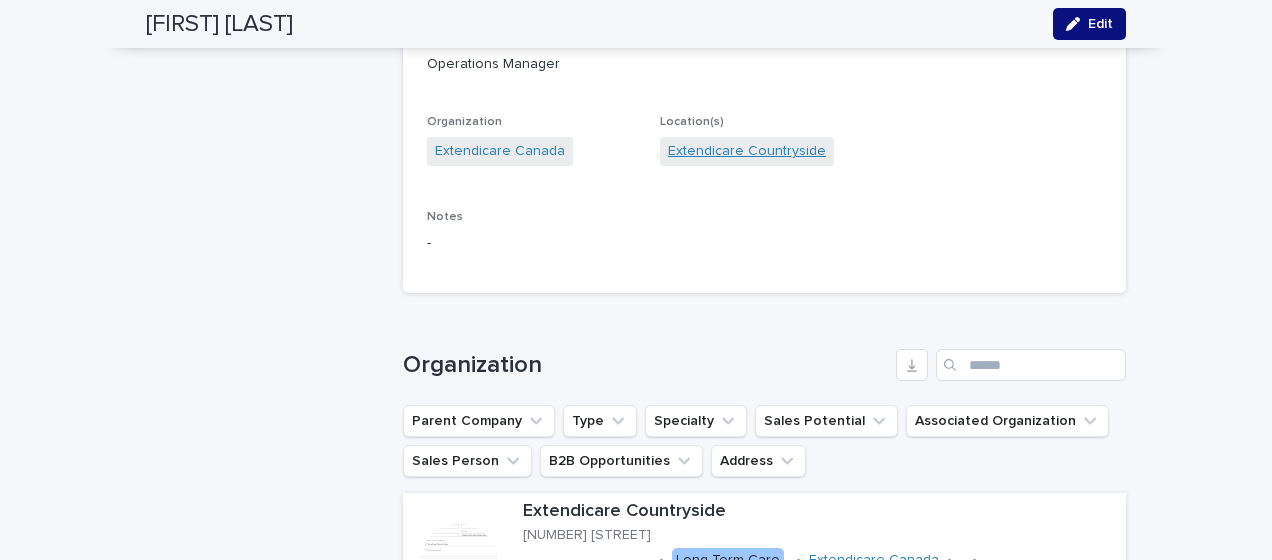 click on "Extendicare Countryside" at bounding box center [747, 151] 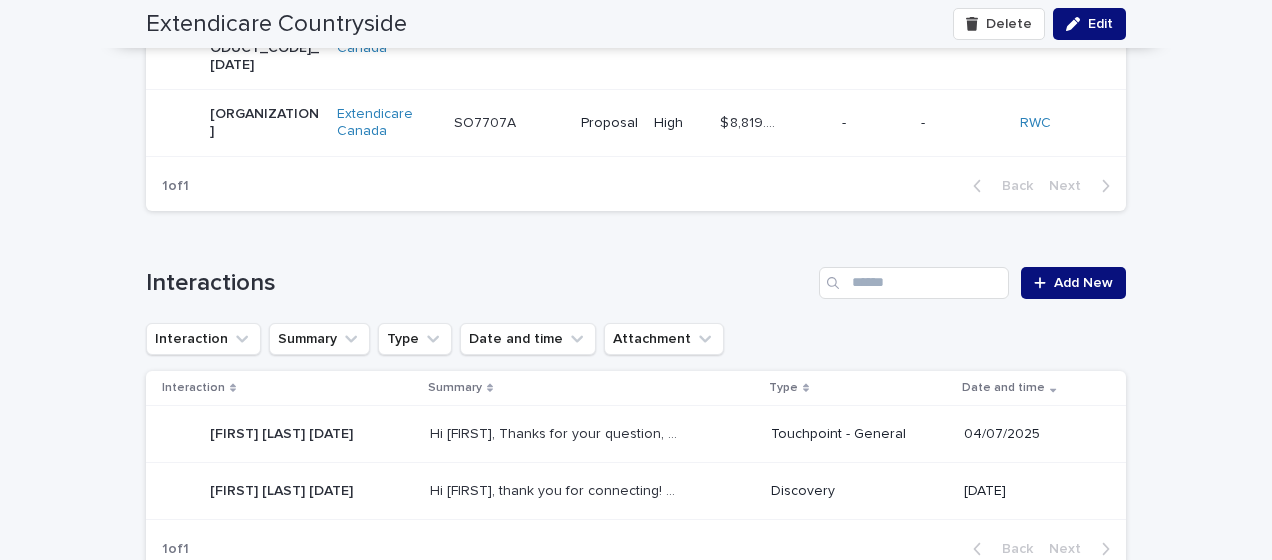 scroll, scrollTop: 800, scrollLeft: 0, axis: vertical 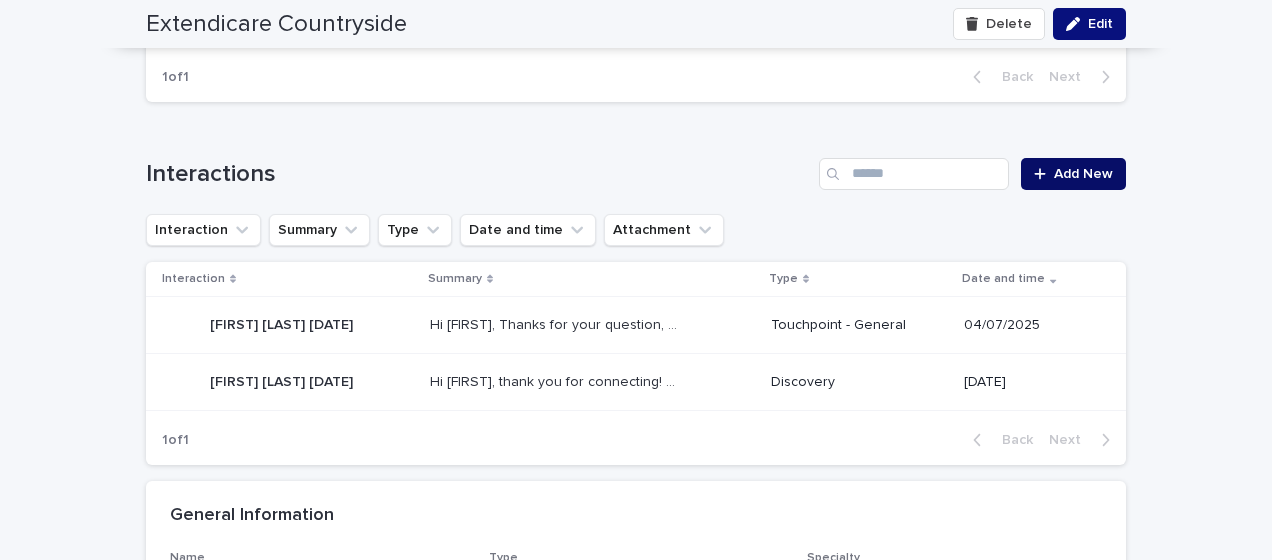 click on "Add New" at bounding box center (1083, 174) 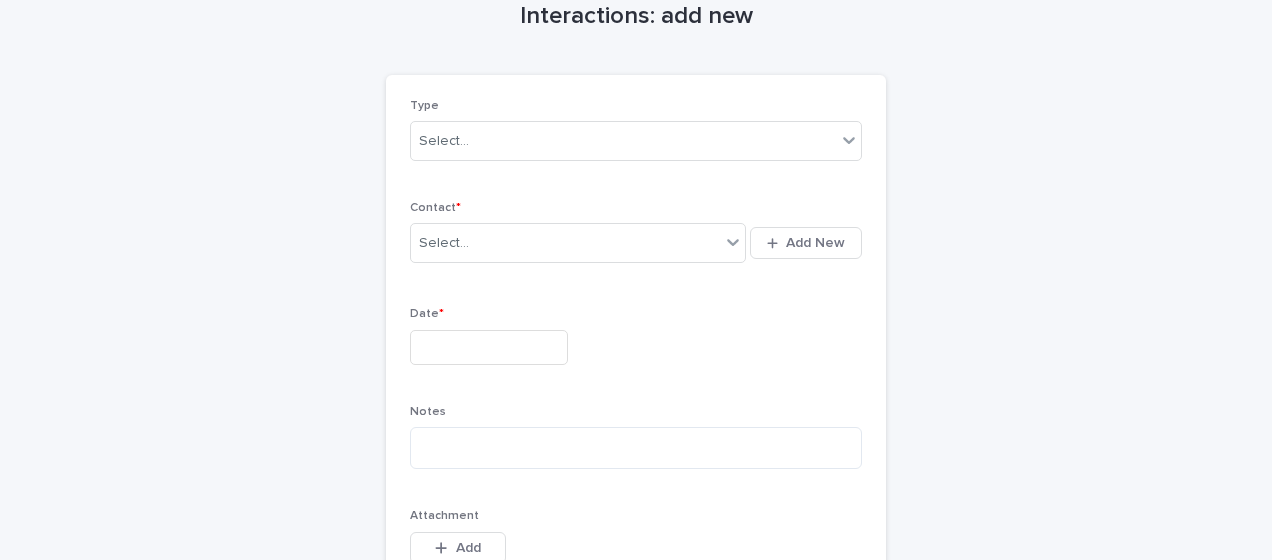 scroll, scrollTop: 104, scrollLeft: 0, axis: vertical 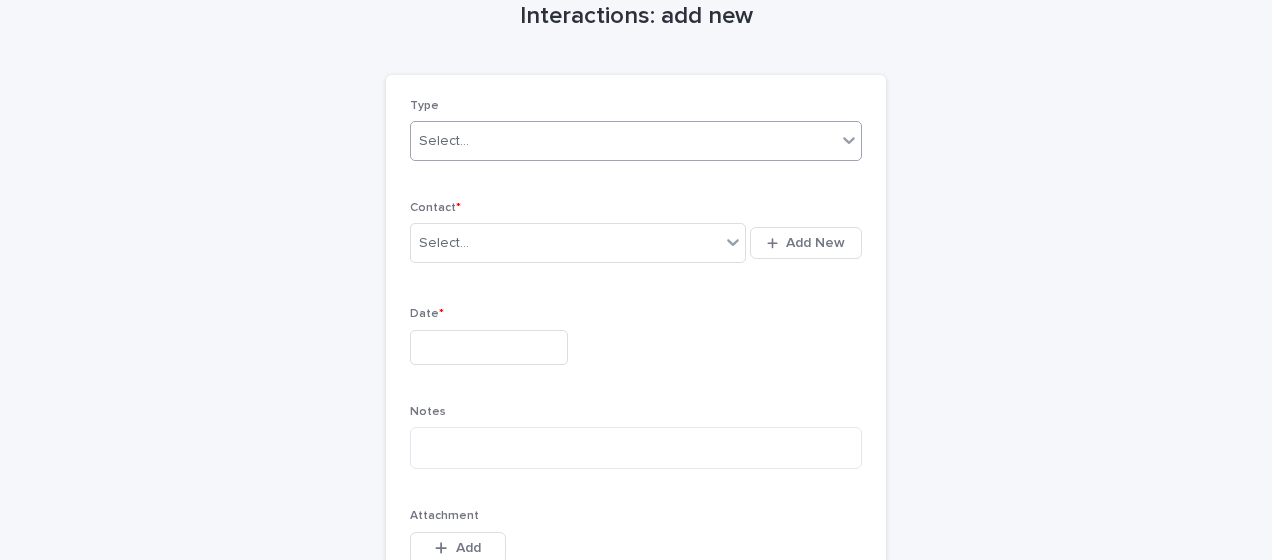 click on "Select..." at bounding box center [444, 141] 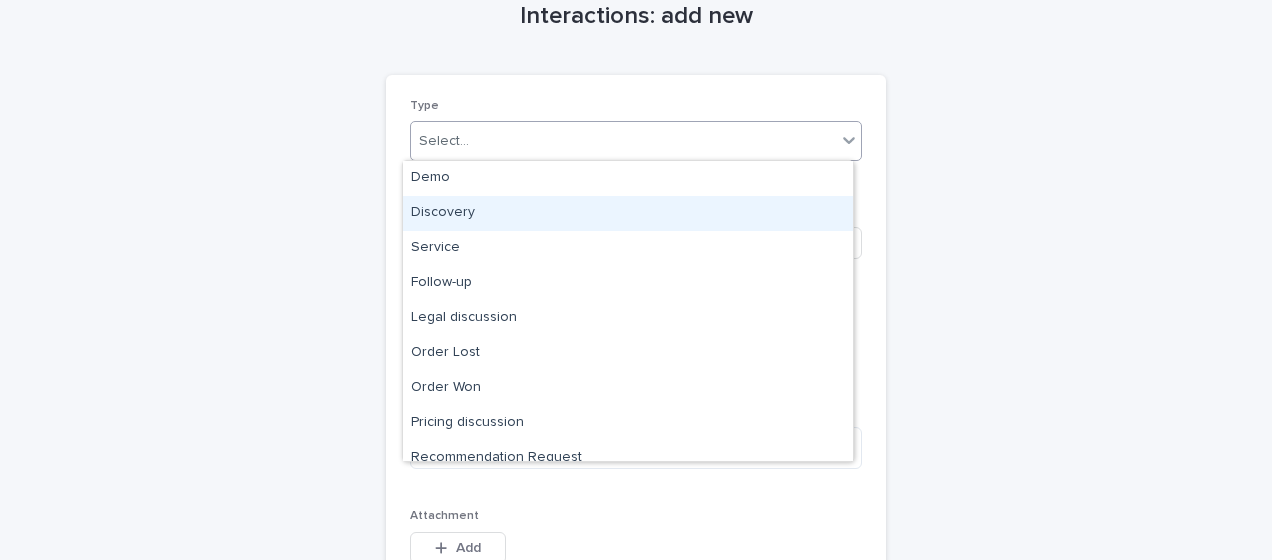 click on "Discovery" at bounding box center (628, 213) 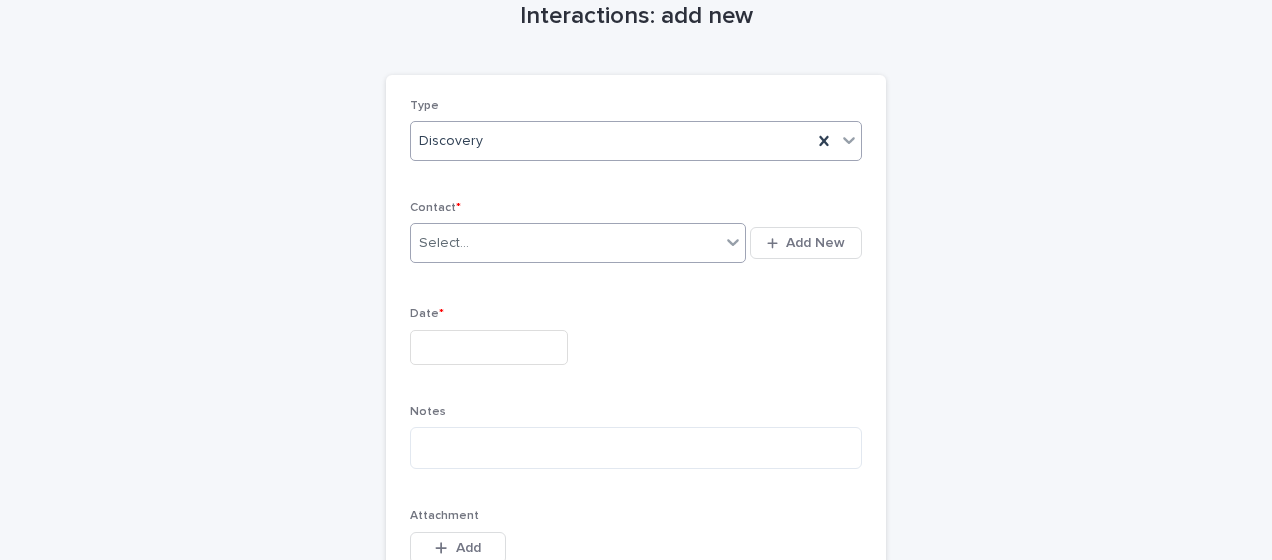 click on "Select..." at bounding box center [565, 243] 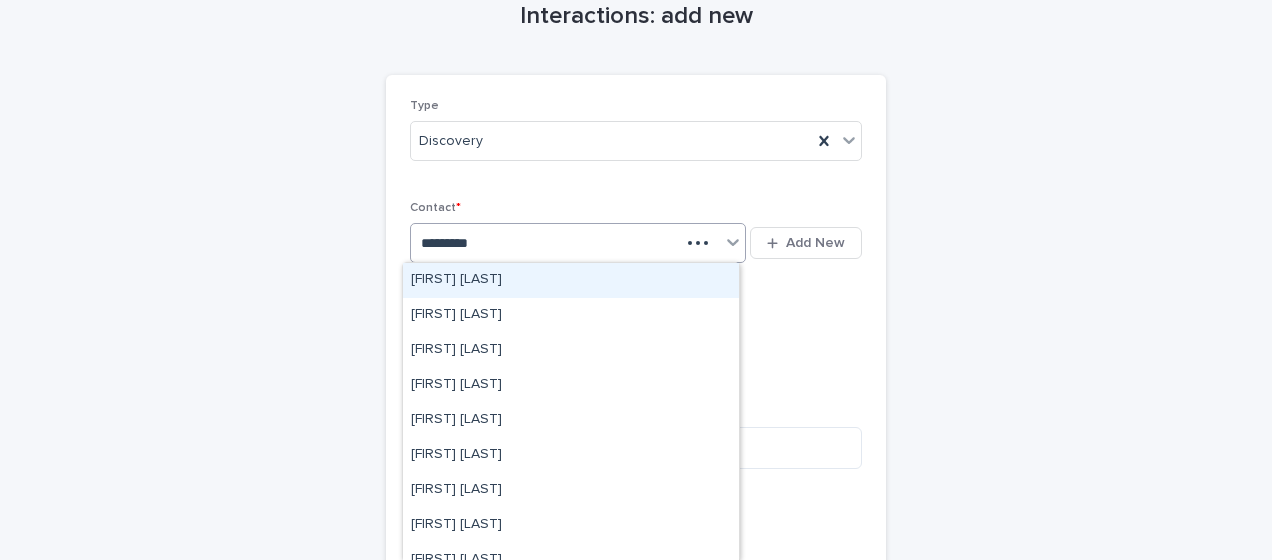 type on "**********" 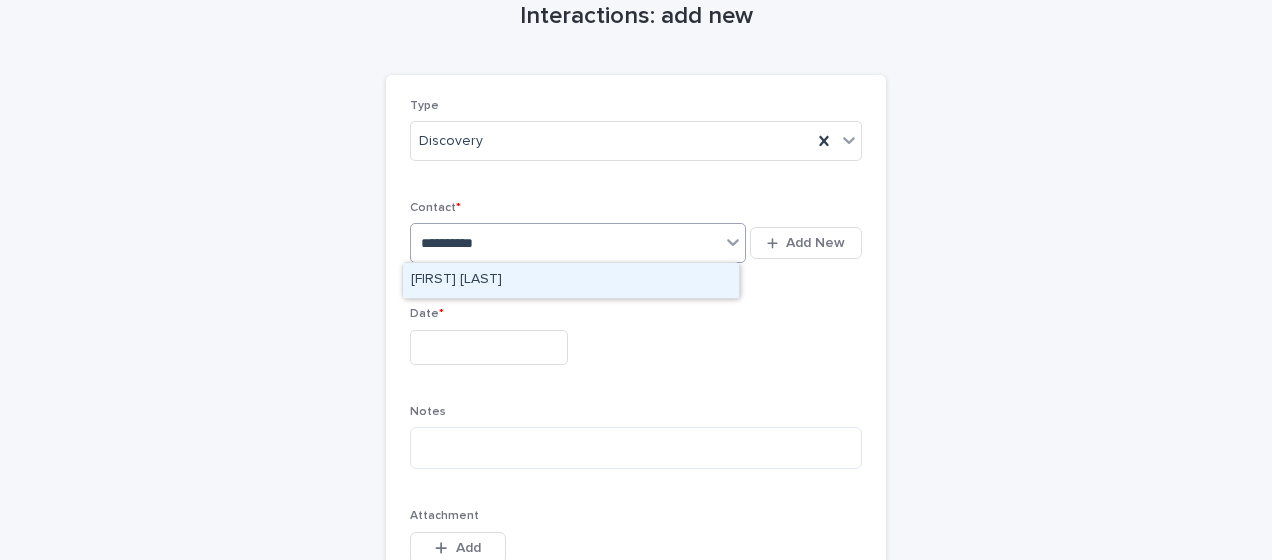 click on "[FIRST] [LAST]" at bounding box center (571, 280) 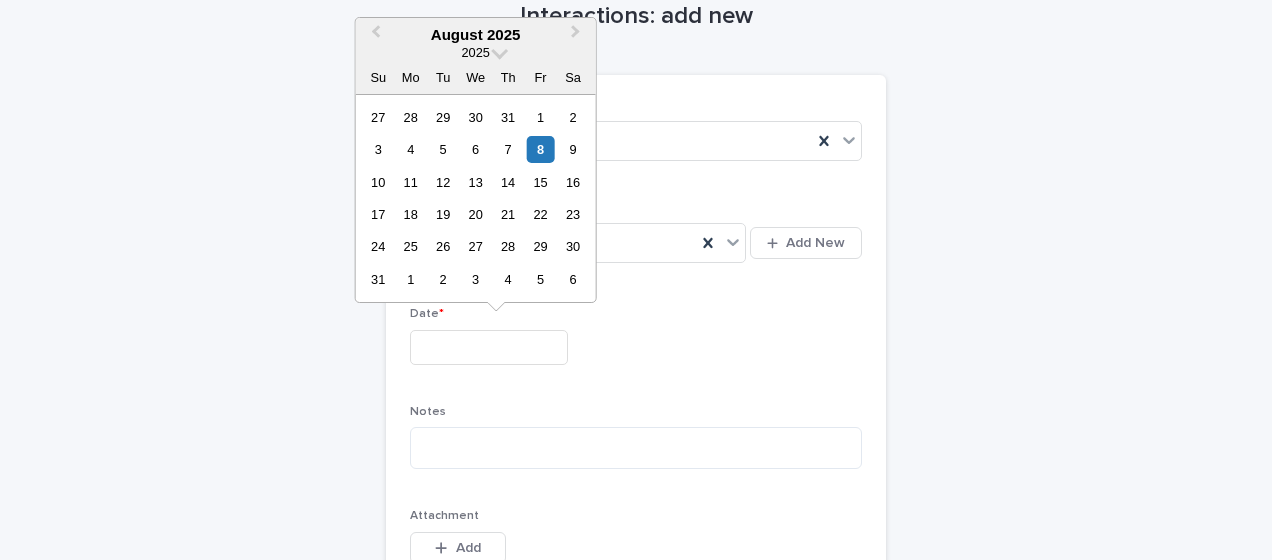 click at bounding box center [489, 347] 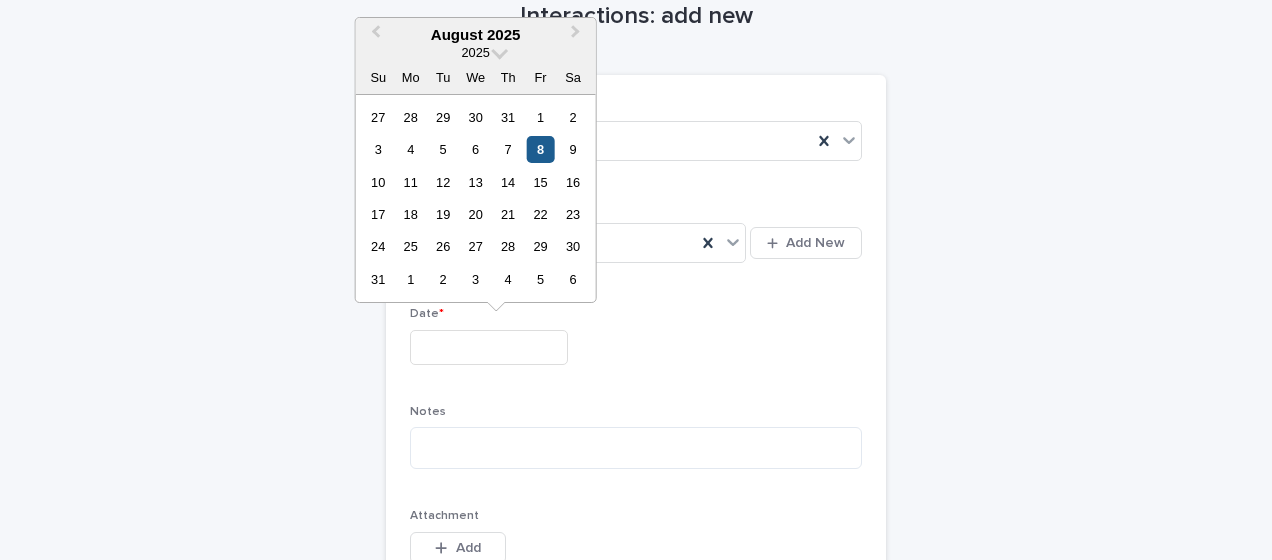 click on "8" at bounding box center (540, 149) 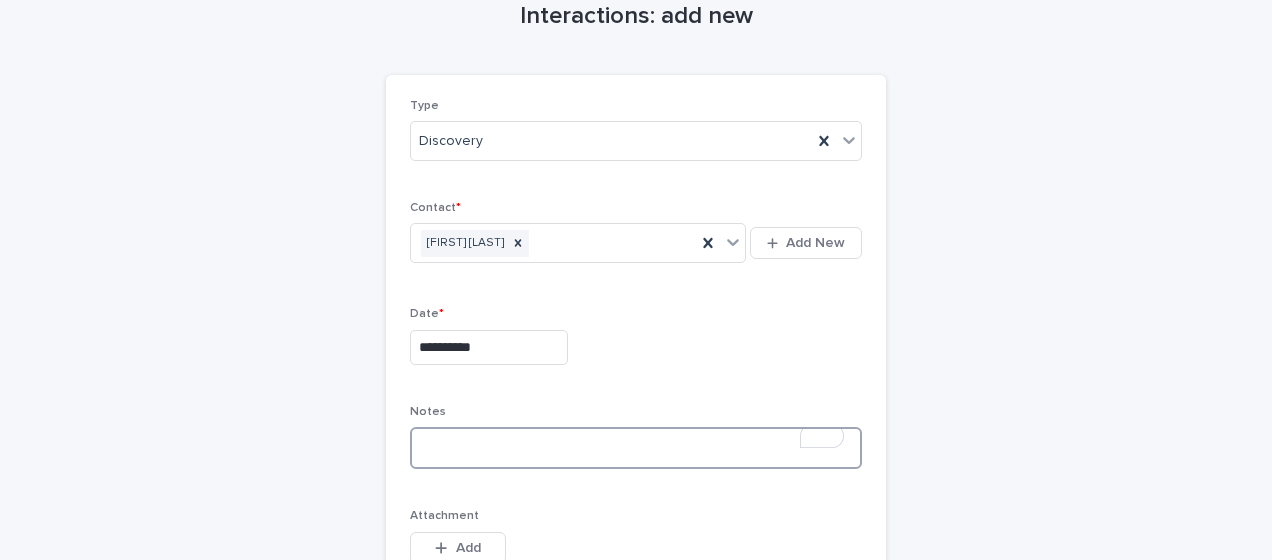 paste on "**********" 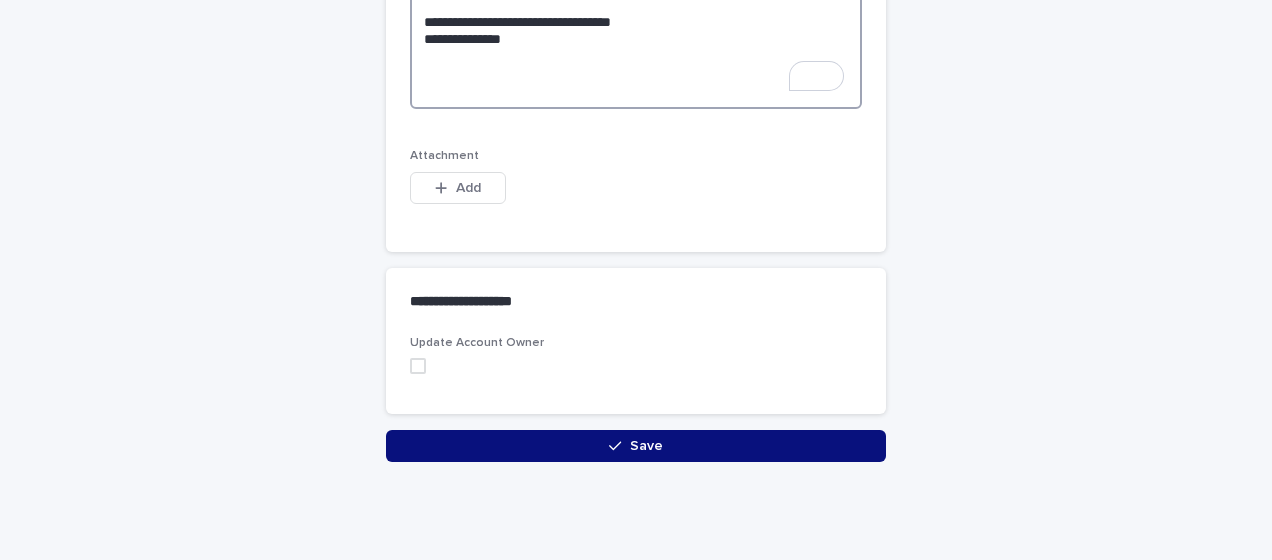 scroll, scrollTop: 772, scrollLeft: 0, axis: vertical 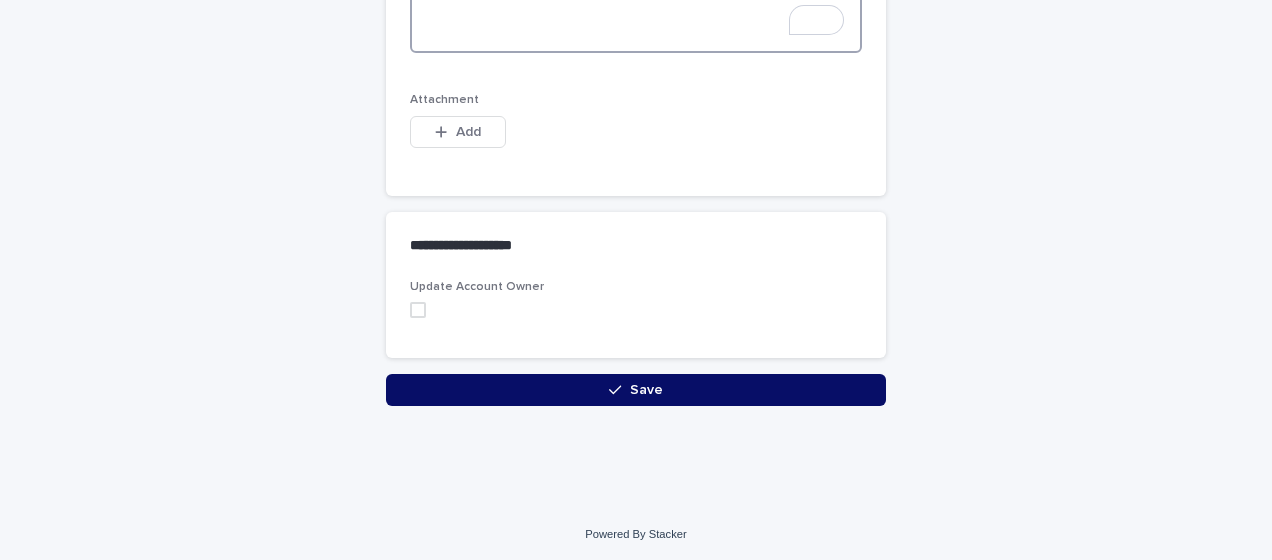 type on "**********" 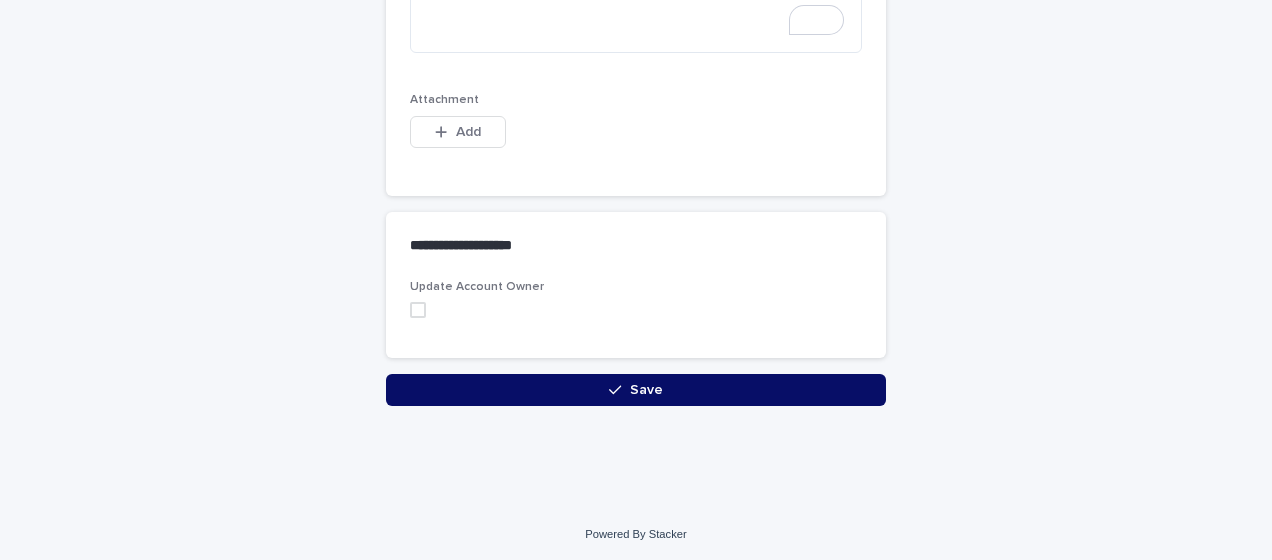 click on "Save" at bounding box center (636, 390) 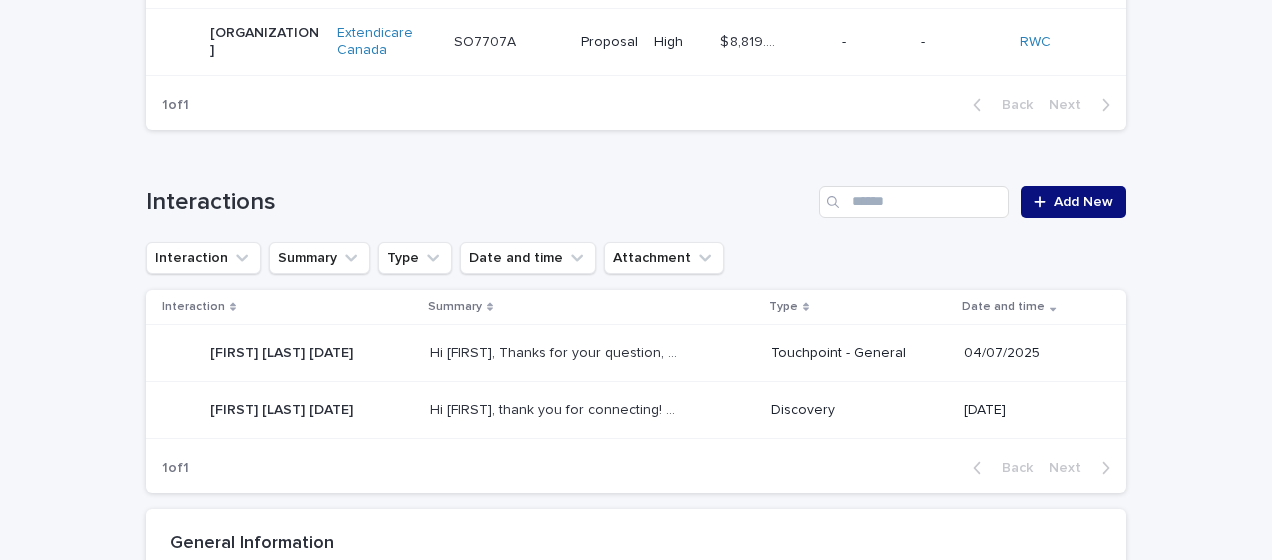 scroll, scrollTop: 0, scrollLeft: 0, axis: both 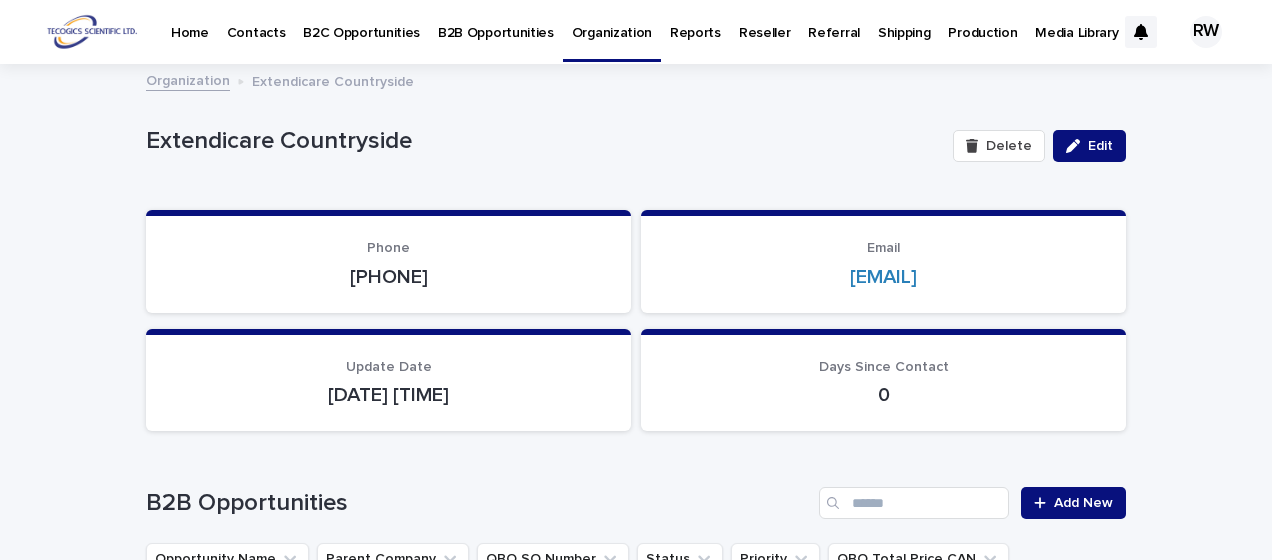click on "Contacts" at bounding box center [256, 21] 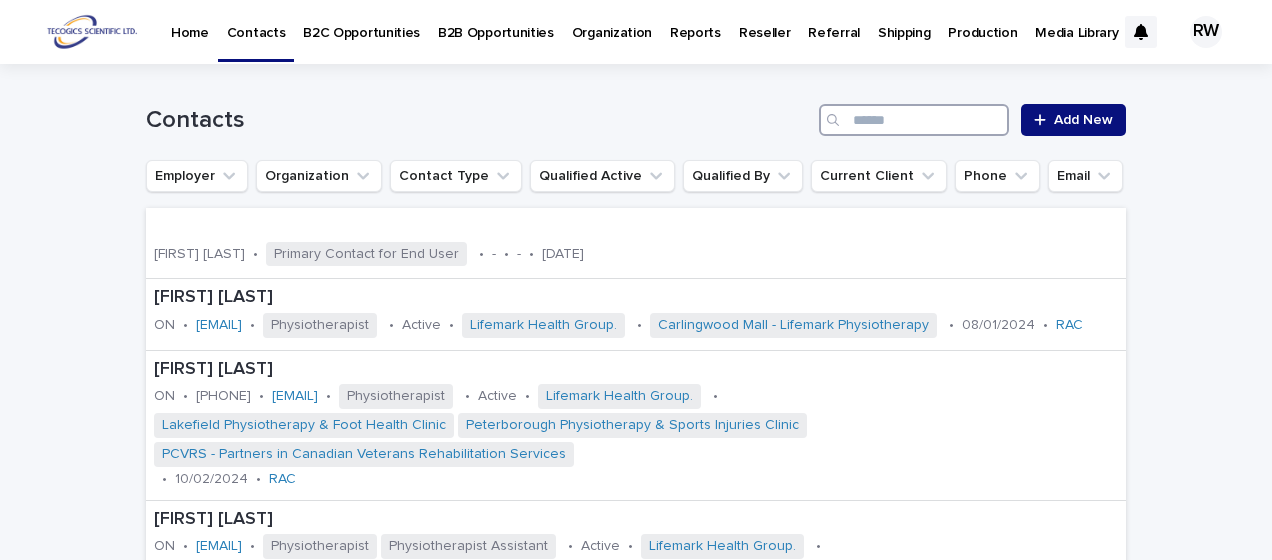 paste on "**********" 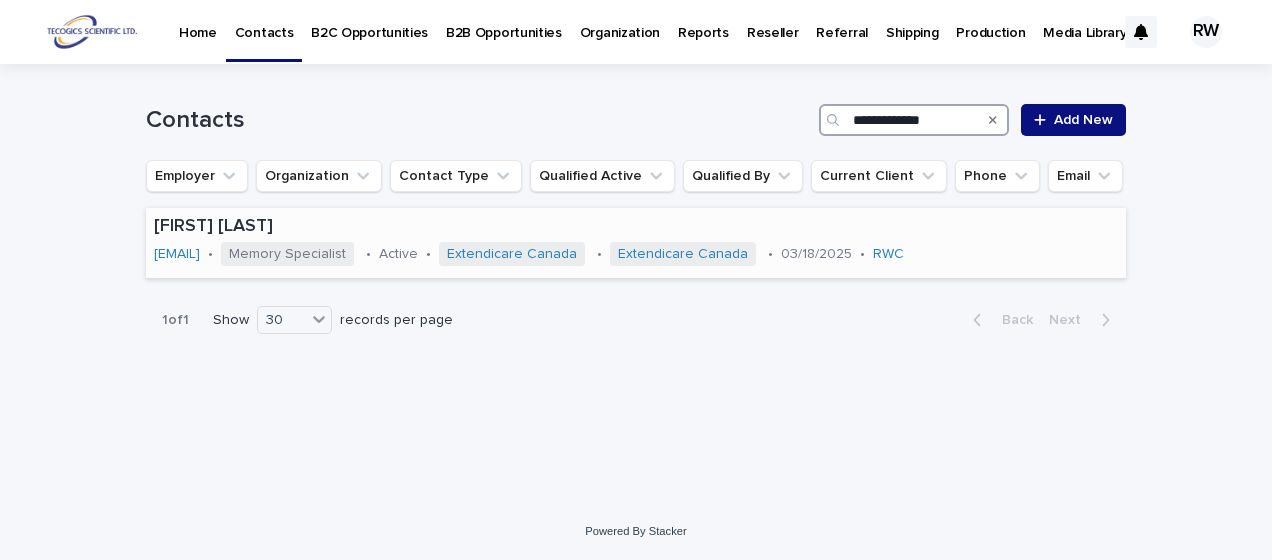 type on "**********" 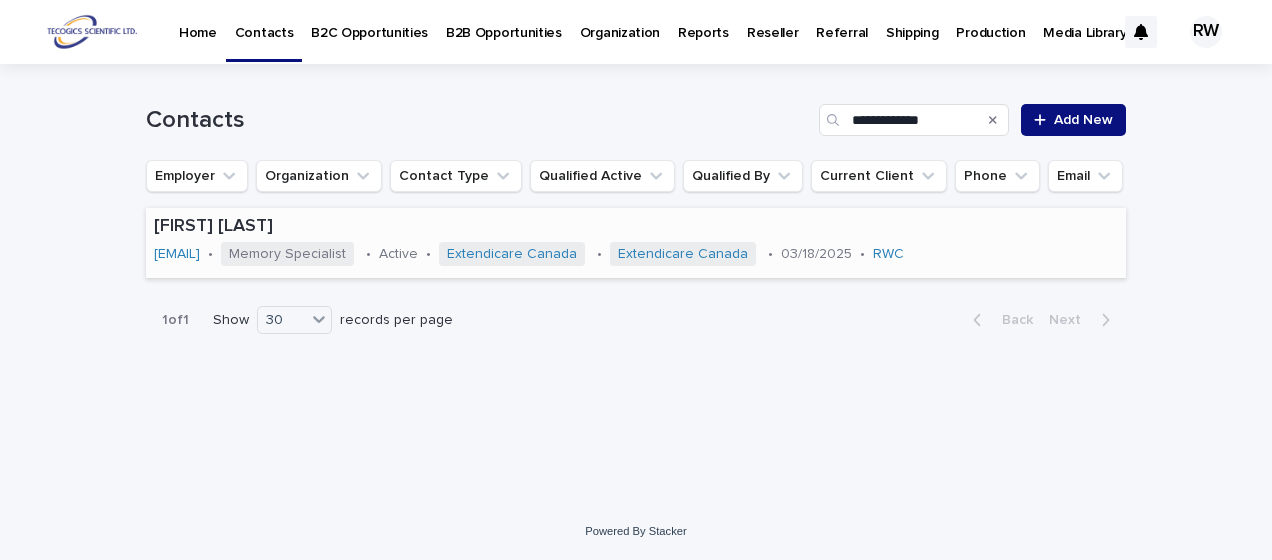 click on "[FIRST] [LAST] [EMAIL] • Memory Specialist • Active • Extendicare Canada • Extendicare Canada • [DATE] • RWC" at bounding box center (588, 243) 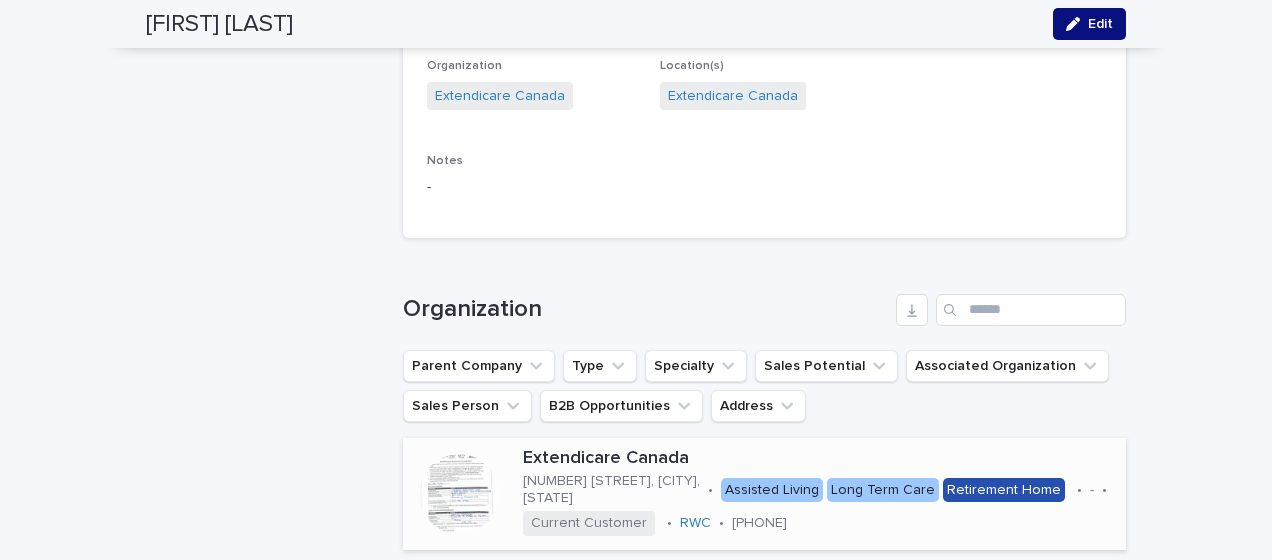 scroll, scrollTop: 2700, scrollLeft: 0, axis: vertical 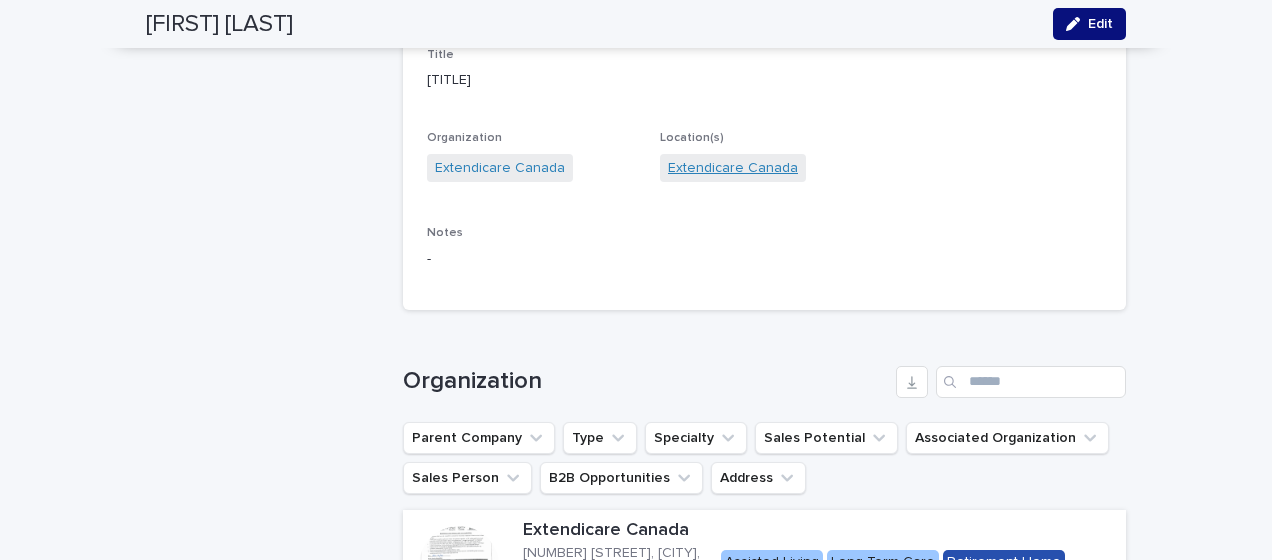 click on "Extendicare Canada" at bounding box center [733, 168] 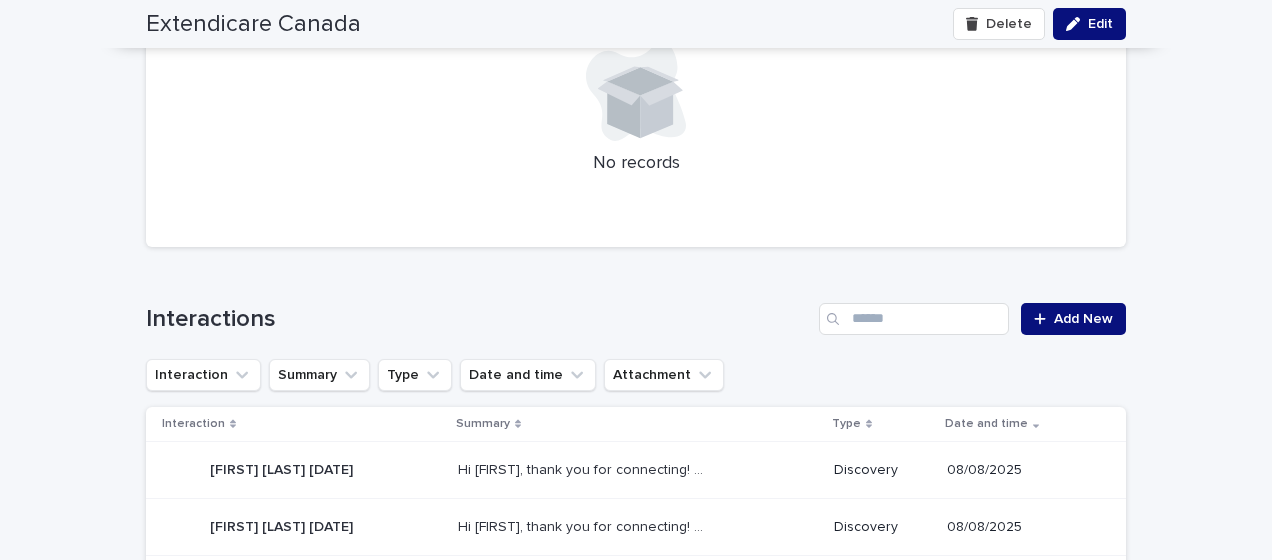 scroll, scrollTop: 700, scrollLeft: 0, axis: vertical 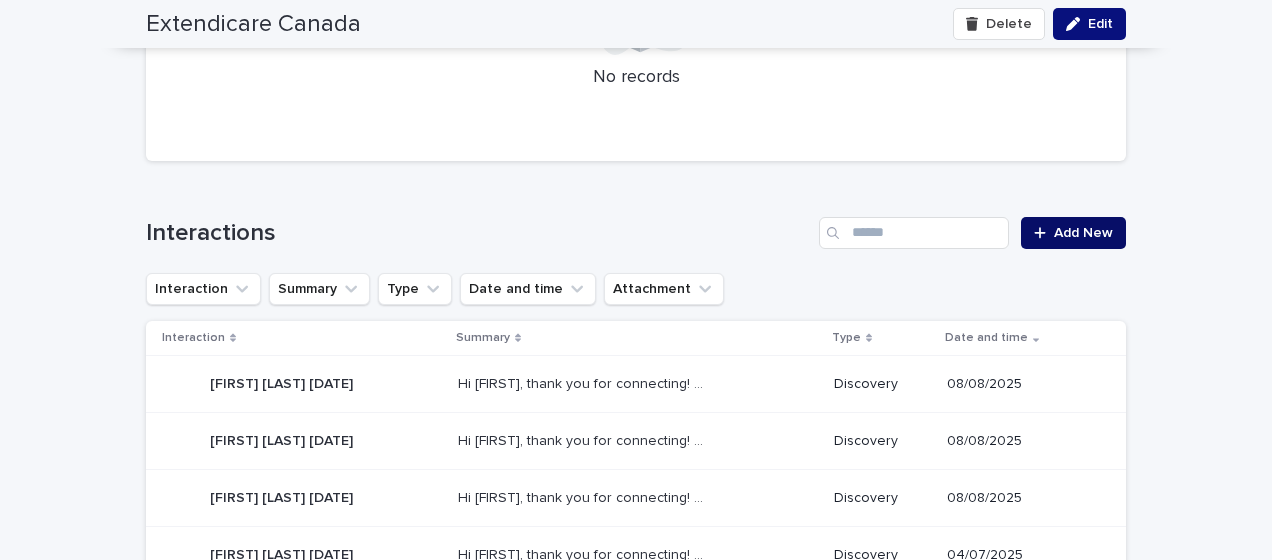 click on "Add New" at bounding box center (1083, 233) 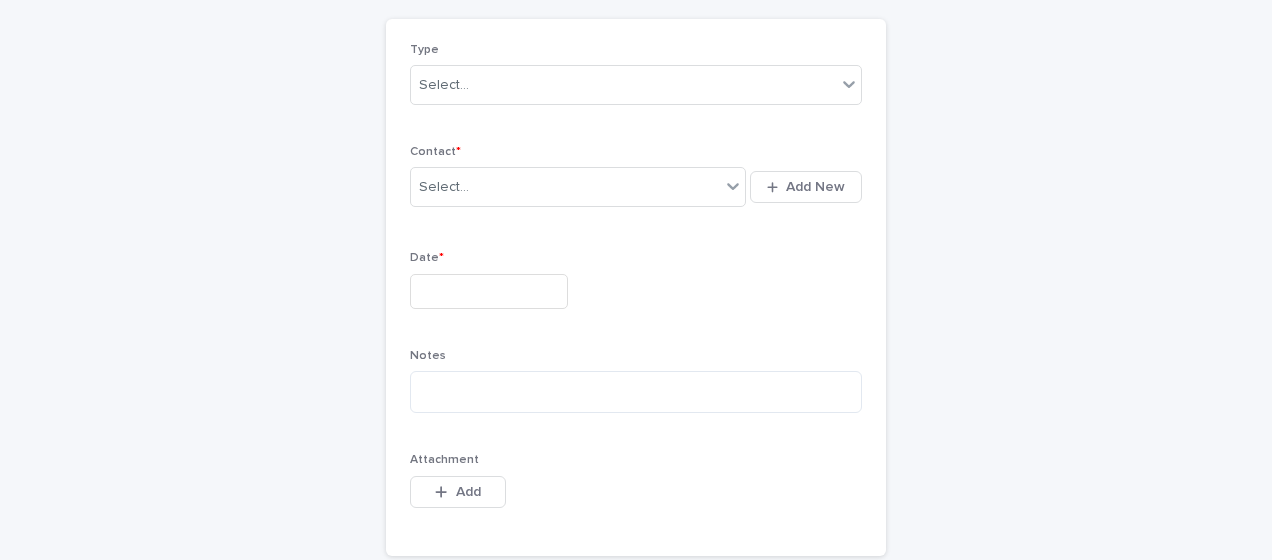 scroll, scrollTop: 104, scrollLeft: 0, axis: vertical 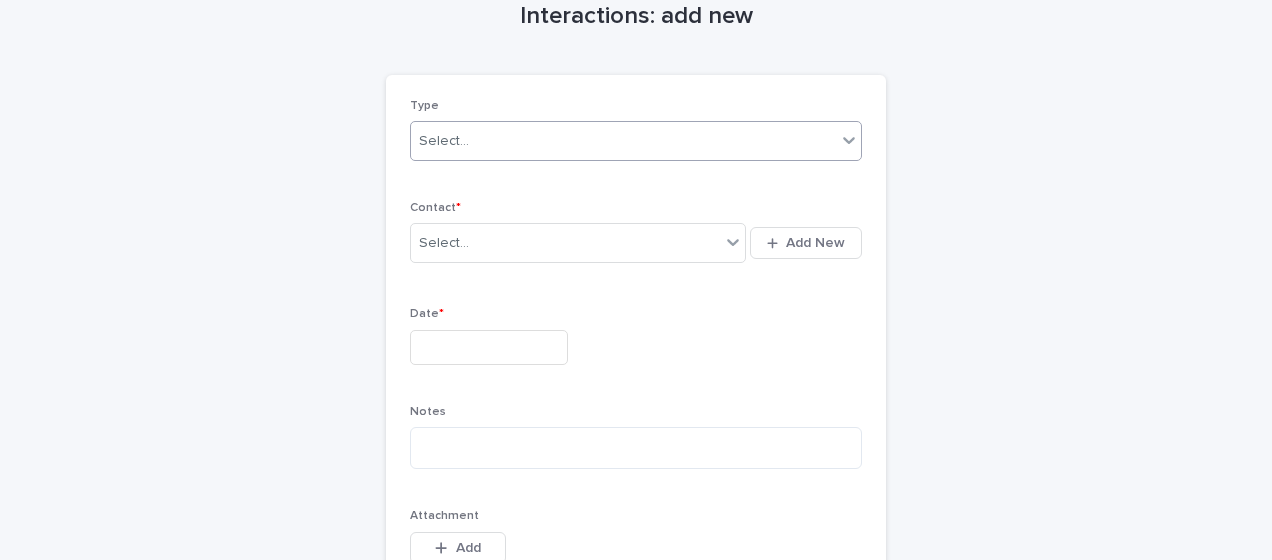 click on "Select..." at bounding box center (623, 141) 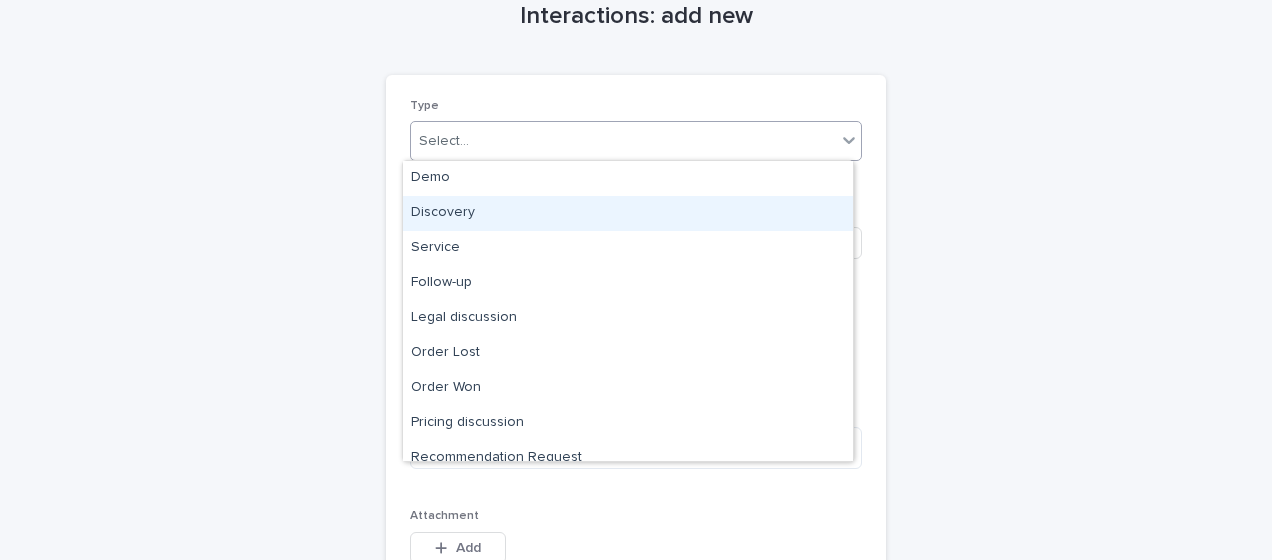 click on "Discovery" at bounding box center (628, 213) 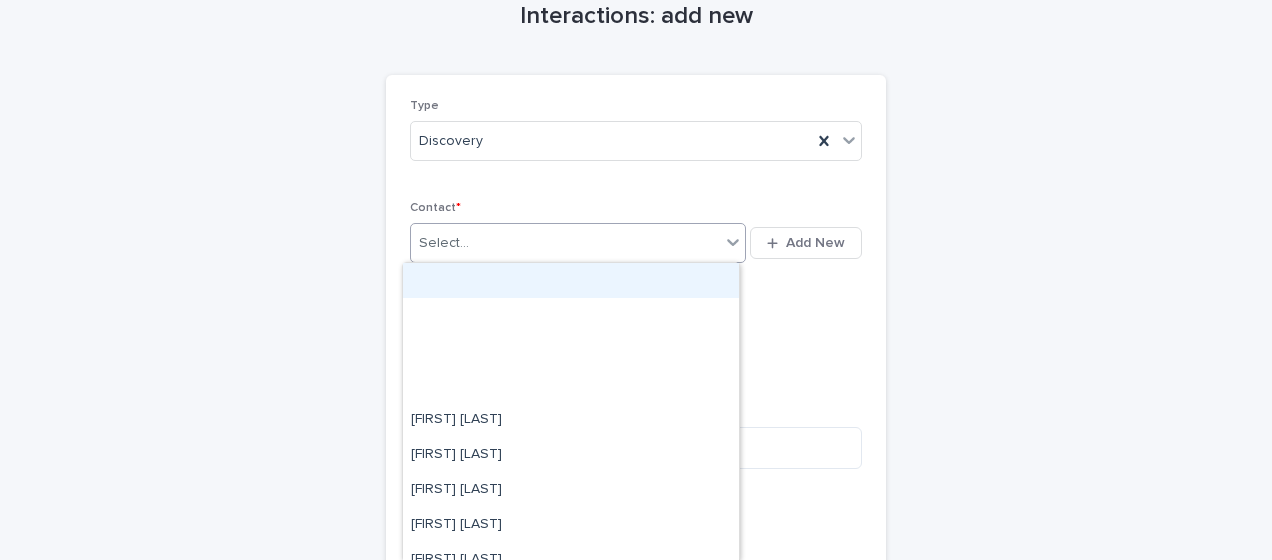 click on "Select..." at bounding box center [444, 243] 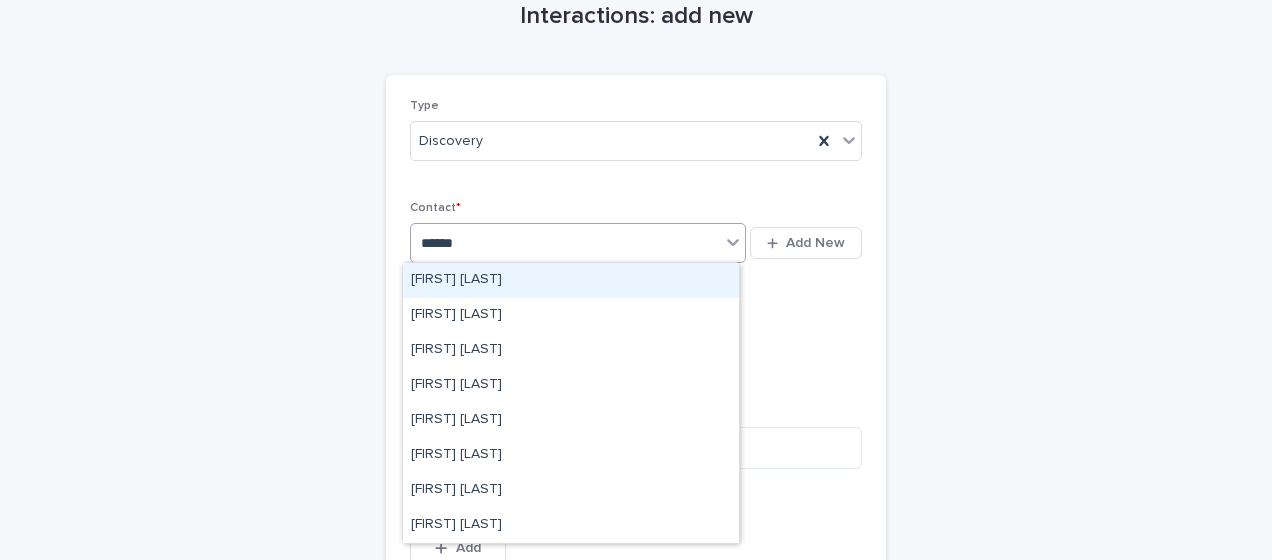 type on "*******" 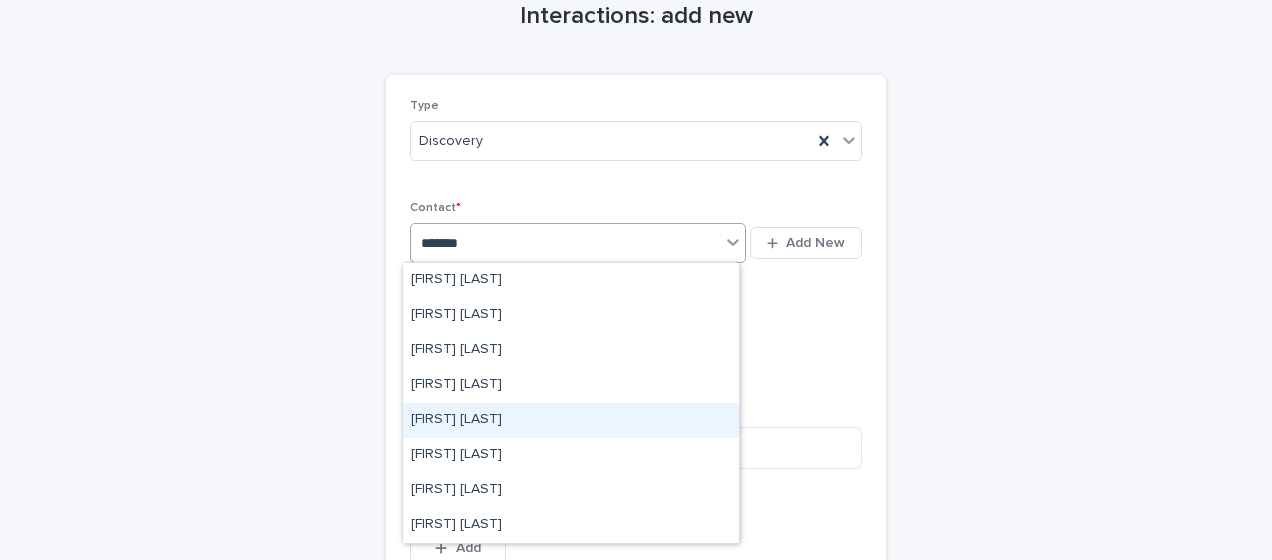 click on "[FIRST] [LAST]" at bounding box center [571, 420] 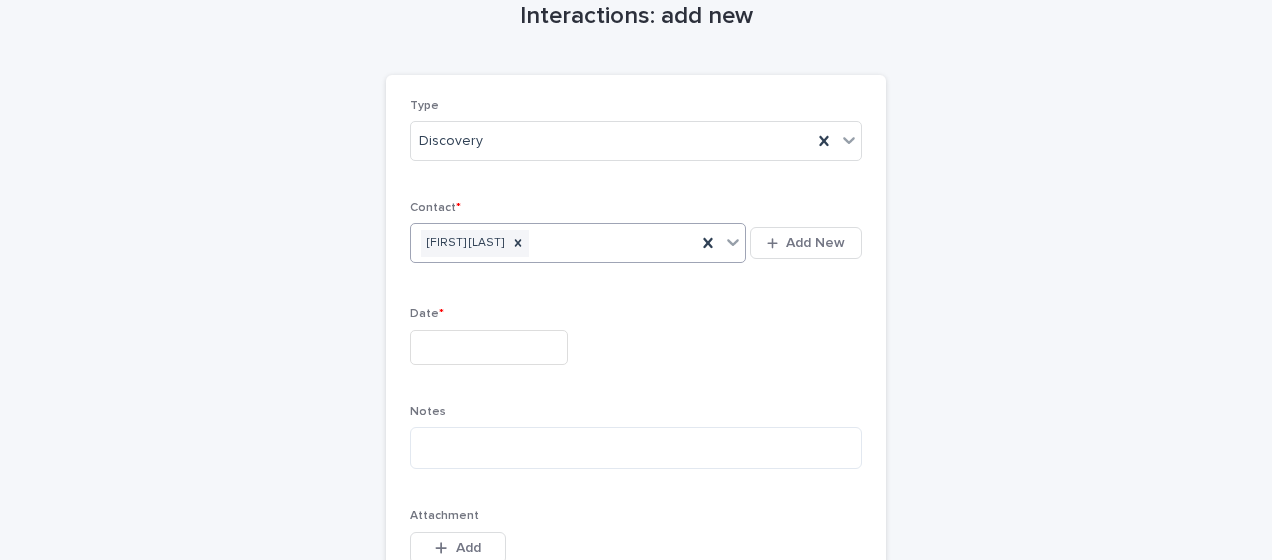 click at bounding box center (489, 347) 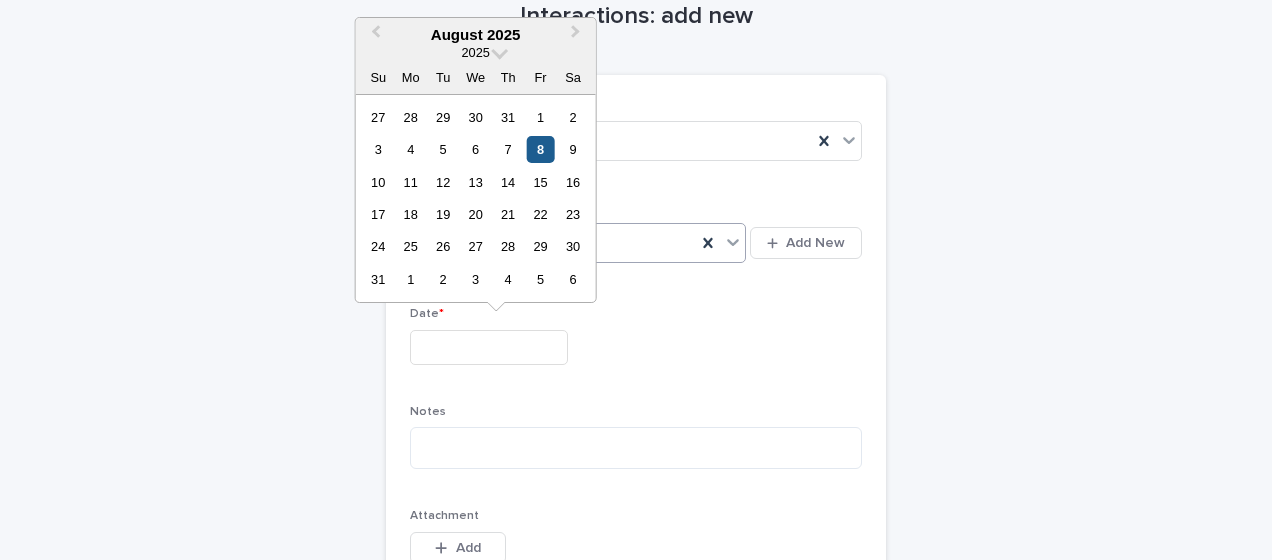 click on "8" at bounding box center [540, 149] 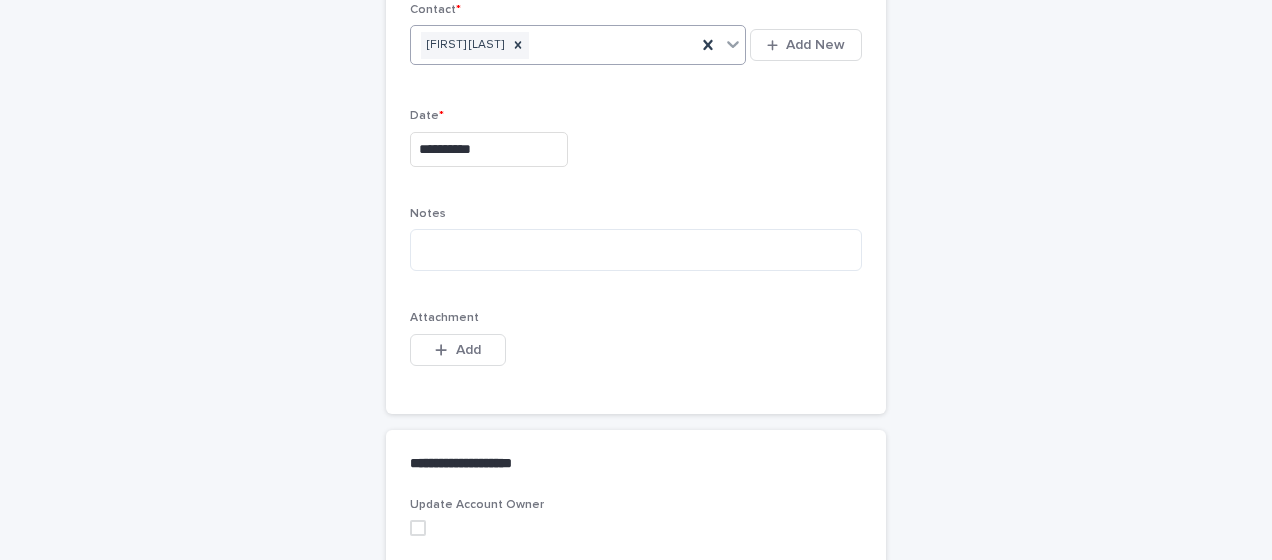 scroll, scrollTop: 304, scrollLeft: 0, axis: vertical 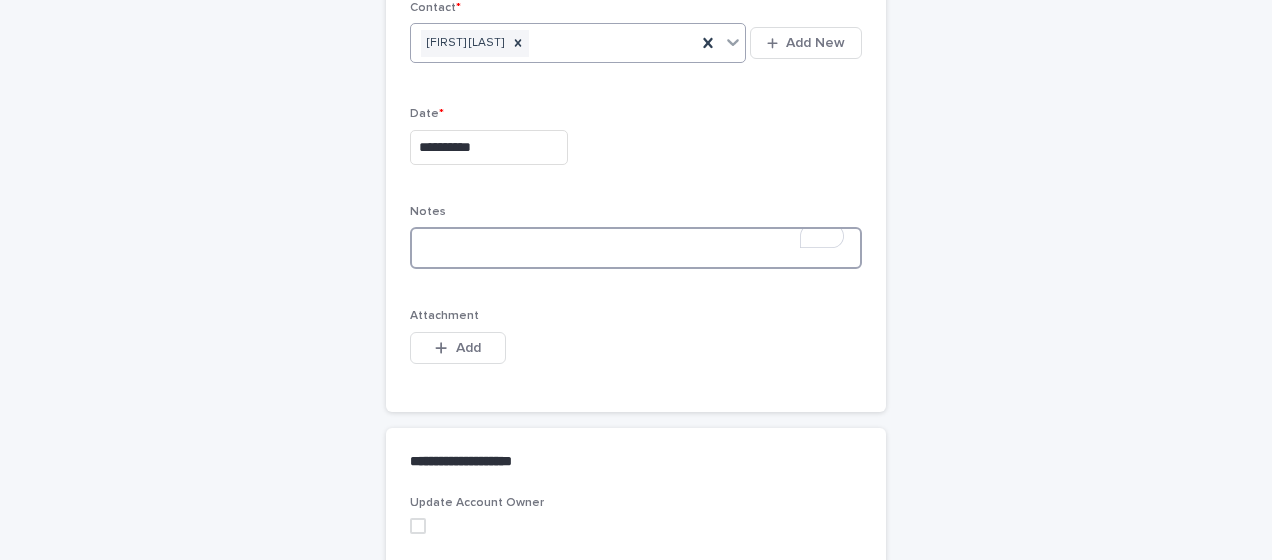 paste on "**********" 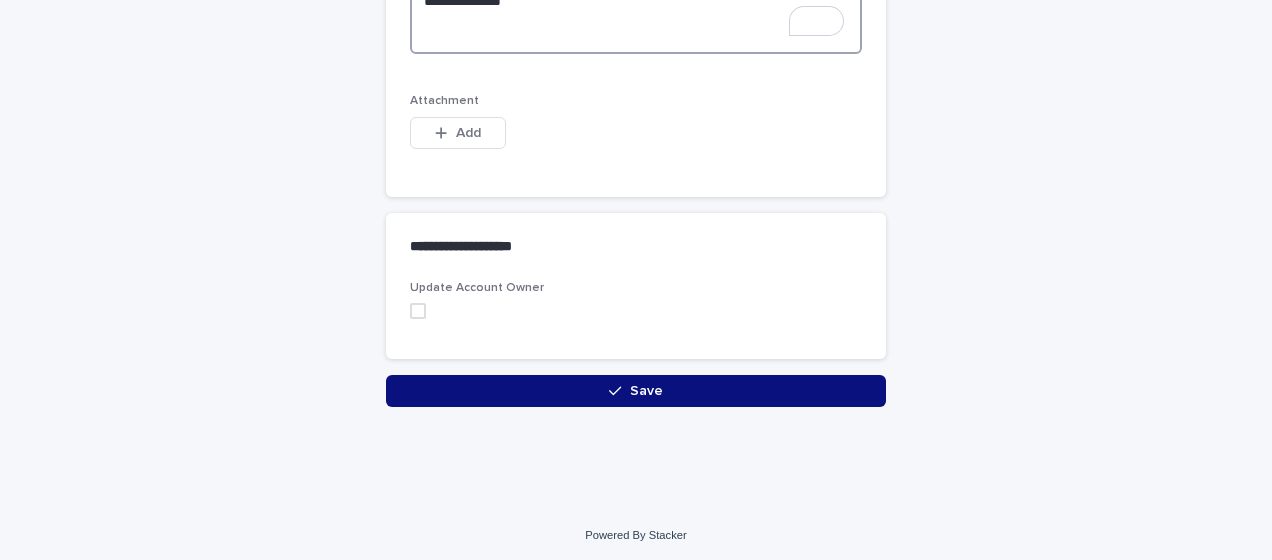 scroll, scrollTop: 755, scrollLeft: 0, axis: vertical 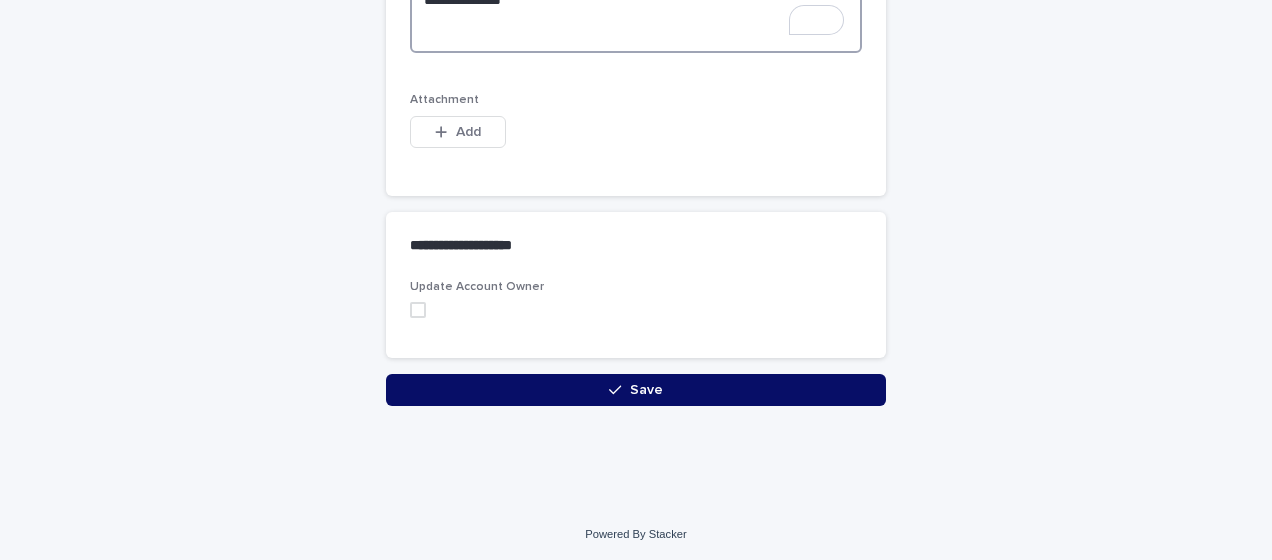 type on "**********" 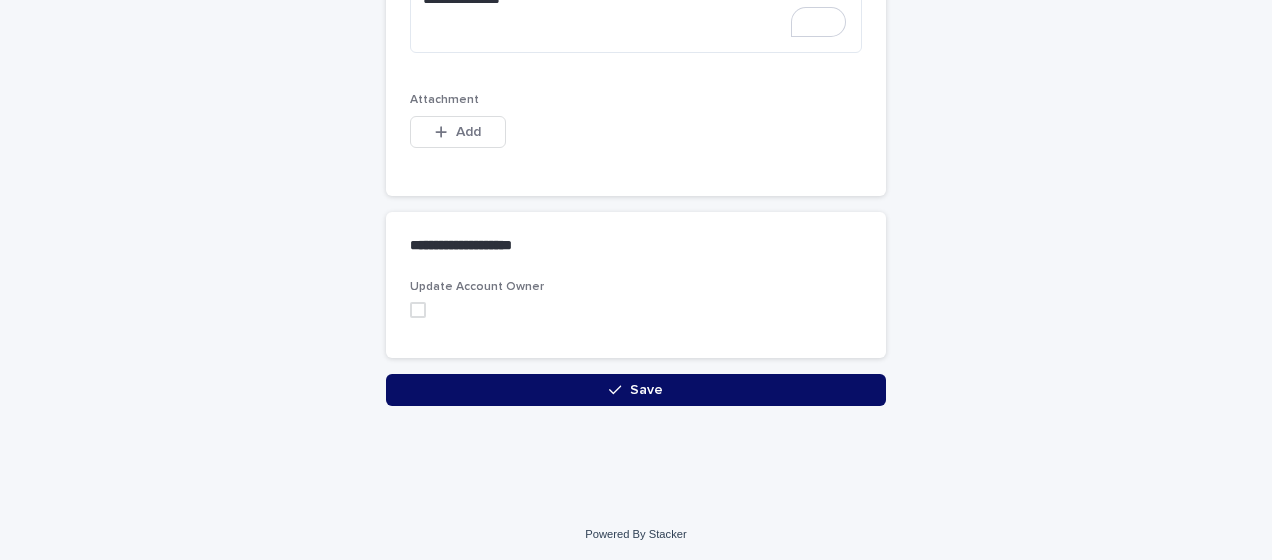 click on "Save" at bounding box center [636, 390] 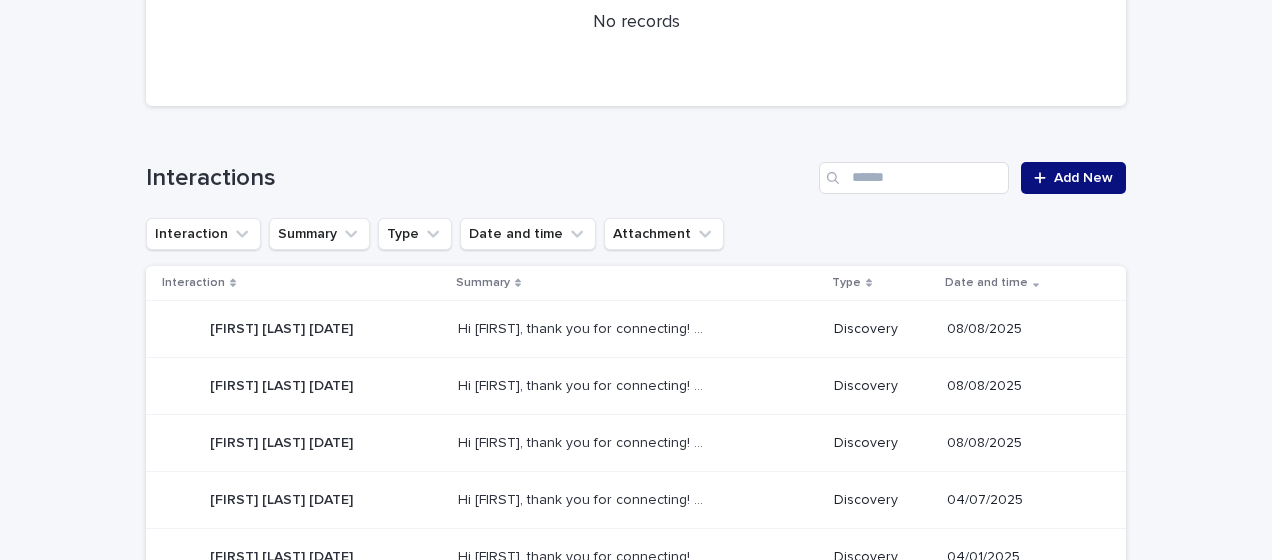 scroll, scrollTop: 0, scrollLeft: 0, axis: both 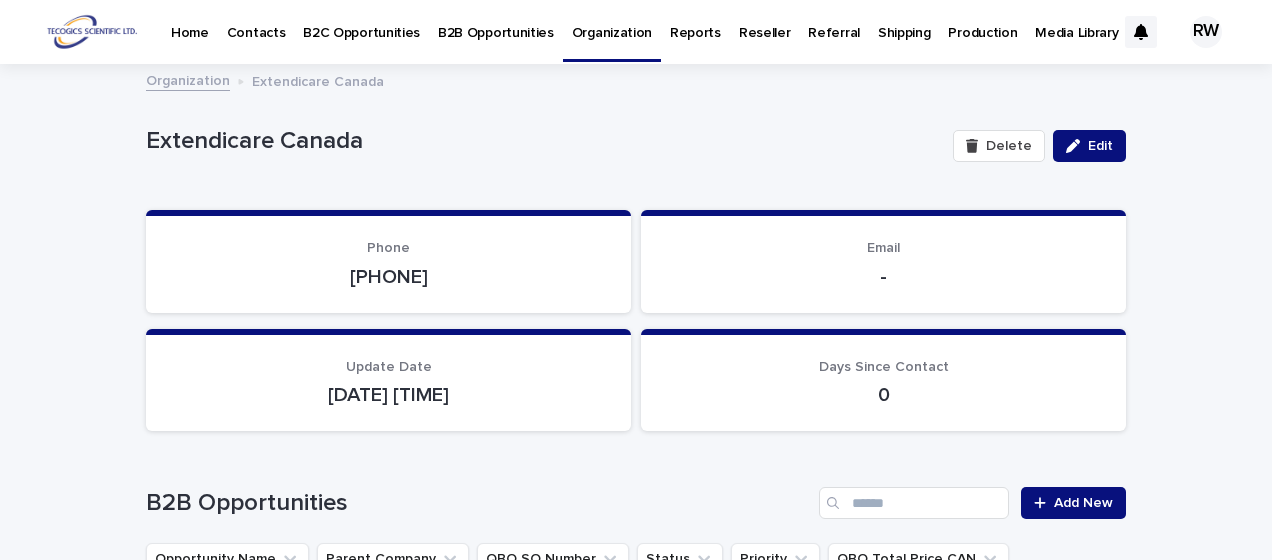 click on "Contacts" at bounding box center [256, 21] 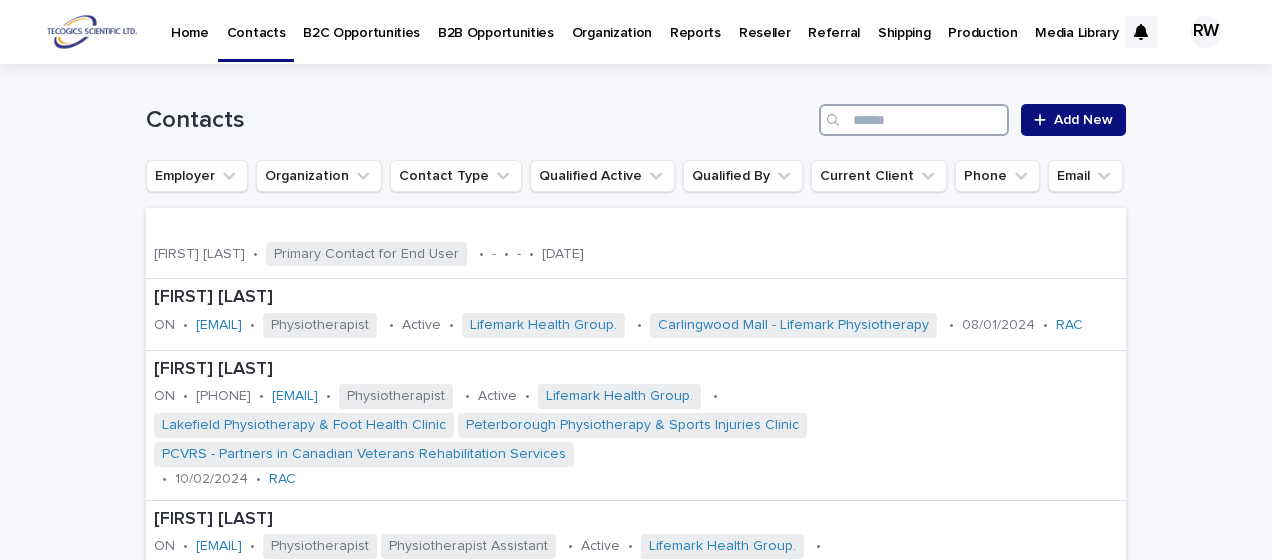 paste on "**********" 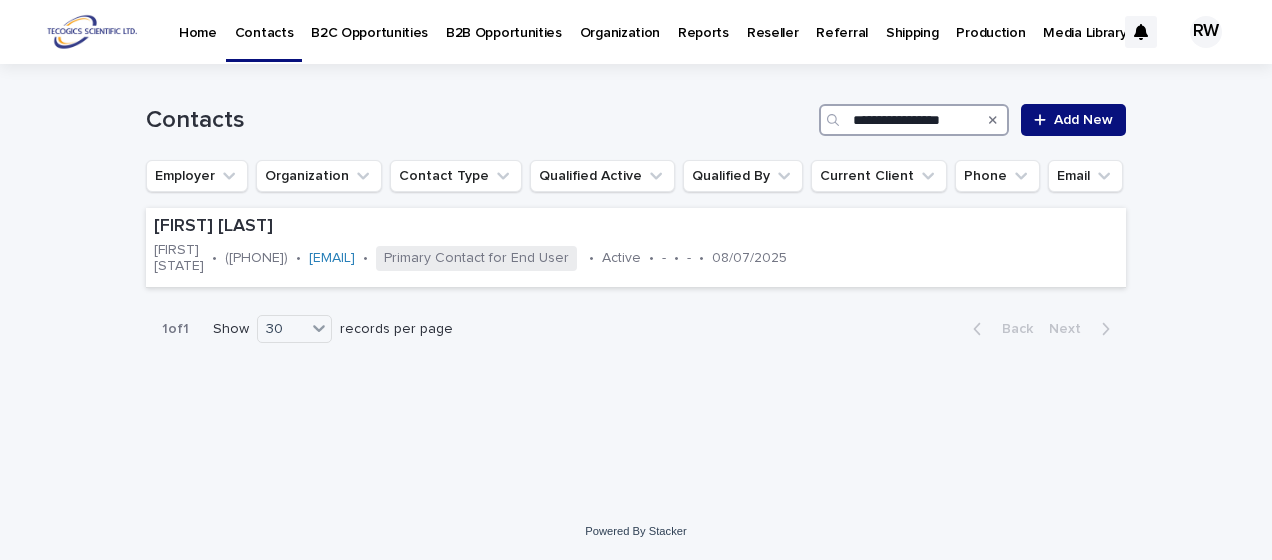 type on "**********" 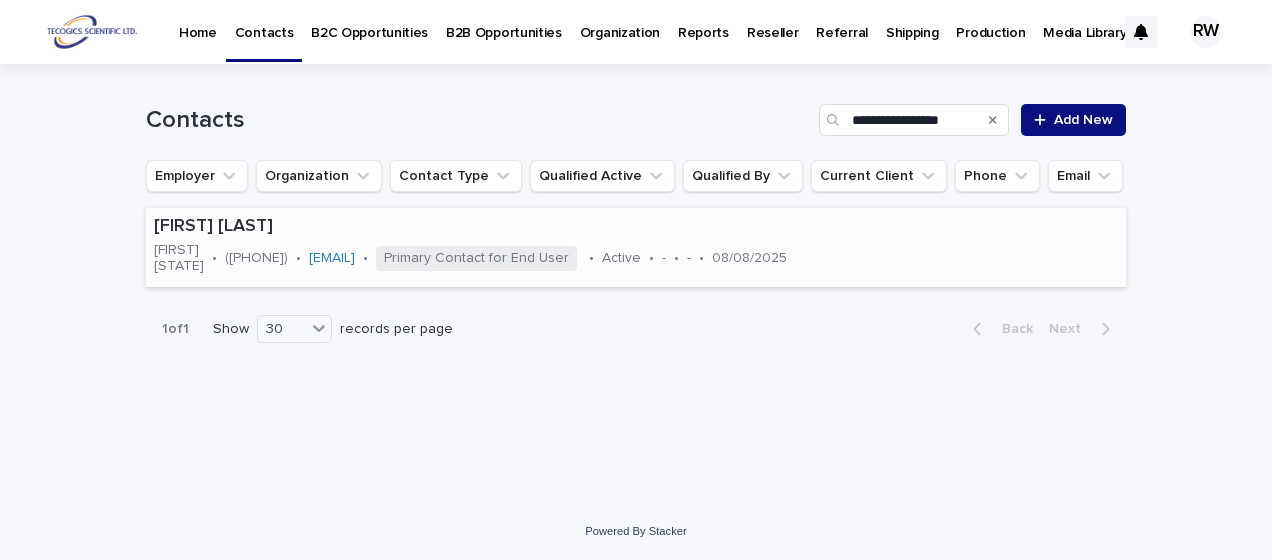 click on "[FIRST] [LAST]
[CITY]
MA • ([PHONE]) • [EMAIL] • Primary Contact for End User • Active • - • - • [DATE]" at bounding box center [530, 247] 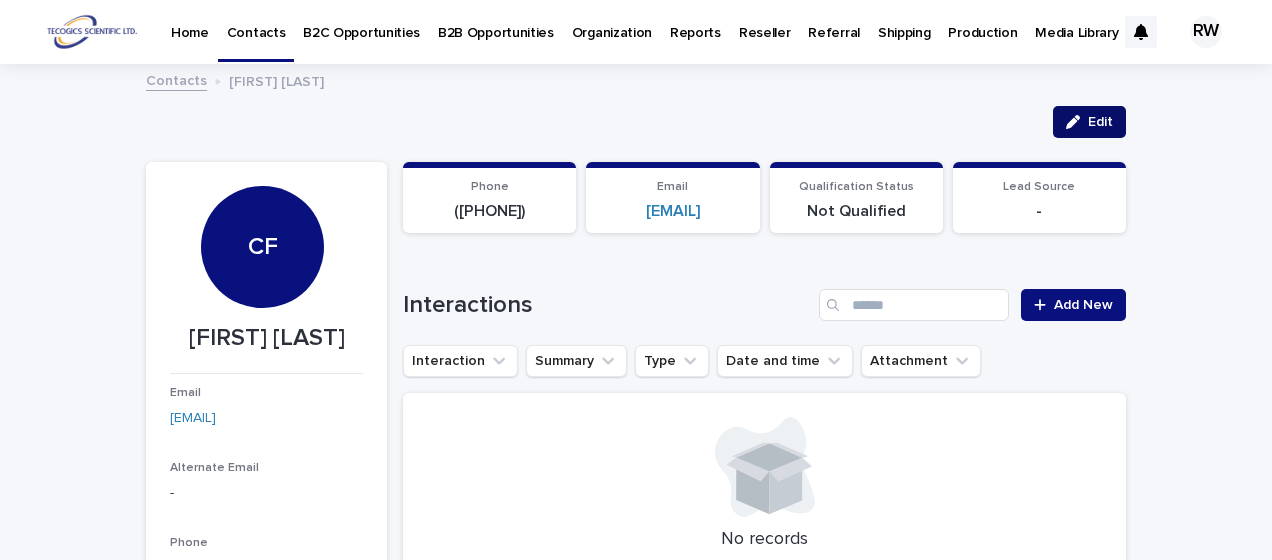 click on "Edit" at bounding box center [1100, 122] 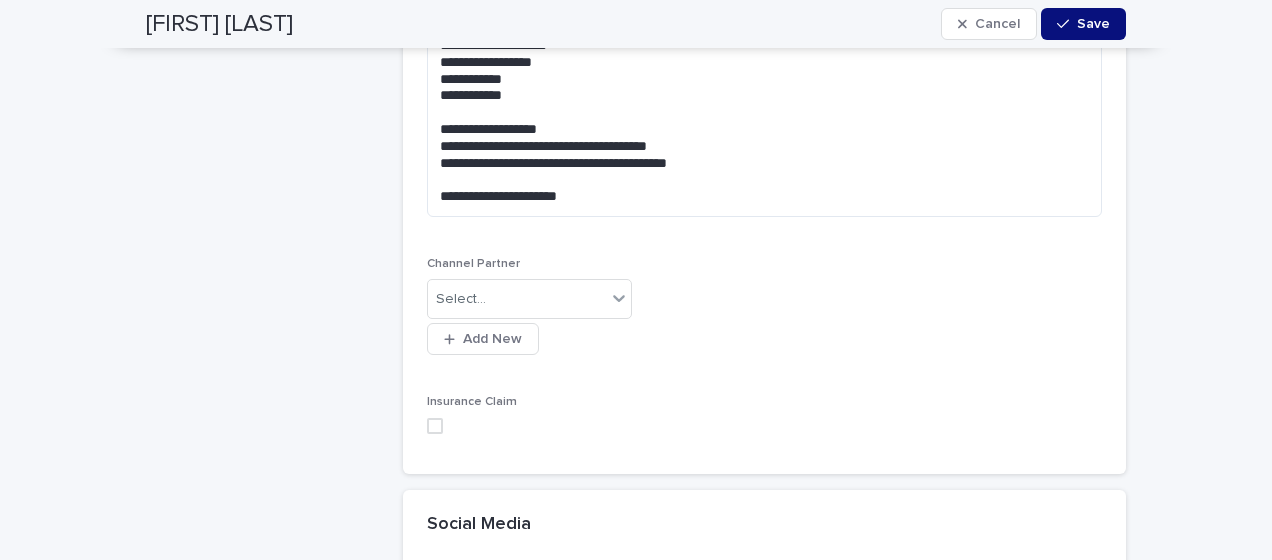 scroll, scrollTop: 2200, scrollLeft: 0, axis: vertical 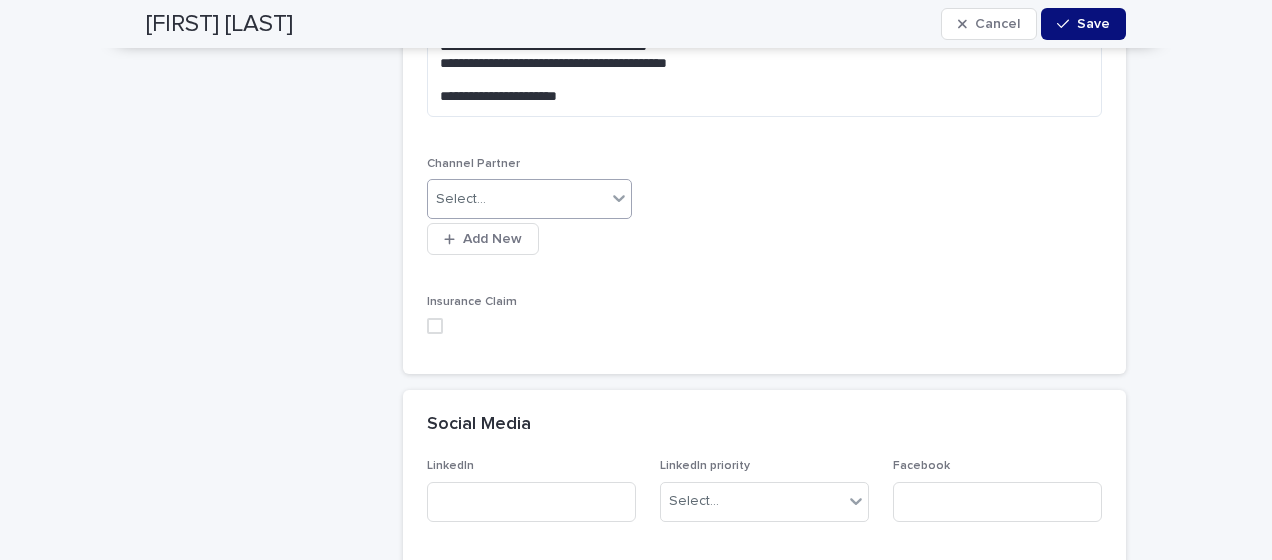 click on "Select..." at bounding box center [517, 199] 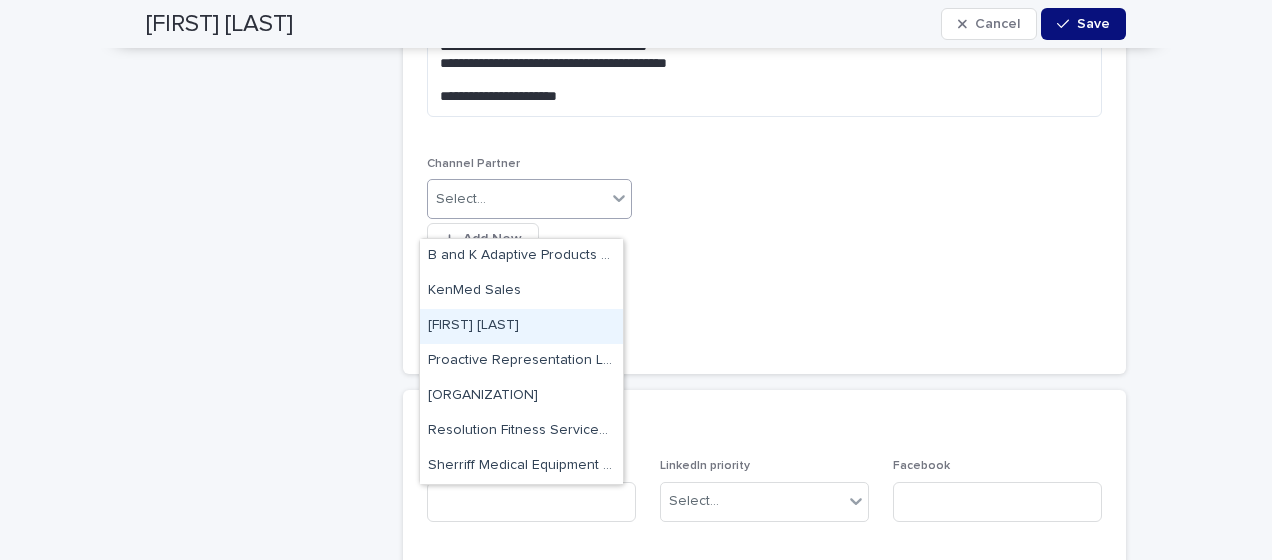 click on "[FIRST] [LAST]" at bounding box center (521, 326) 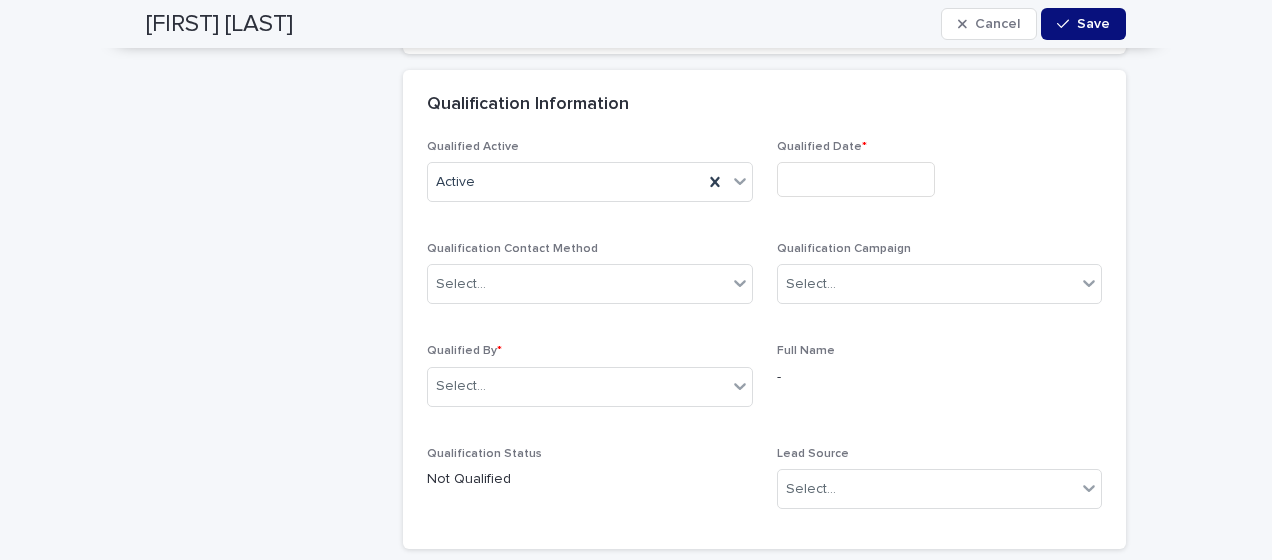 scroll, scrollTop: 4600, scrollLeft: 0, axis: vertical 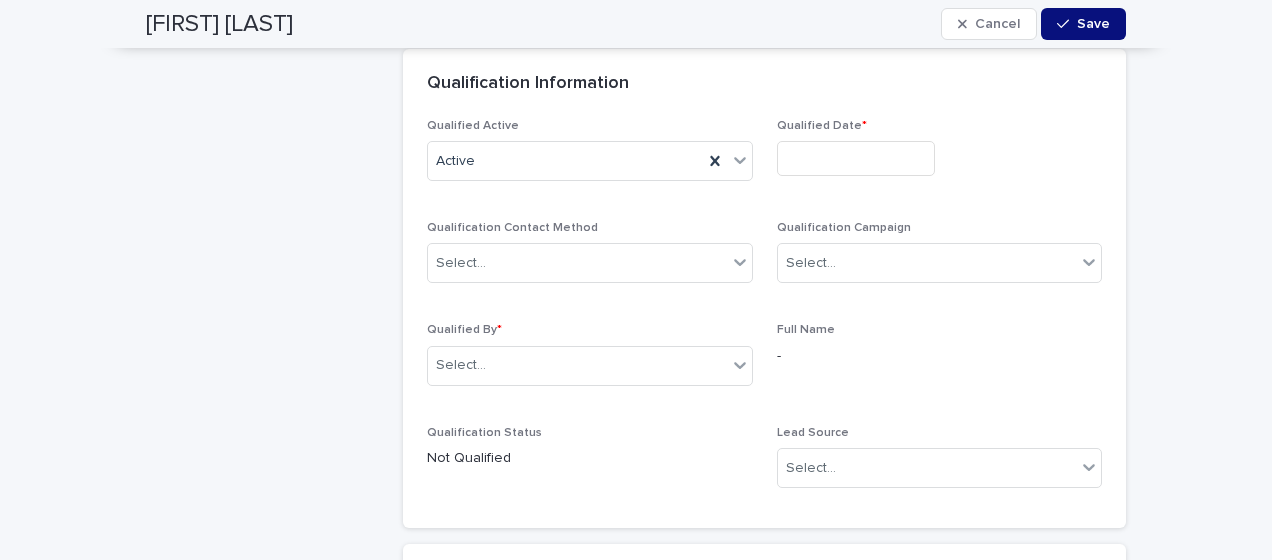 click at bounding box center [856, 158] 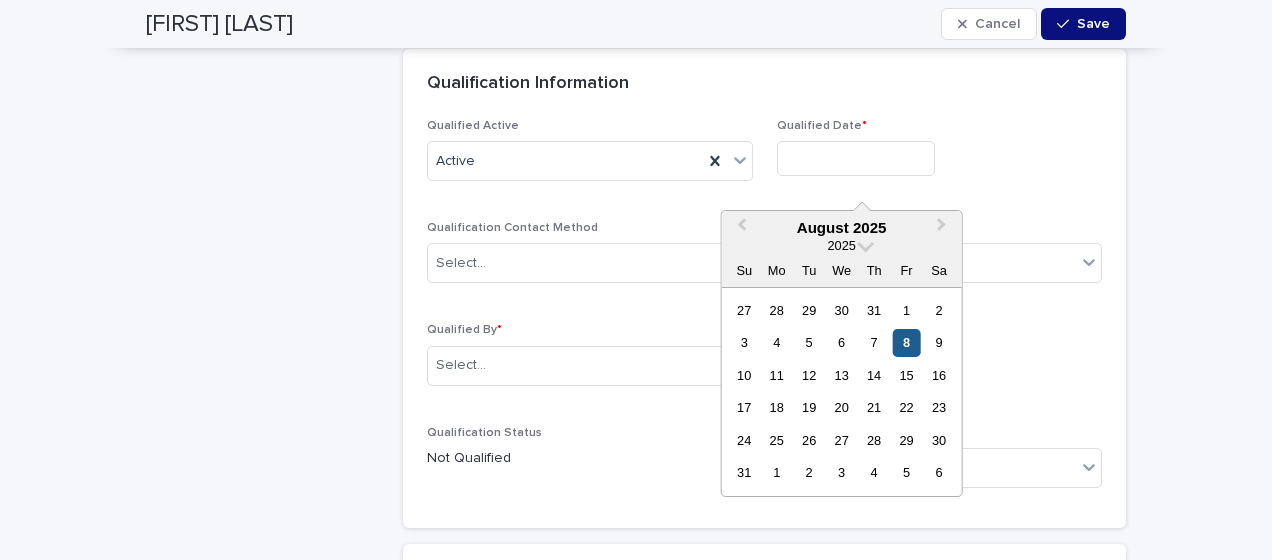 click on "8" at bounding box center (906, 342) 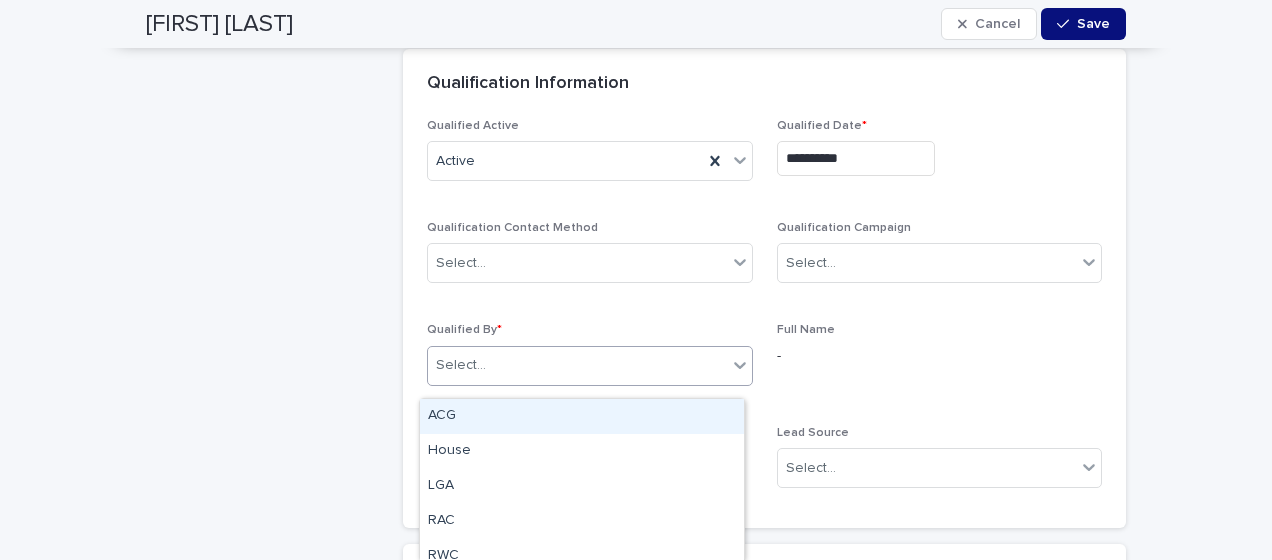 click on "Select..." at bounding box center (577, 365) 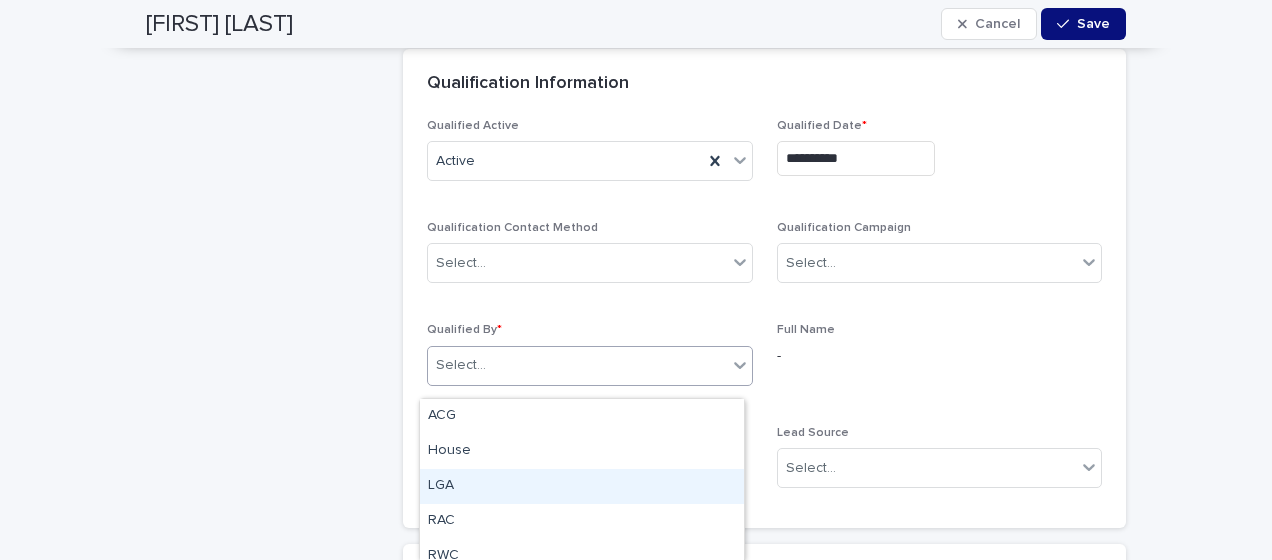 click on "LGA" at bounding box center [582, 486] 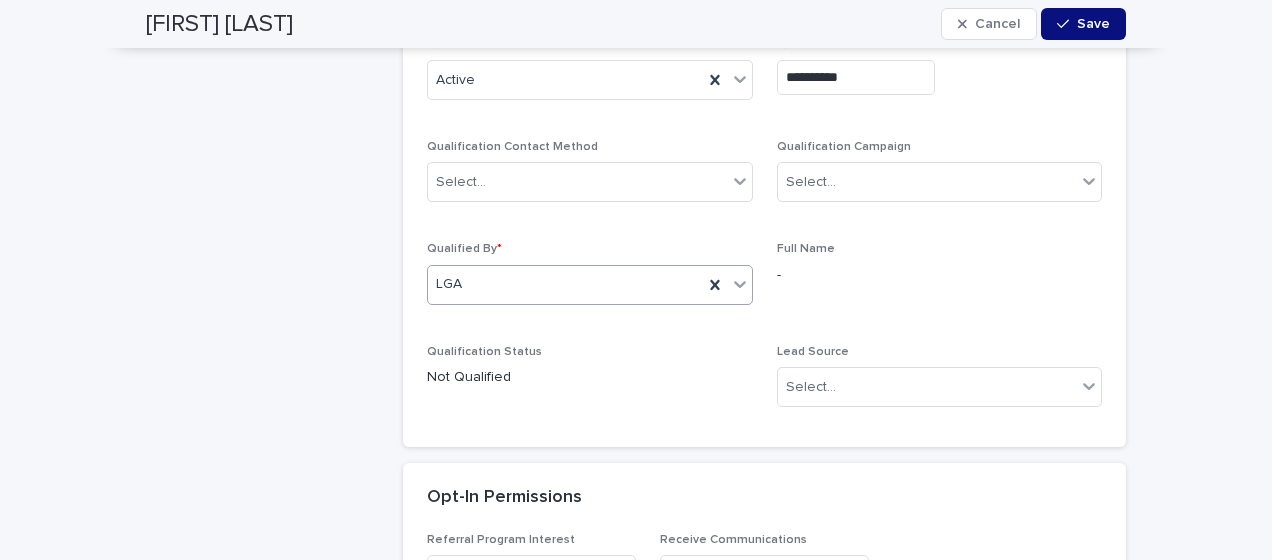 scroll, scrollTop: 4700, scrollLeft: 0, axis: vertical 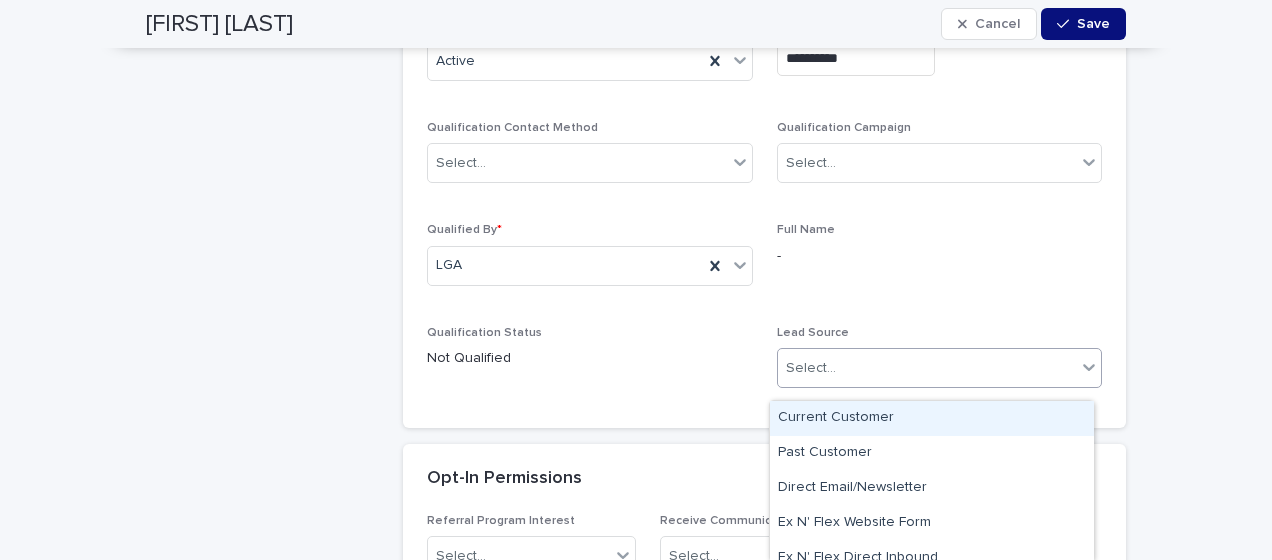 click on "Select..." at bounding box center [927, 368] 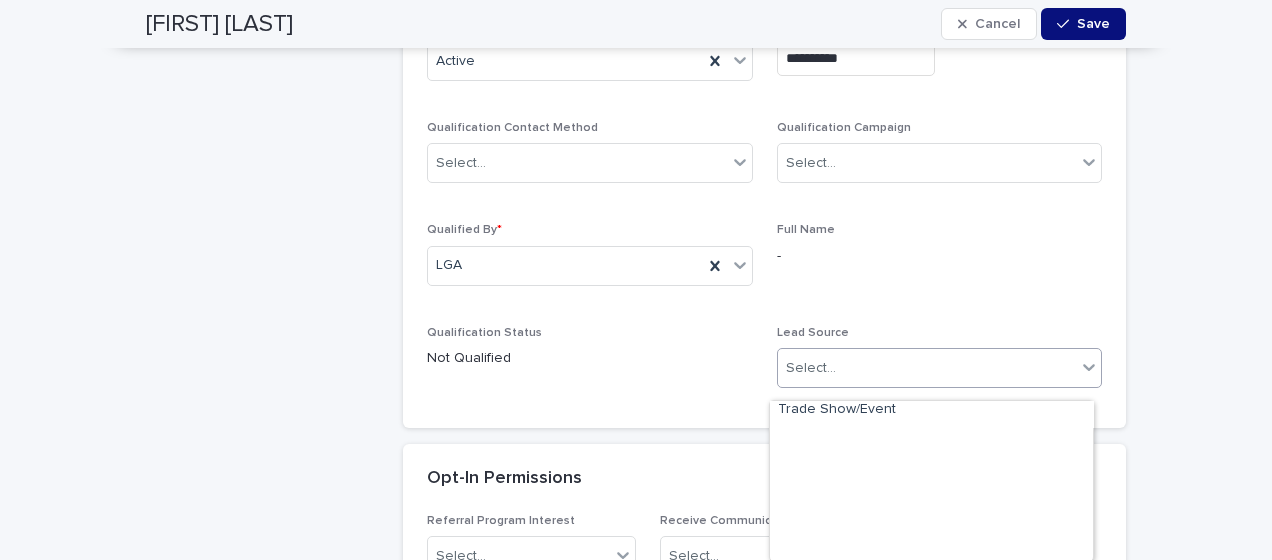 scroll, scrollTop: 400, scrollLeft: 0, axis: vertical 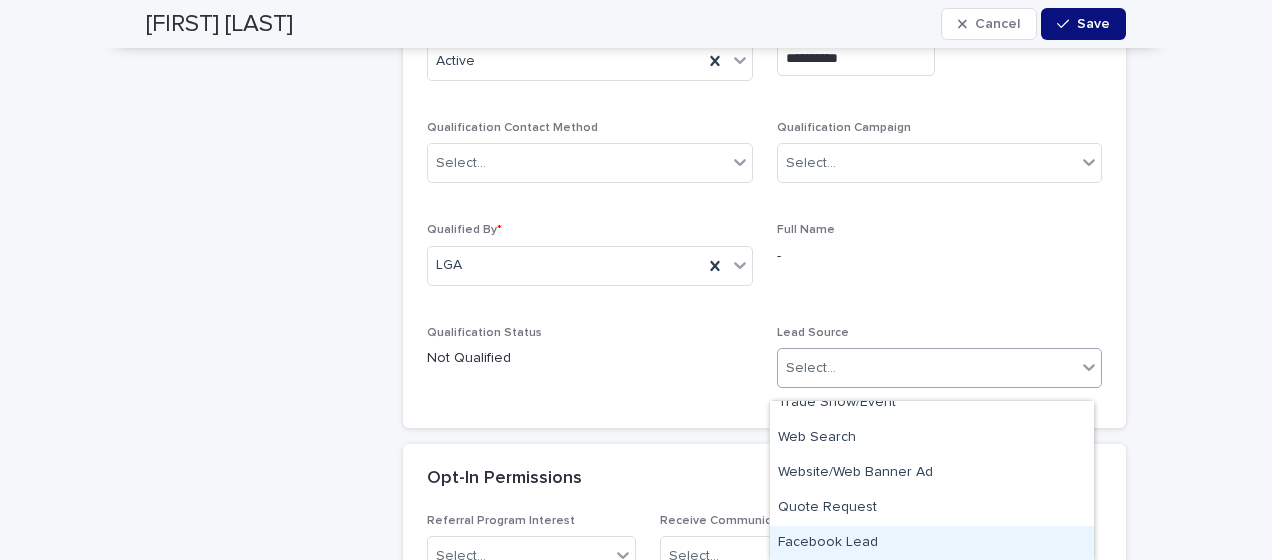 click on "Facebook Lead" at bounding box center (932, 543) 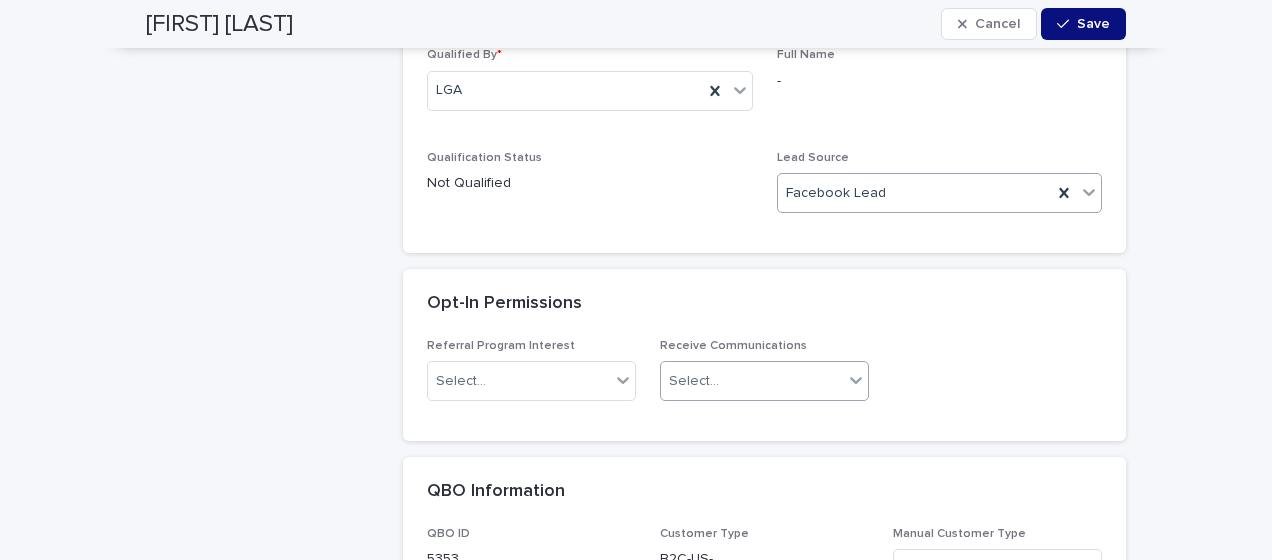 scroll, scrollTop: 4900, scrollLeft: 0, axis: vertical 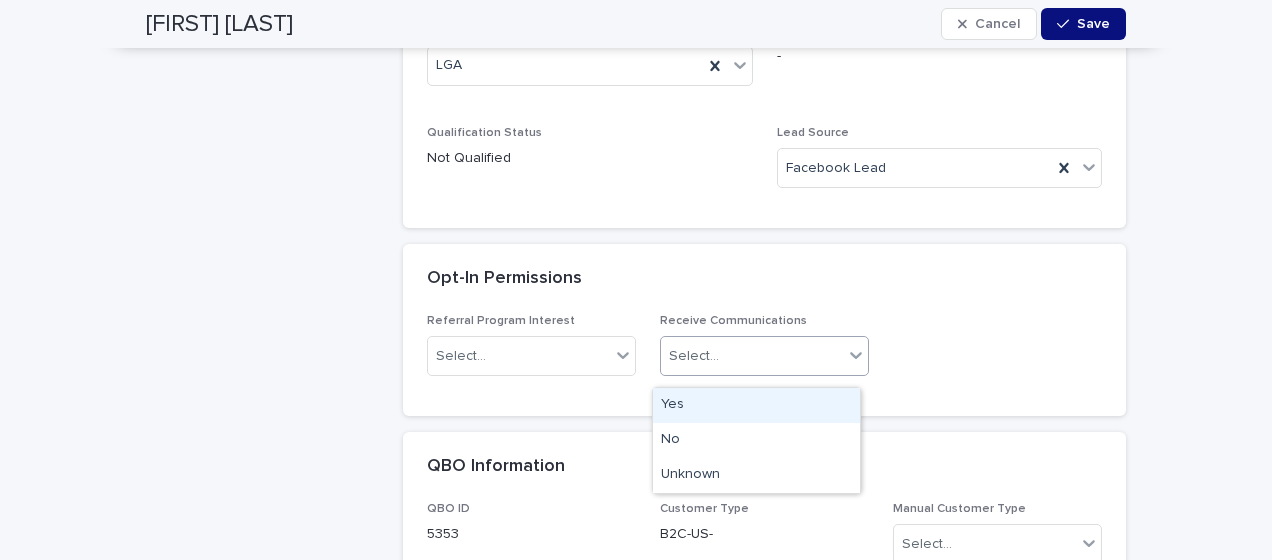 click on "Select..." at bounding box center [694, 356] 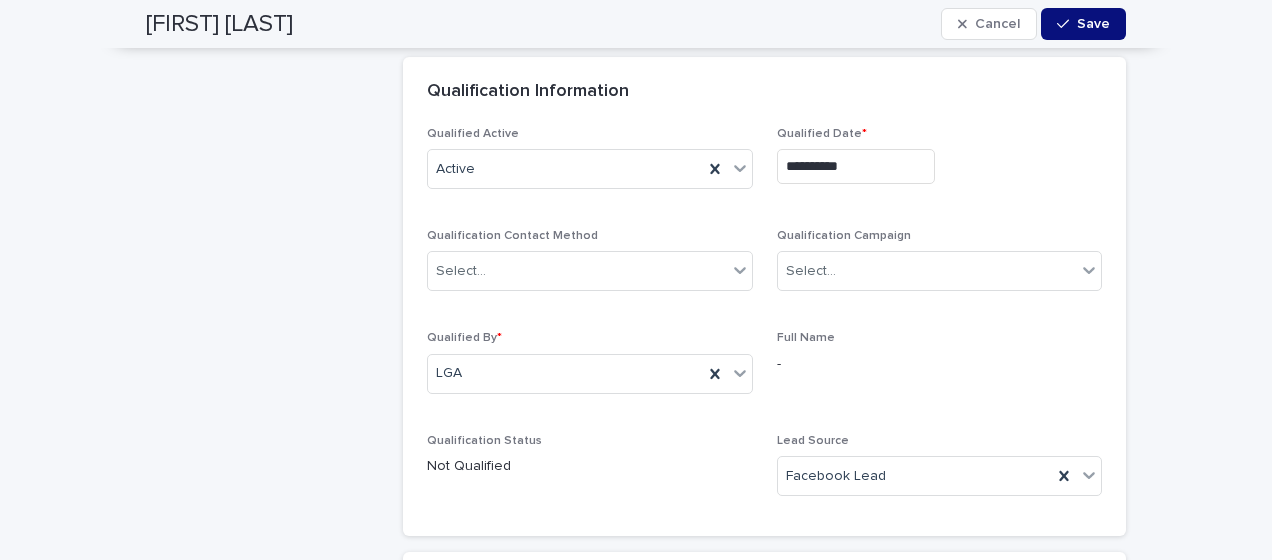 scroll, scrollTop: 4500, scrollLeft: 0, axis: vertical 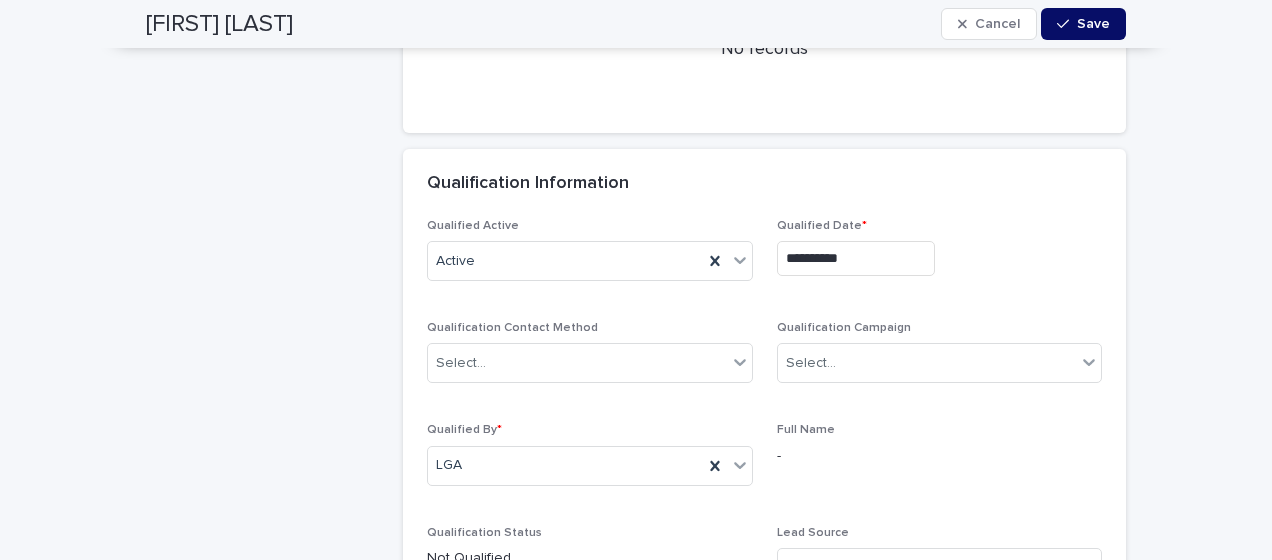 click on "Save" at bounding box center (1093, 24) 